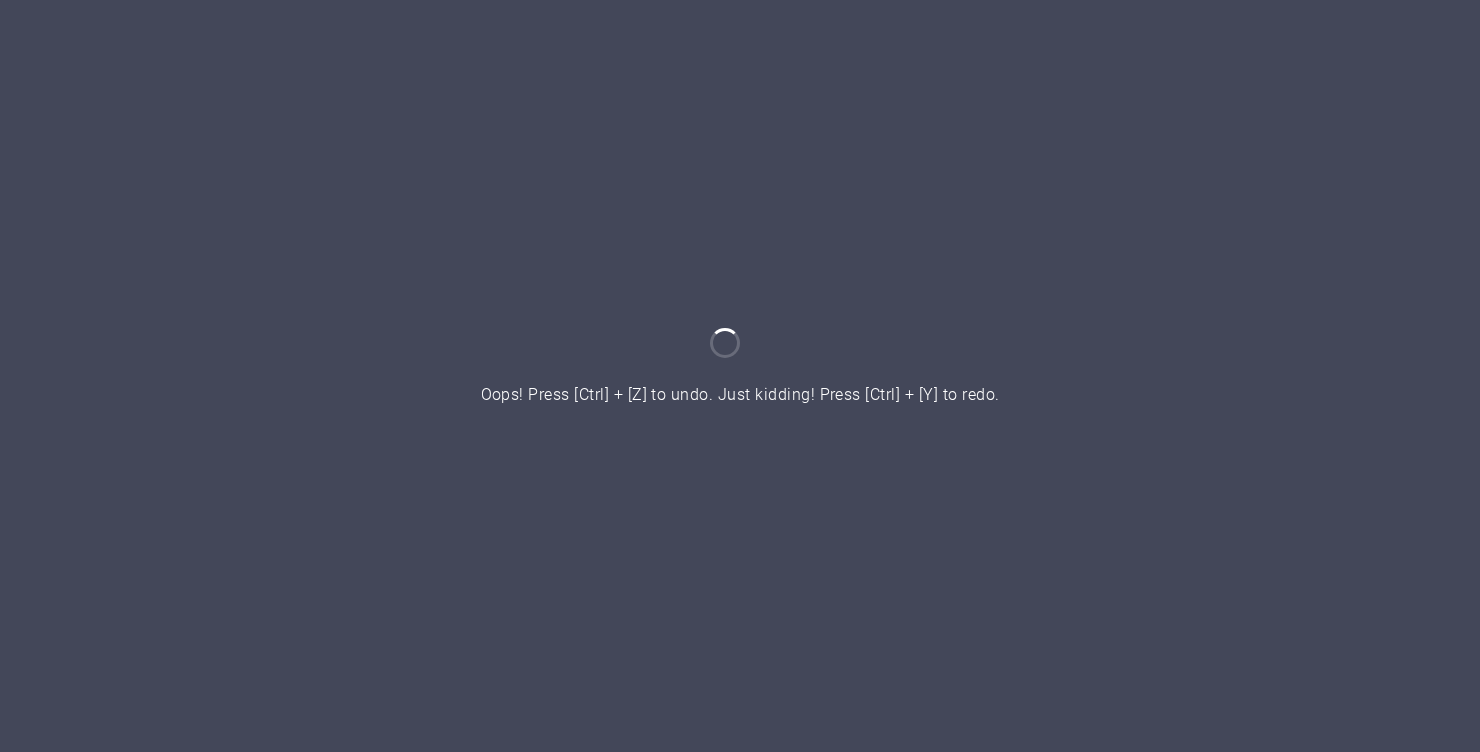 scroll, scrollTop: 0, scrollLeft: 0, axis: both 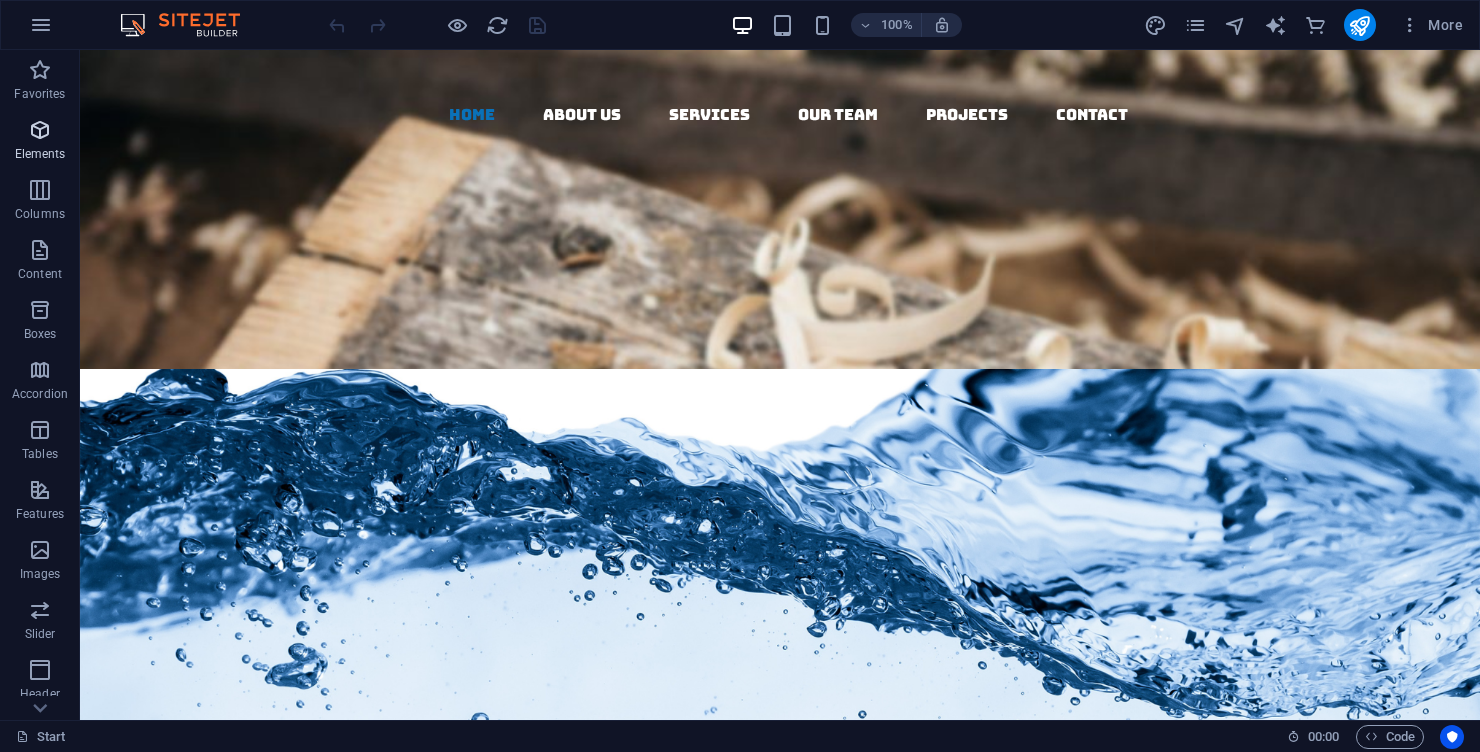 click on "Elements" at bounding box center (40, 154) 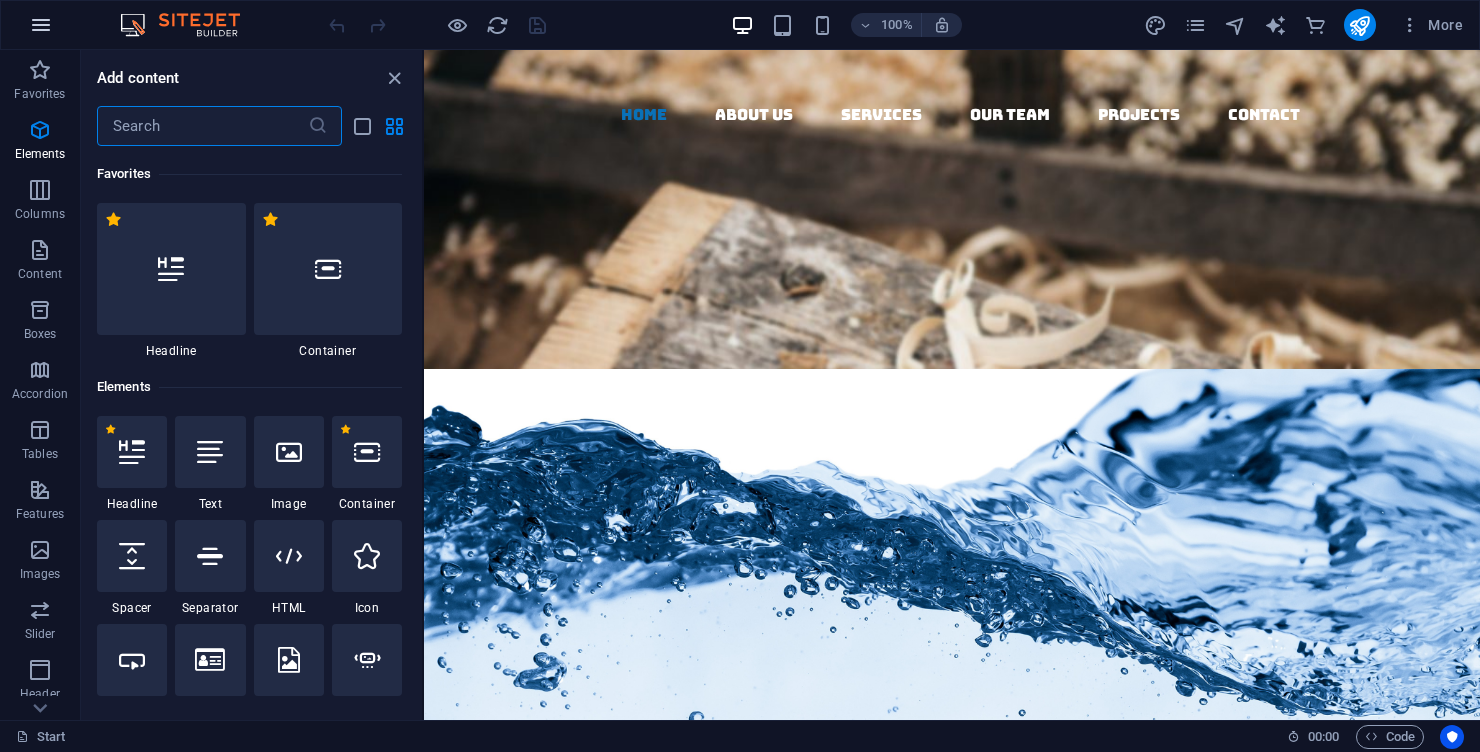 click at bounding box center [41, 25] 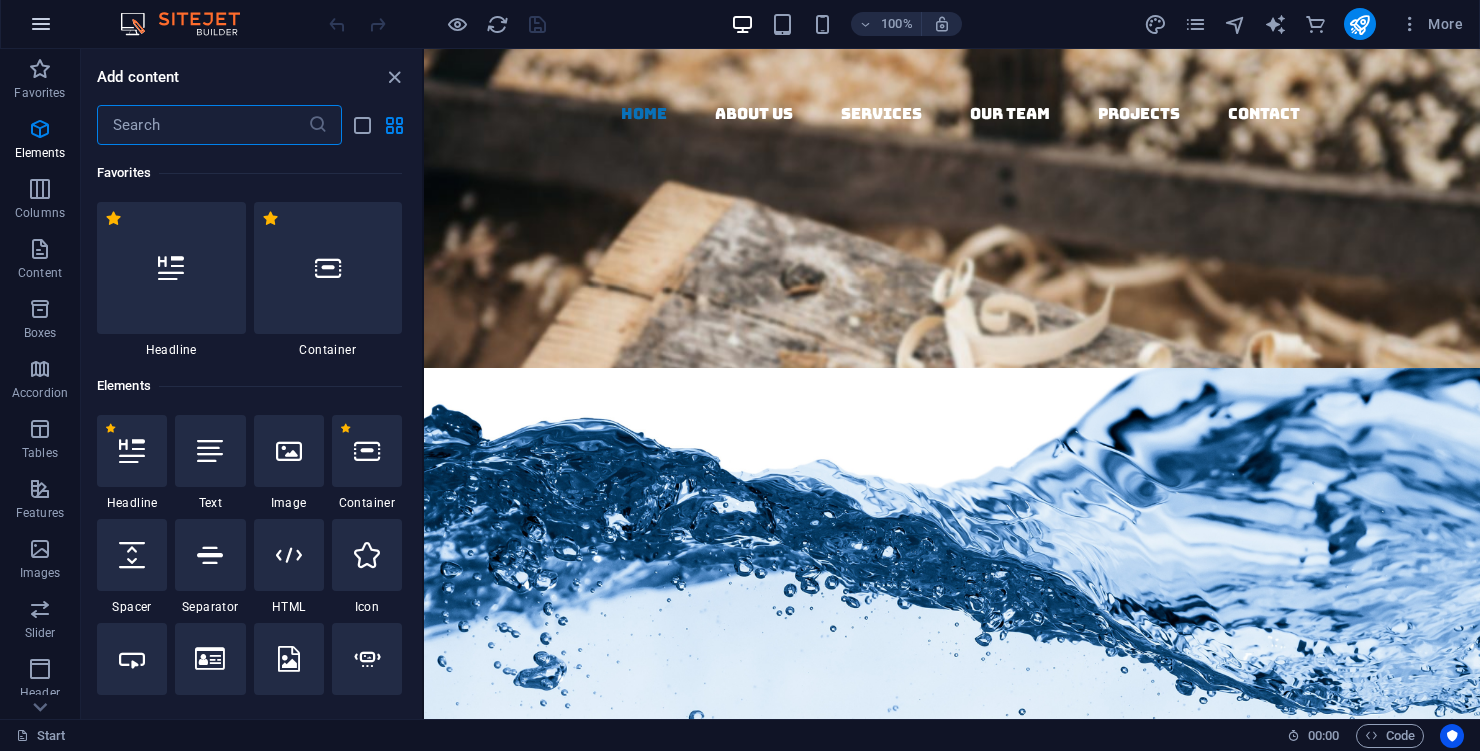 scroll, scrollTop: 213, scrollLeft: 0, axis: vertical 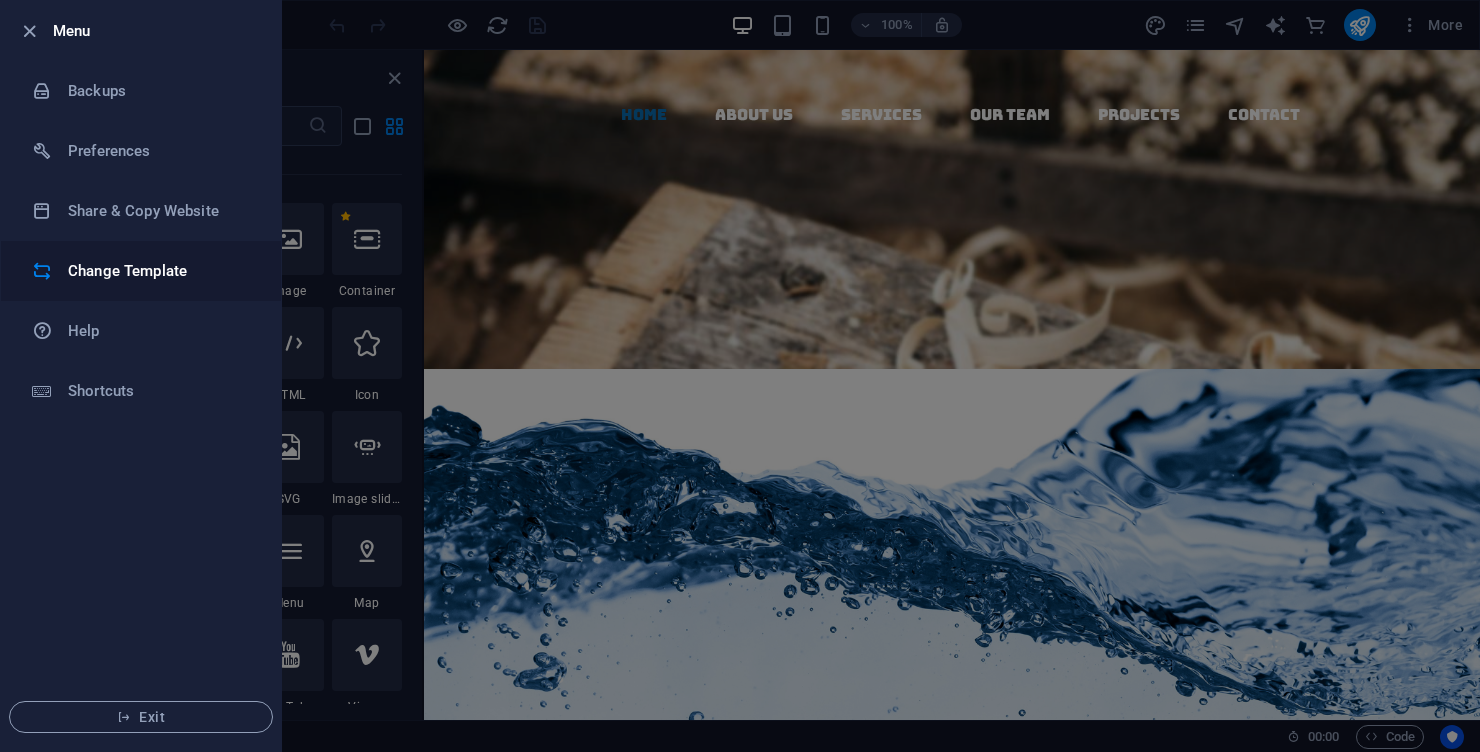 click on "Change Template" at bounding box center [160, 271] 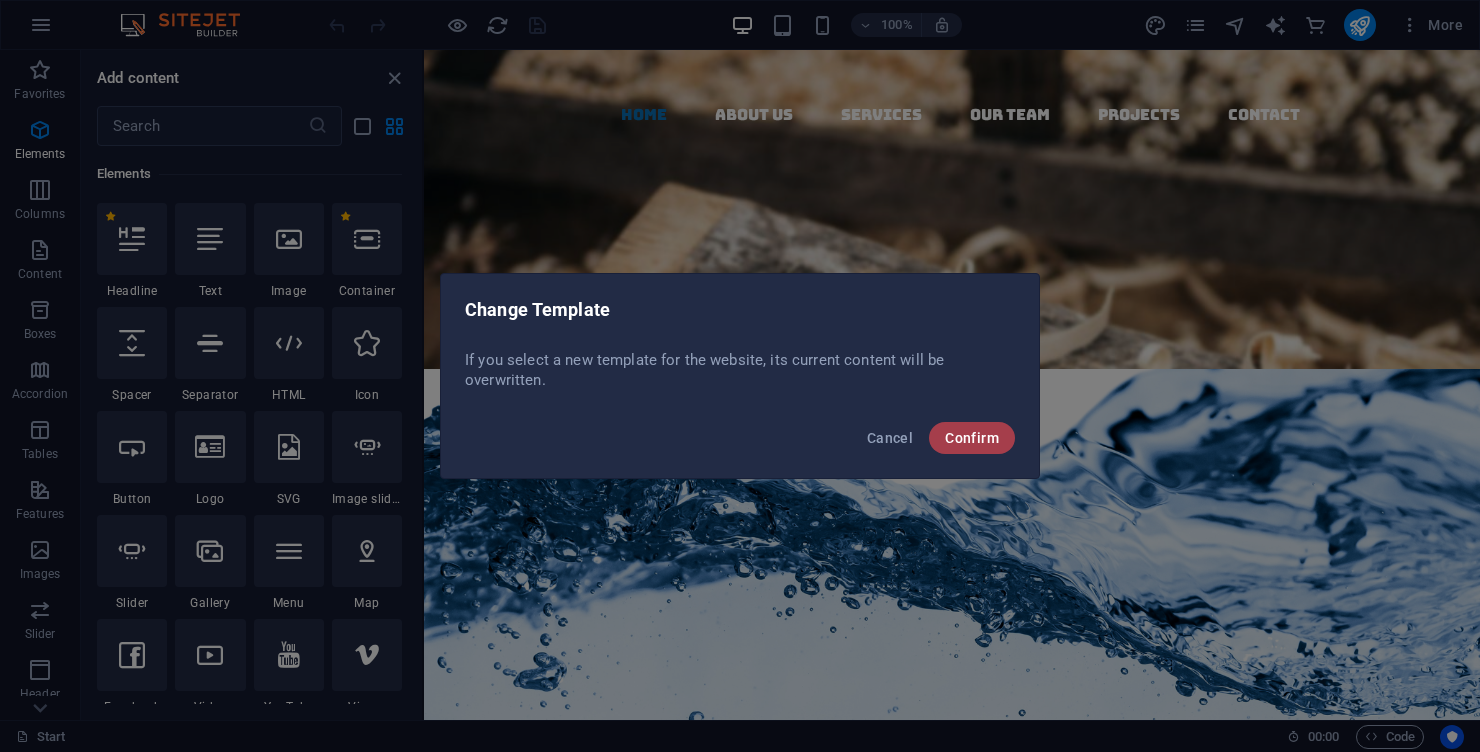 click on "Confirm" at bounding box center (972, 438) 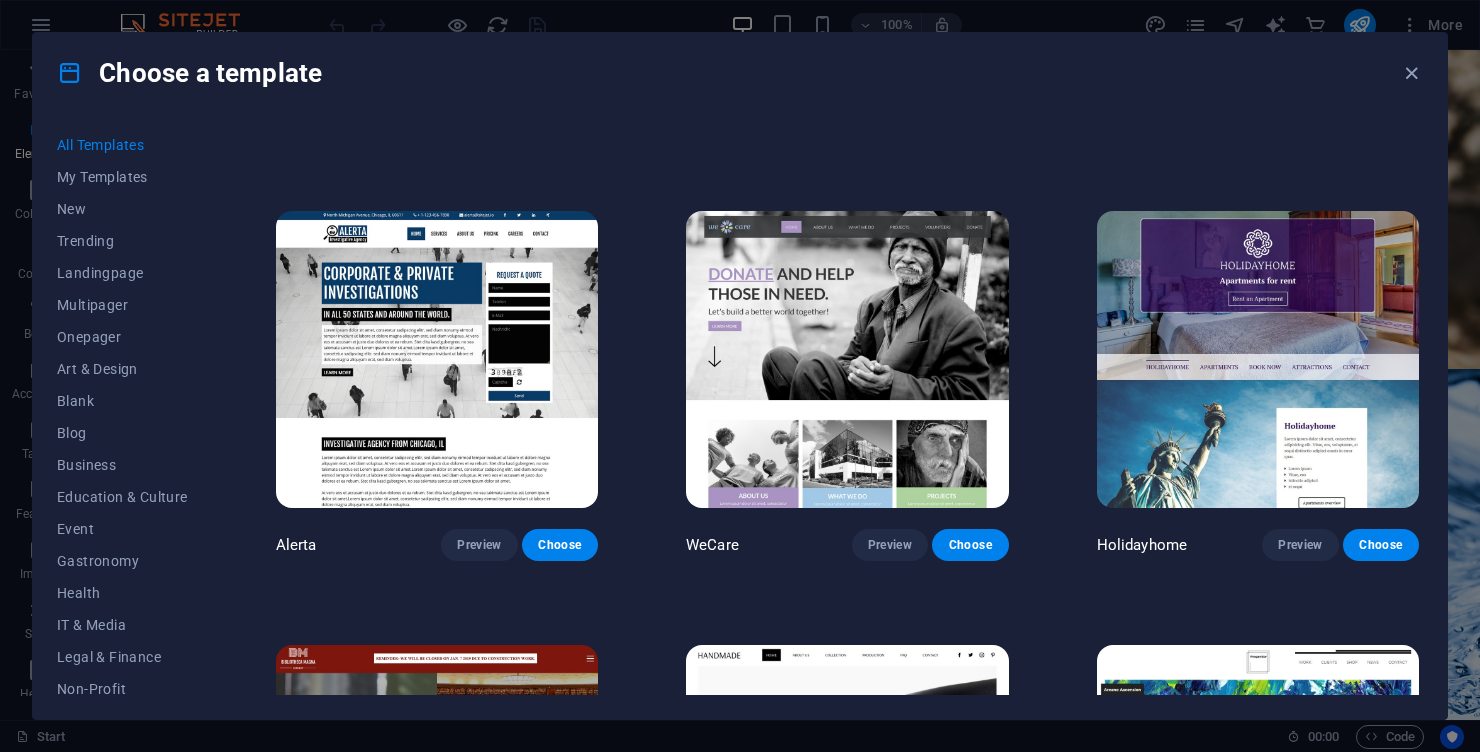 scroll, scrollTop: 4151, scrollLeft: 0, axis: vertical 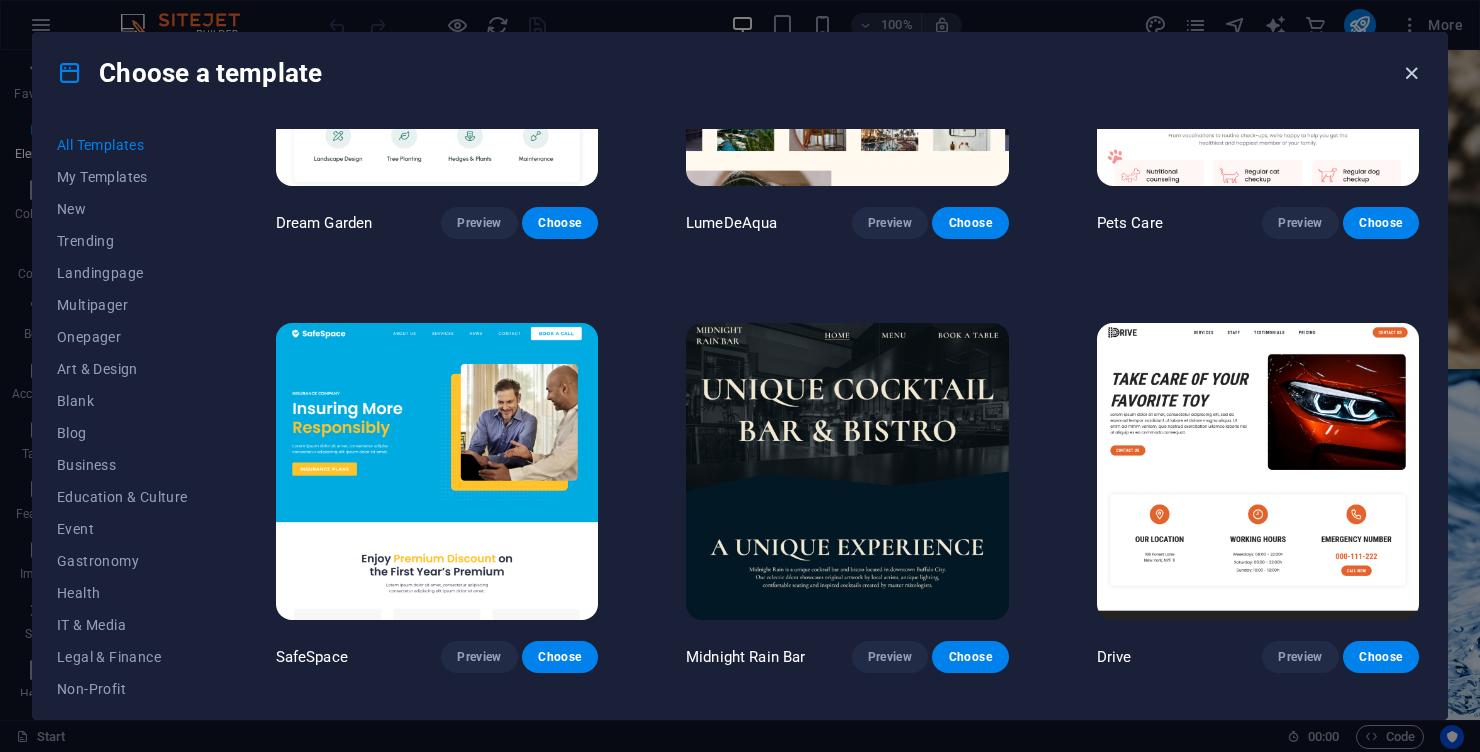 click at bounding box center [1411, 73] 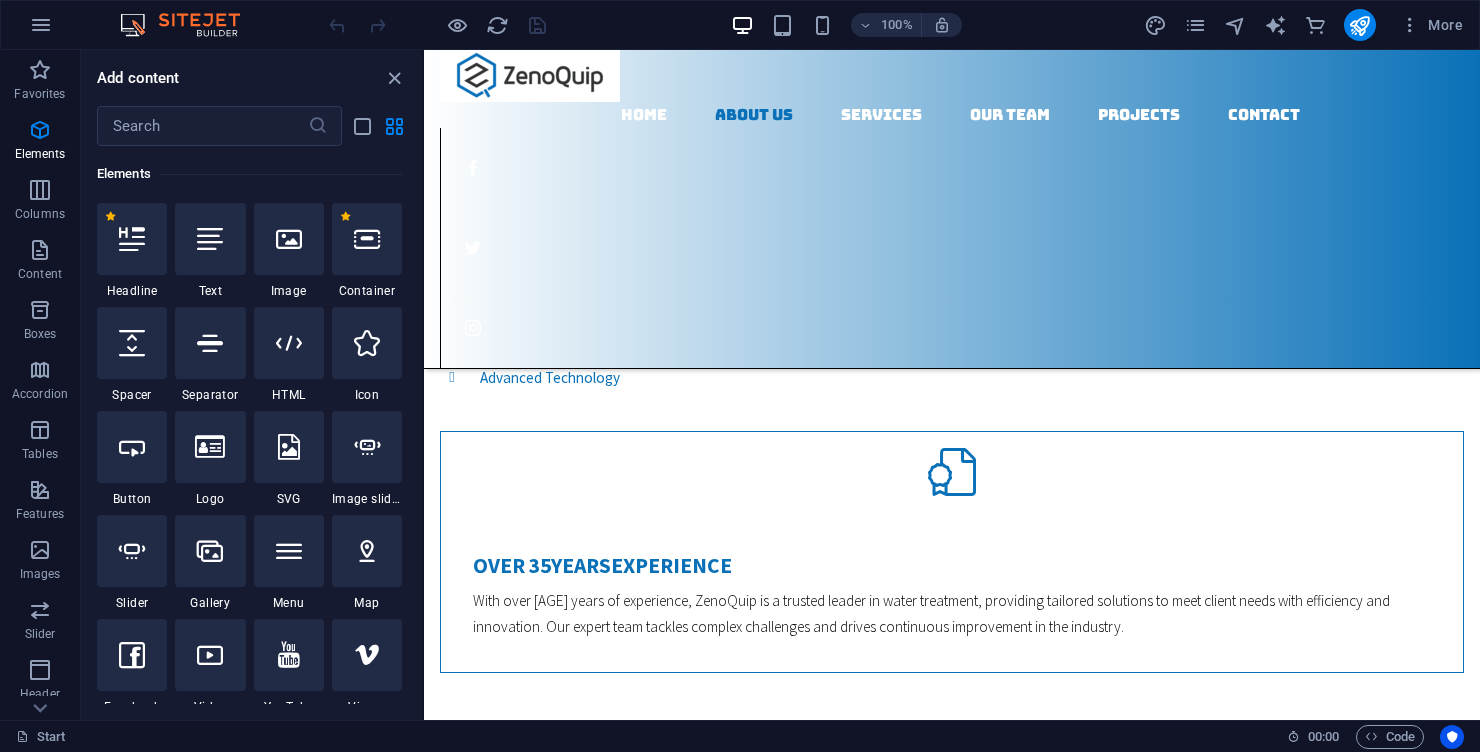 scroll, scrollTop: 2273, scrollLeft: 0, axis: vertical 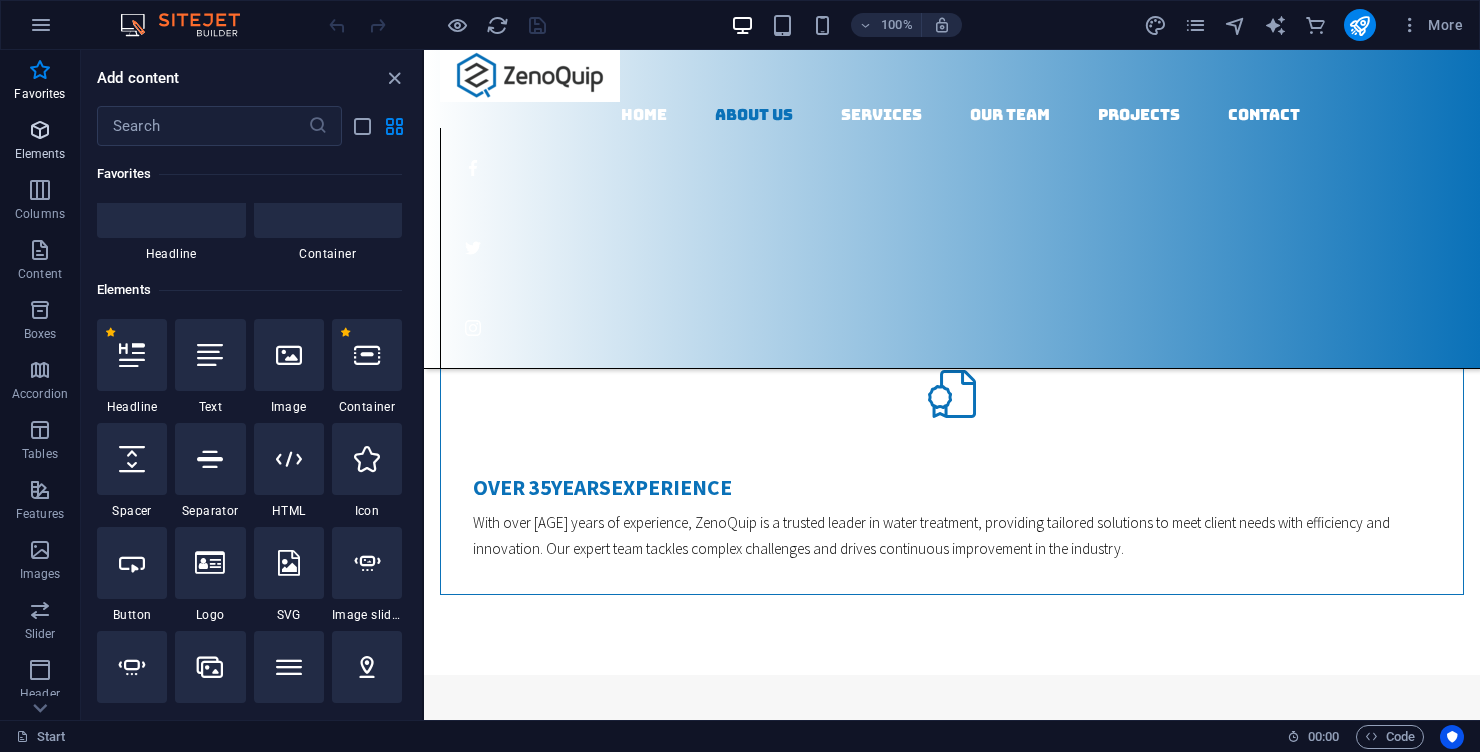 click at bounding box center [40, 130] 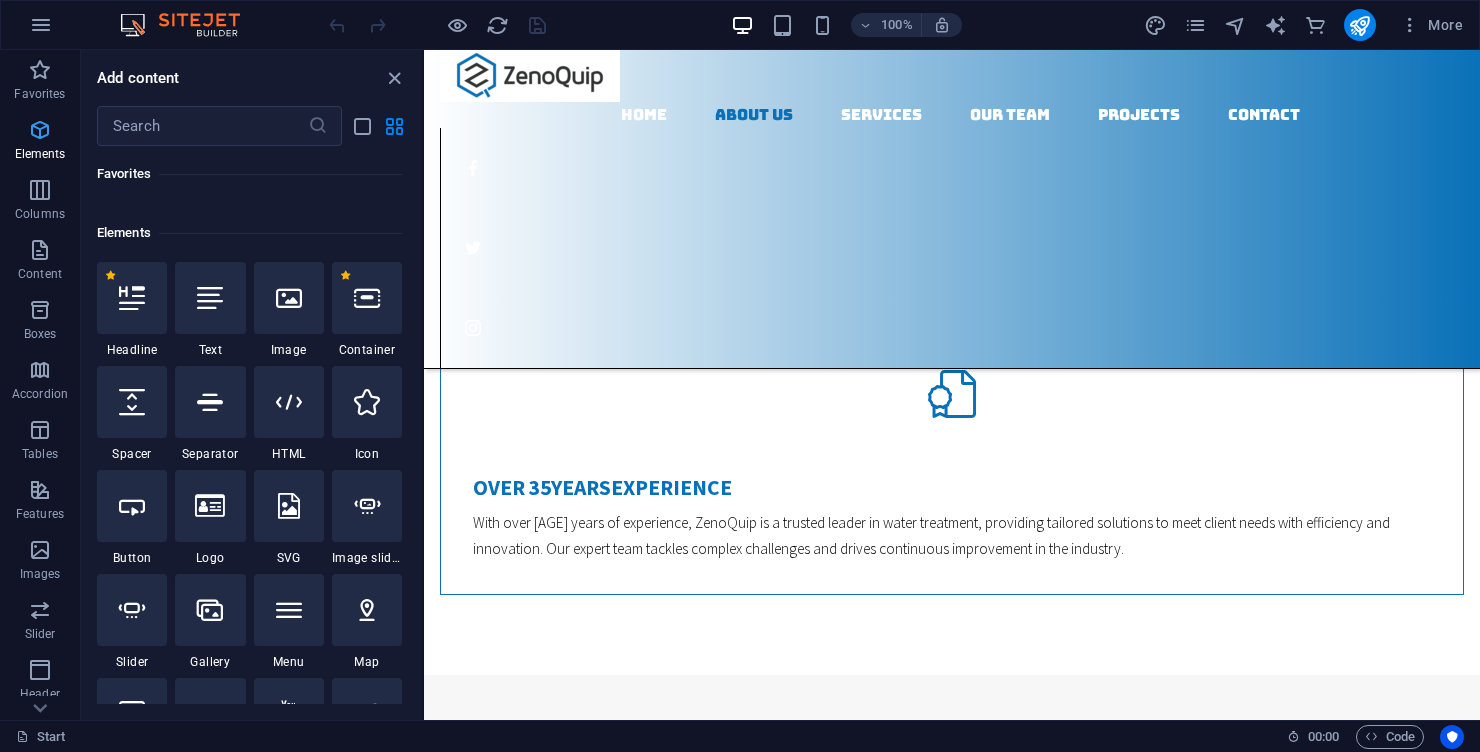 scroll, scrollTop: 213, scrollLeft: 0, axis: vertical 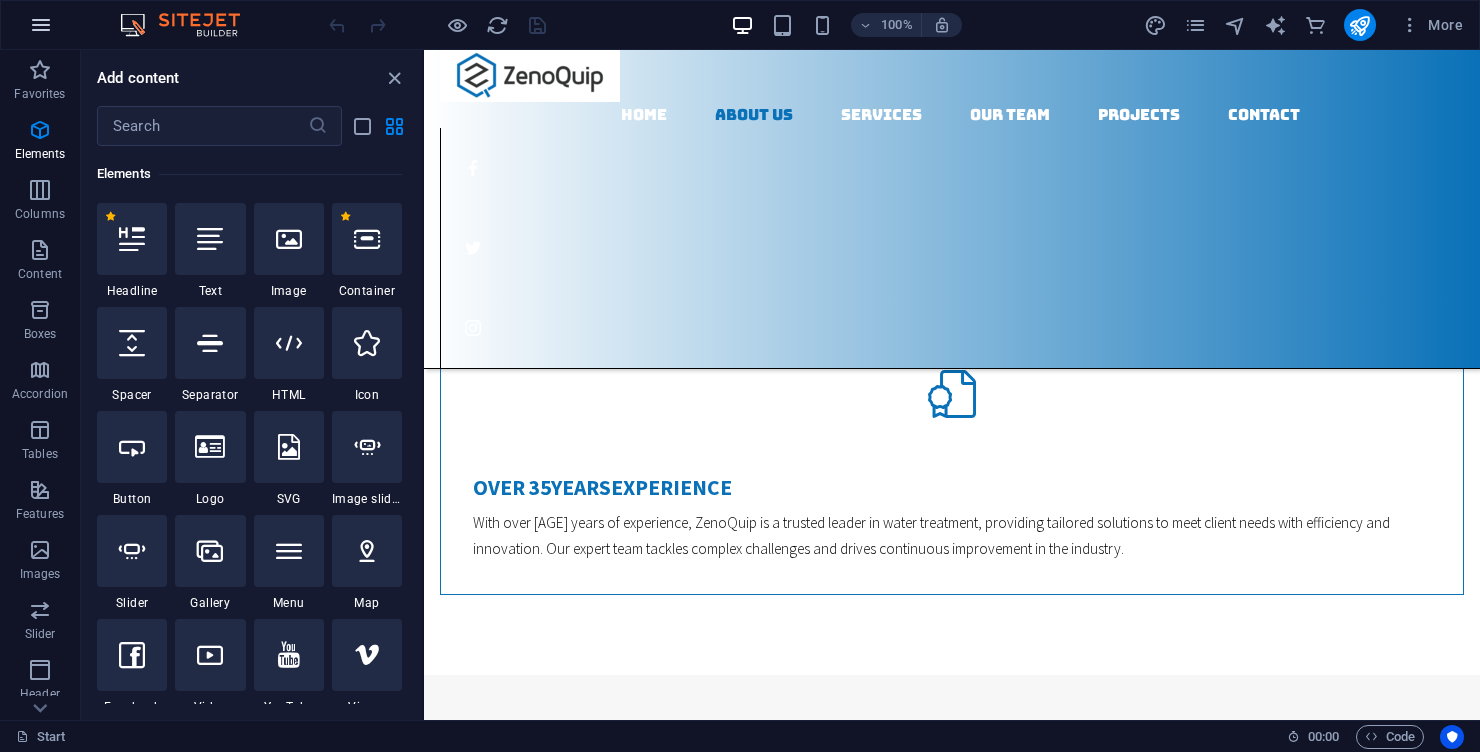 click at bounding box center [41, 25] 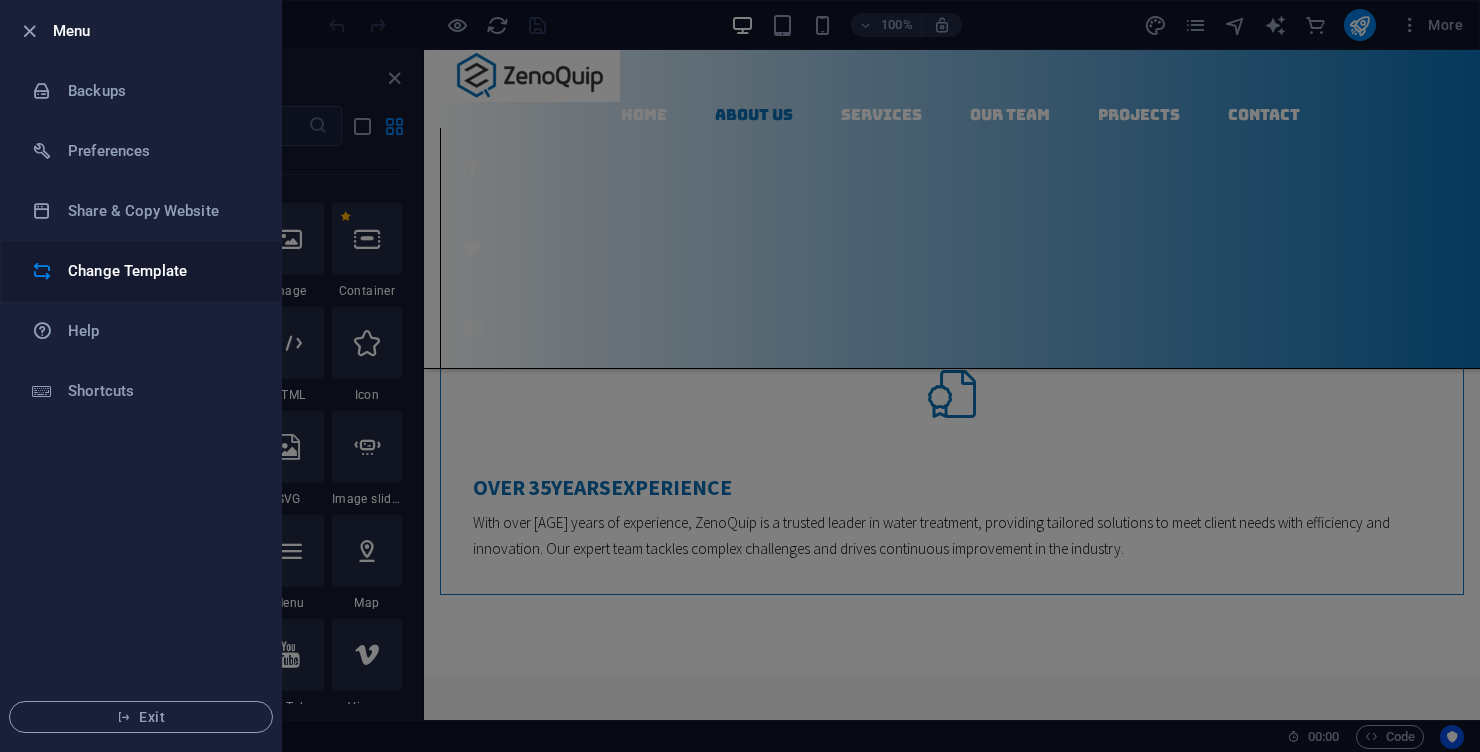 click on "Change Template" at bounding box center [160, 271] 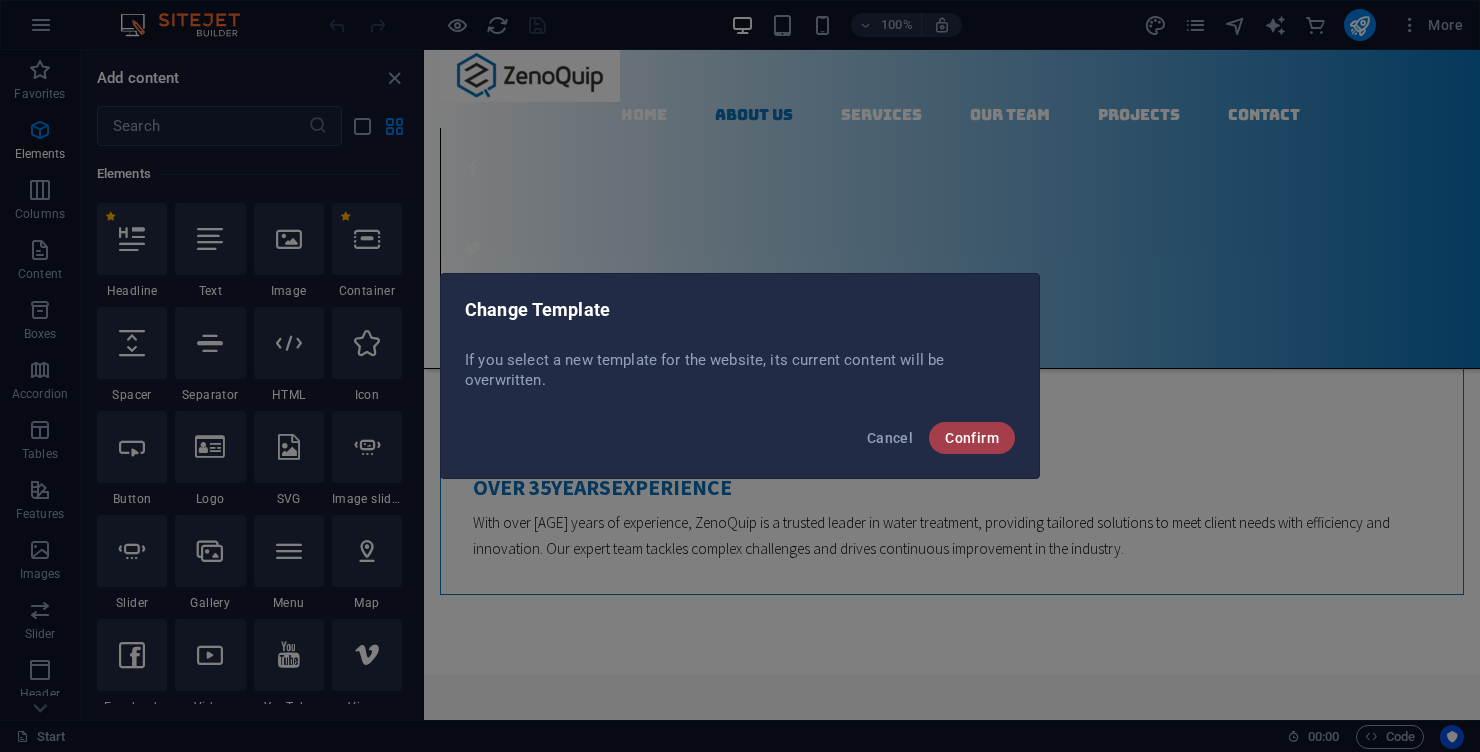 click on "Confirm" at bounding box center (972, 438) 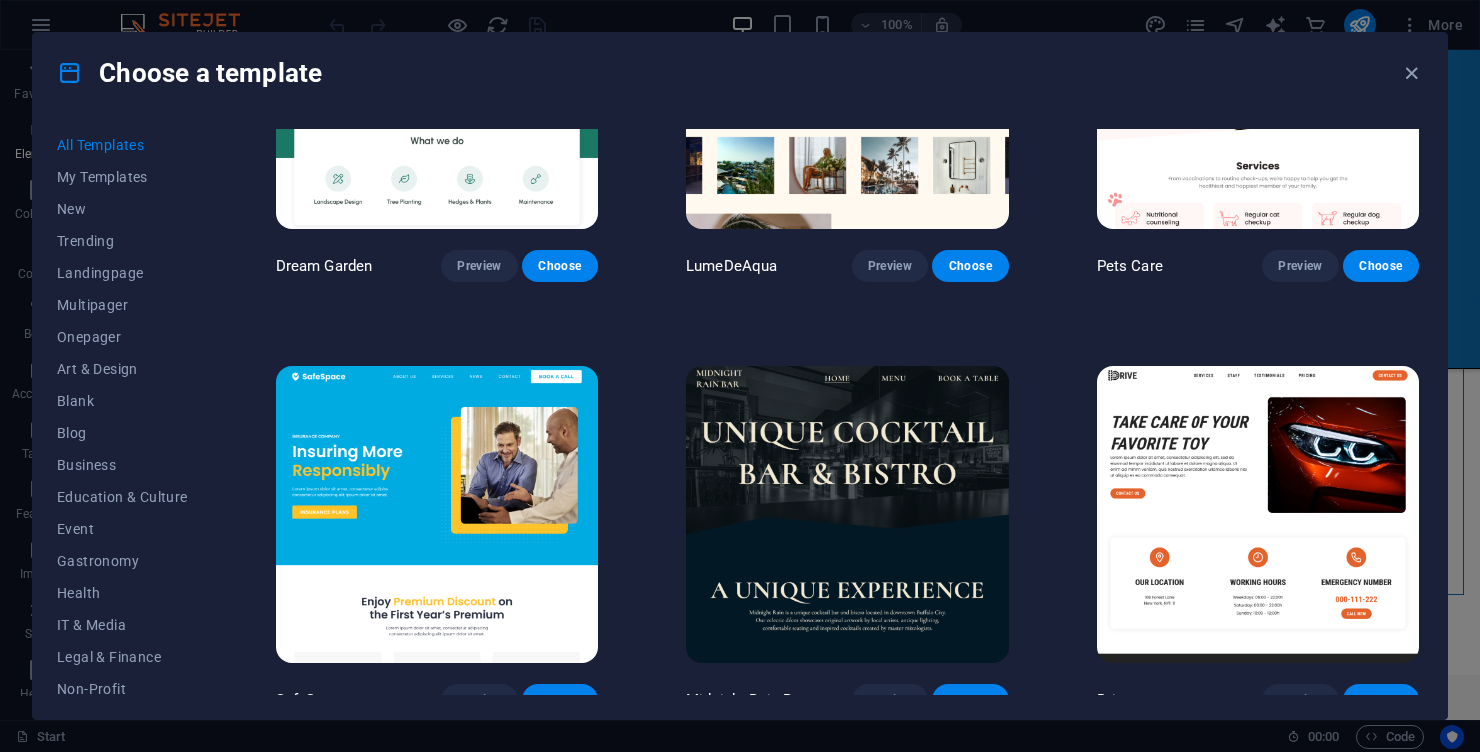 scroll, scrollTop: 4125, scrollLeft: 0, axis: vertical 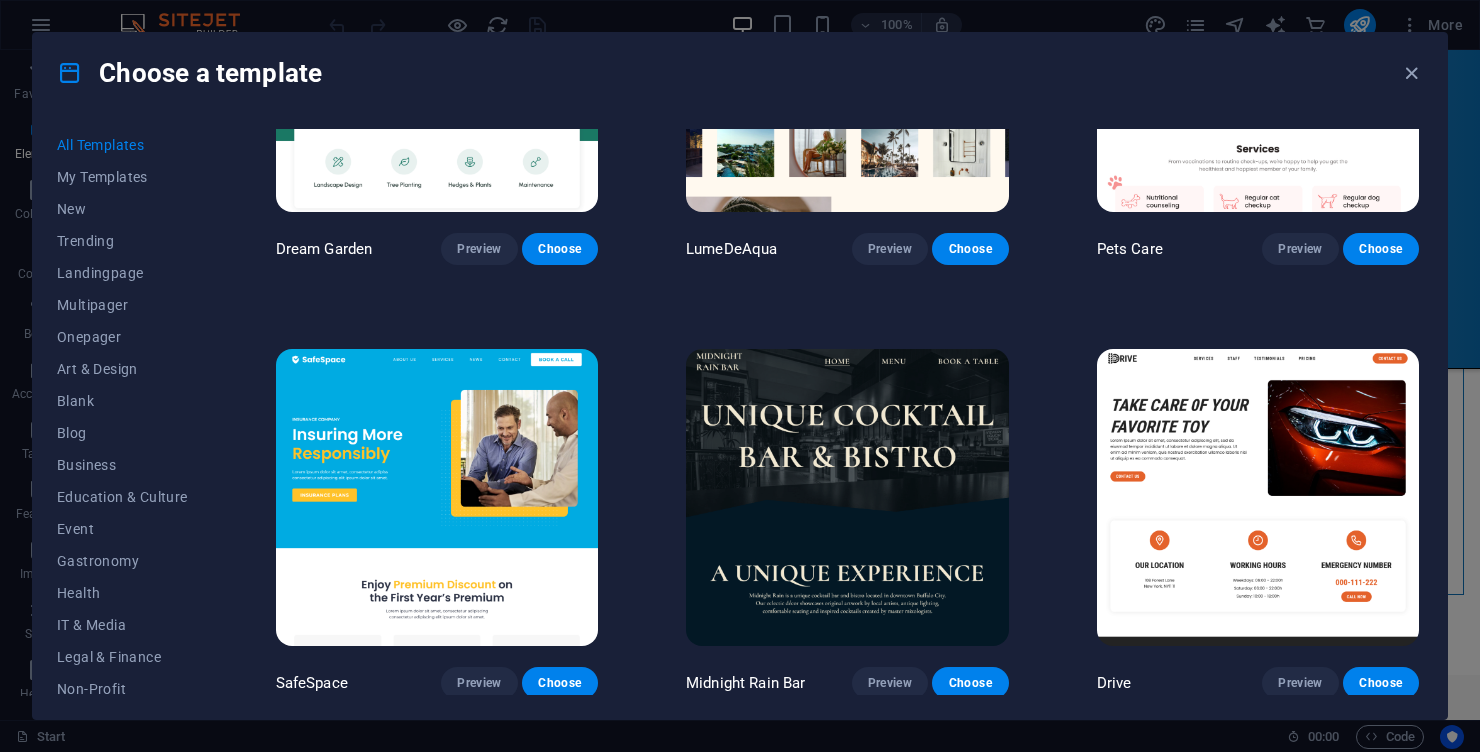 click at bounding box center (1258, 497) 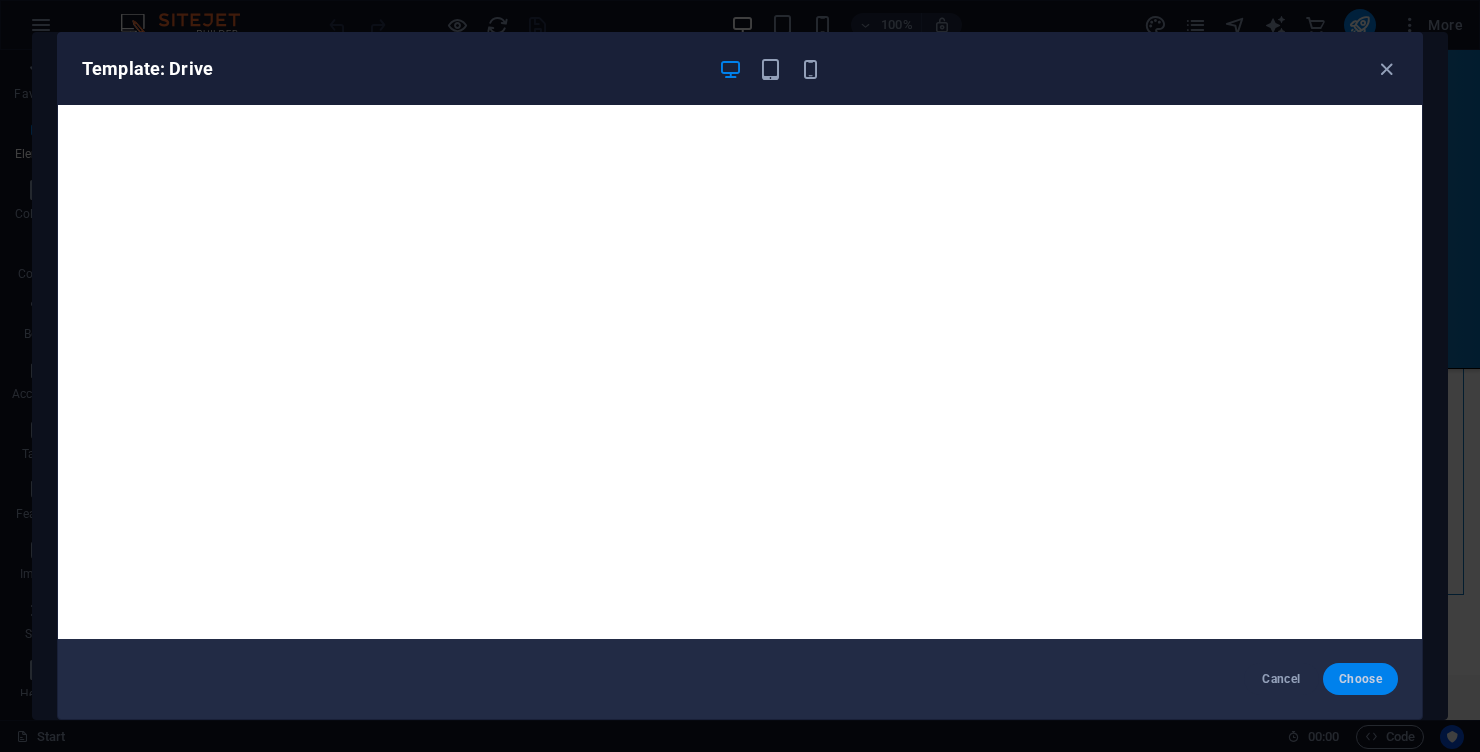 click on "Choose" at bounding box center [1360, 679] 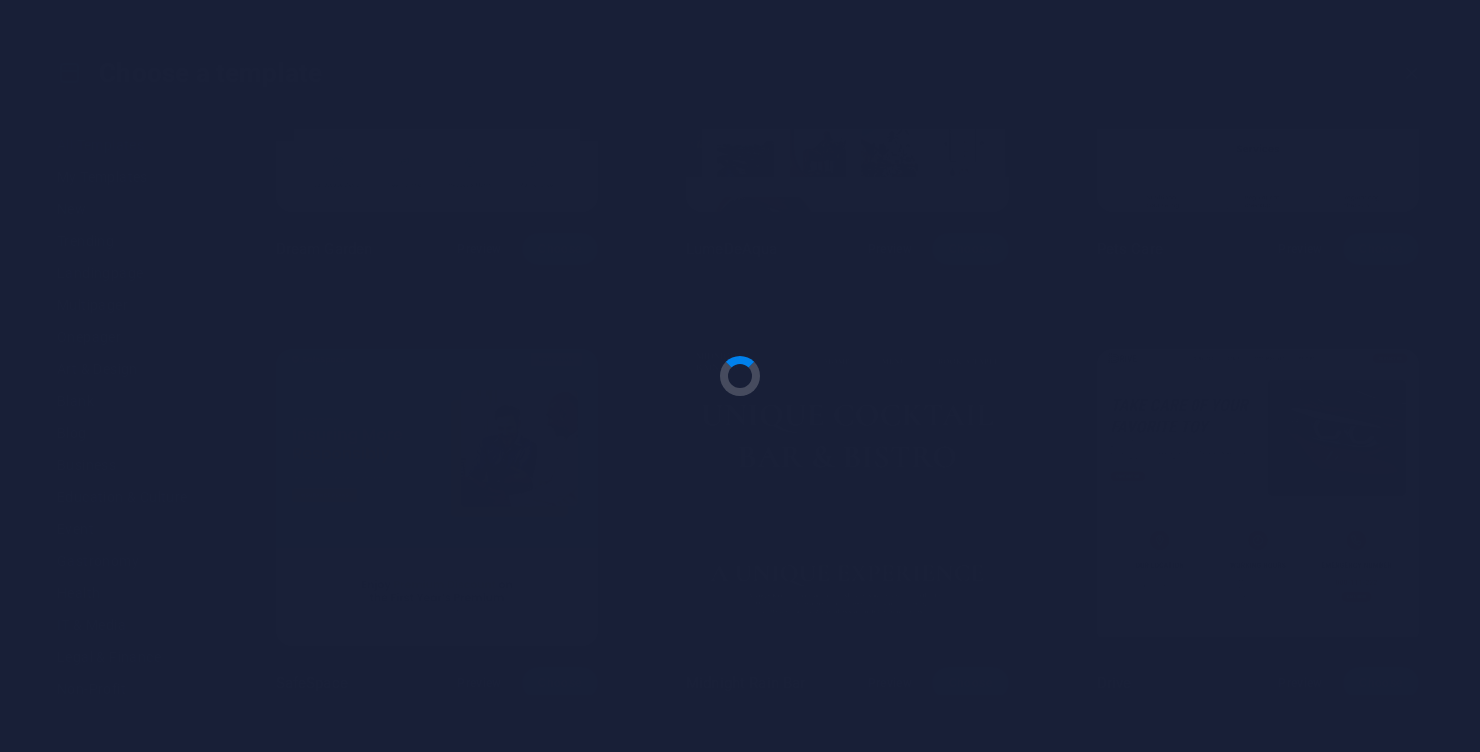 scroll, scrollTop: 2147, scrollLeft: 0, axis: vertical 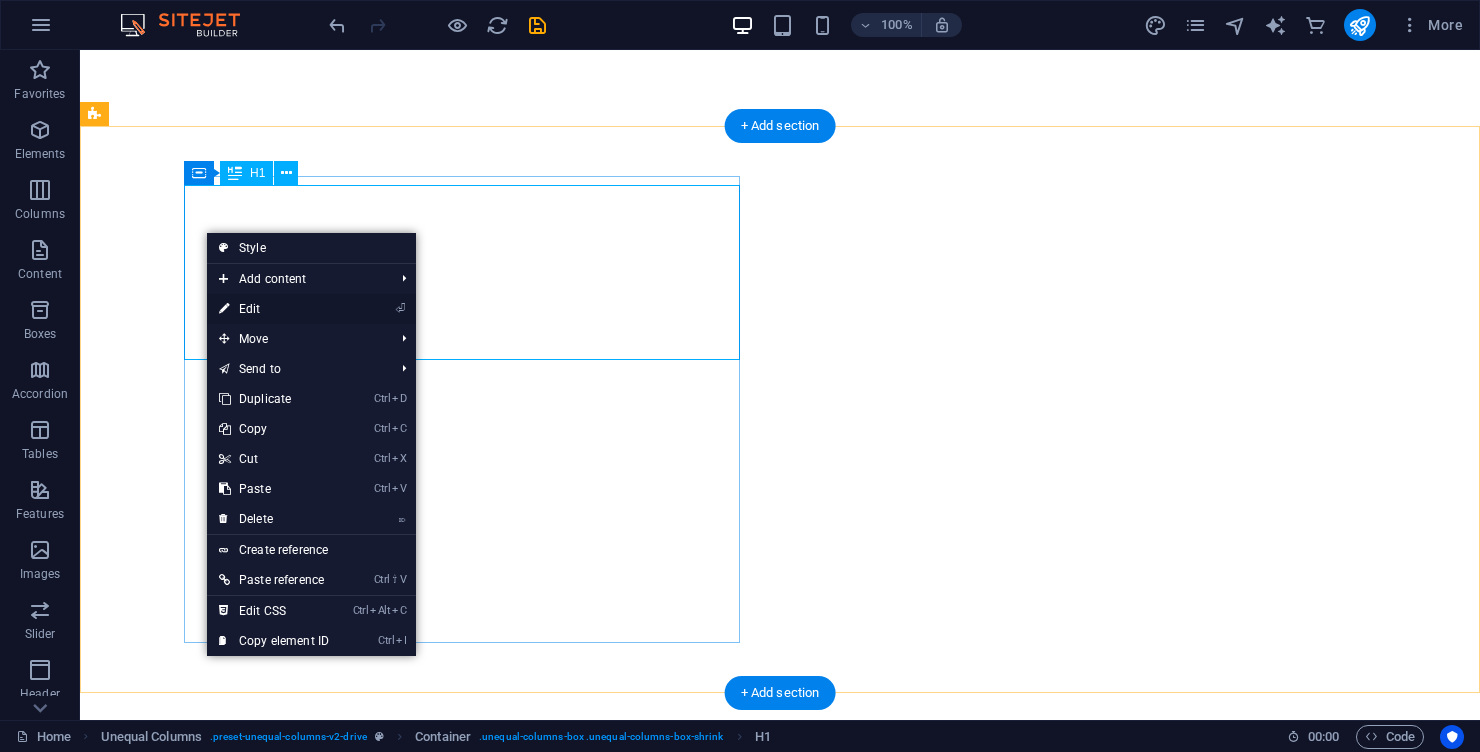 click on "⏎  Edit" at bounding box center [274, 309] 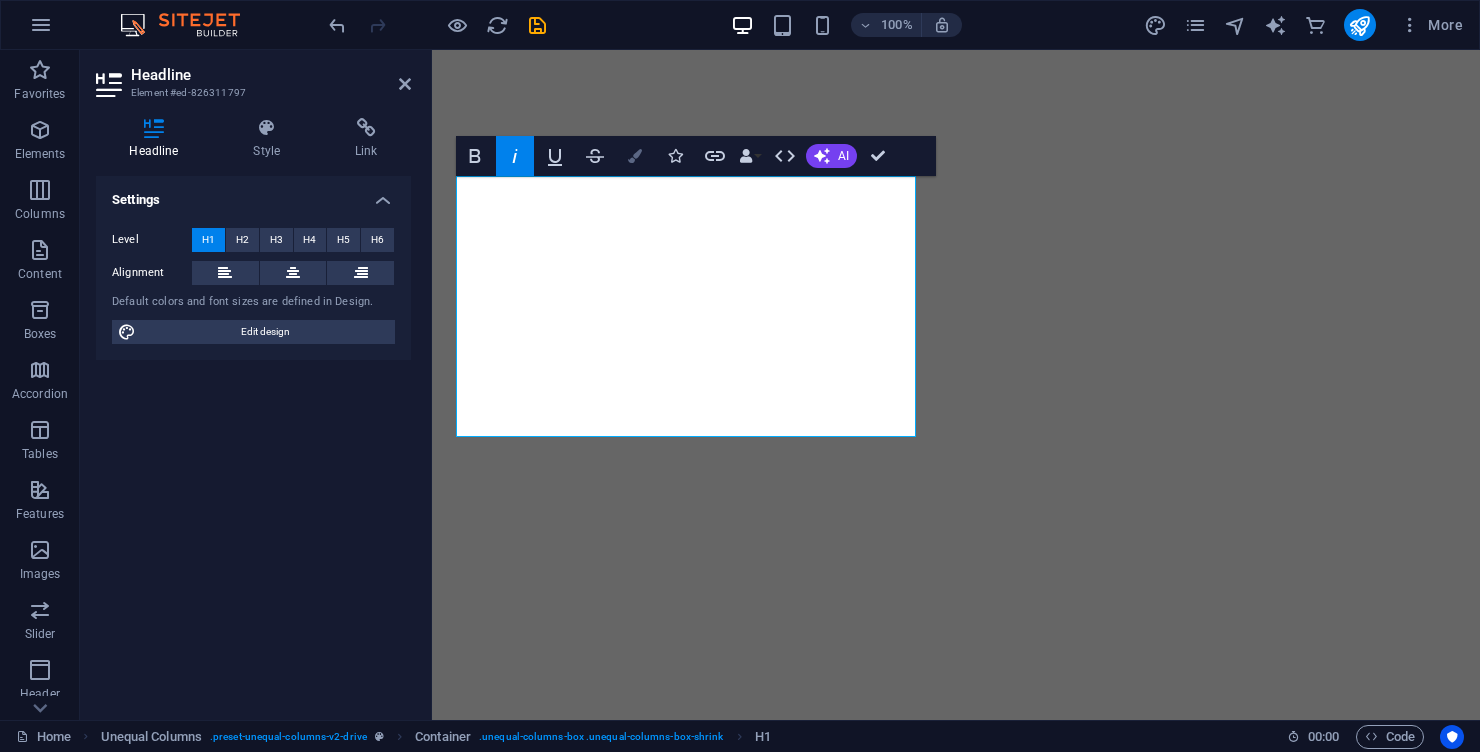 click on "Colors" at bounding box center [635, 156] 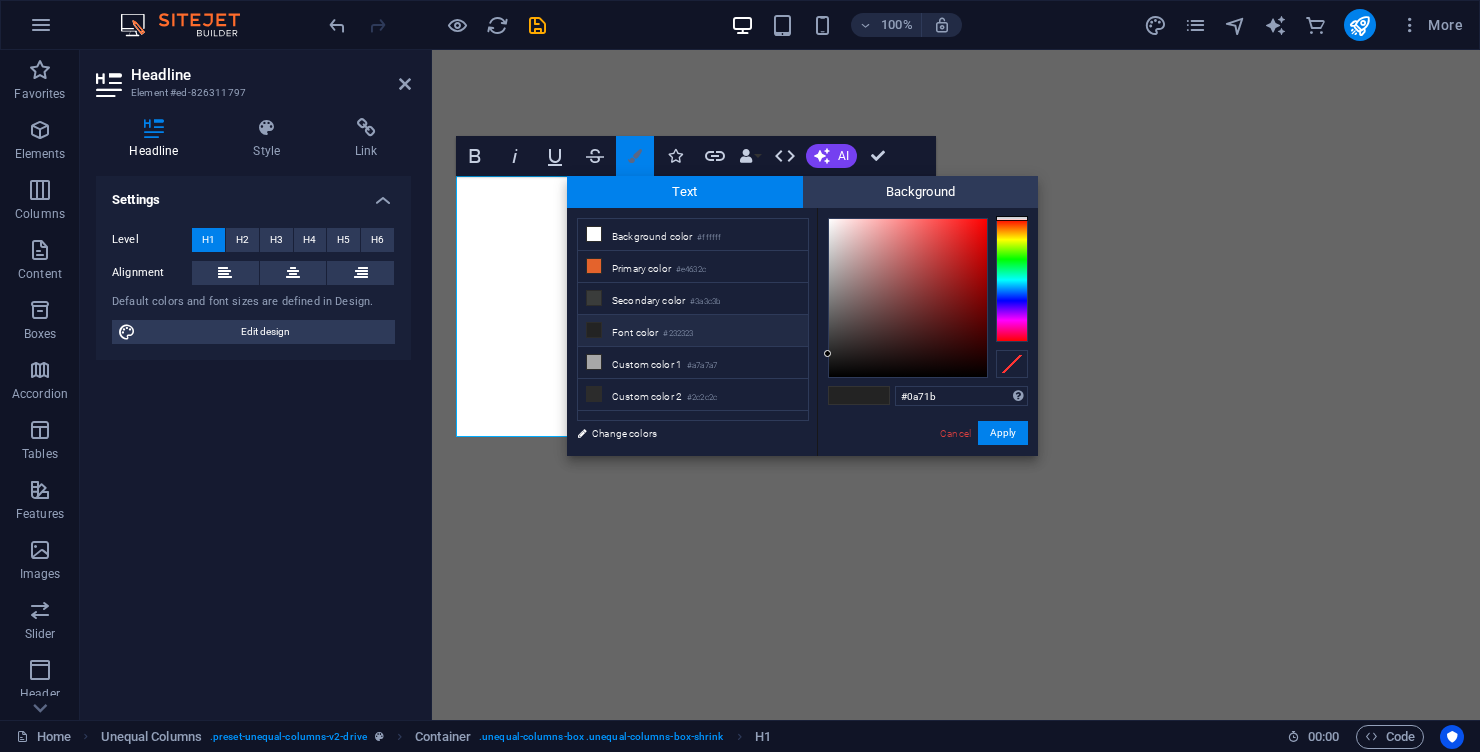 type on "#0a71b8" 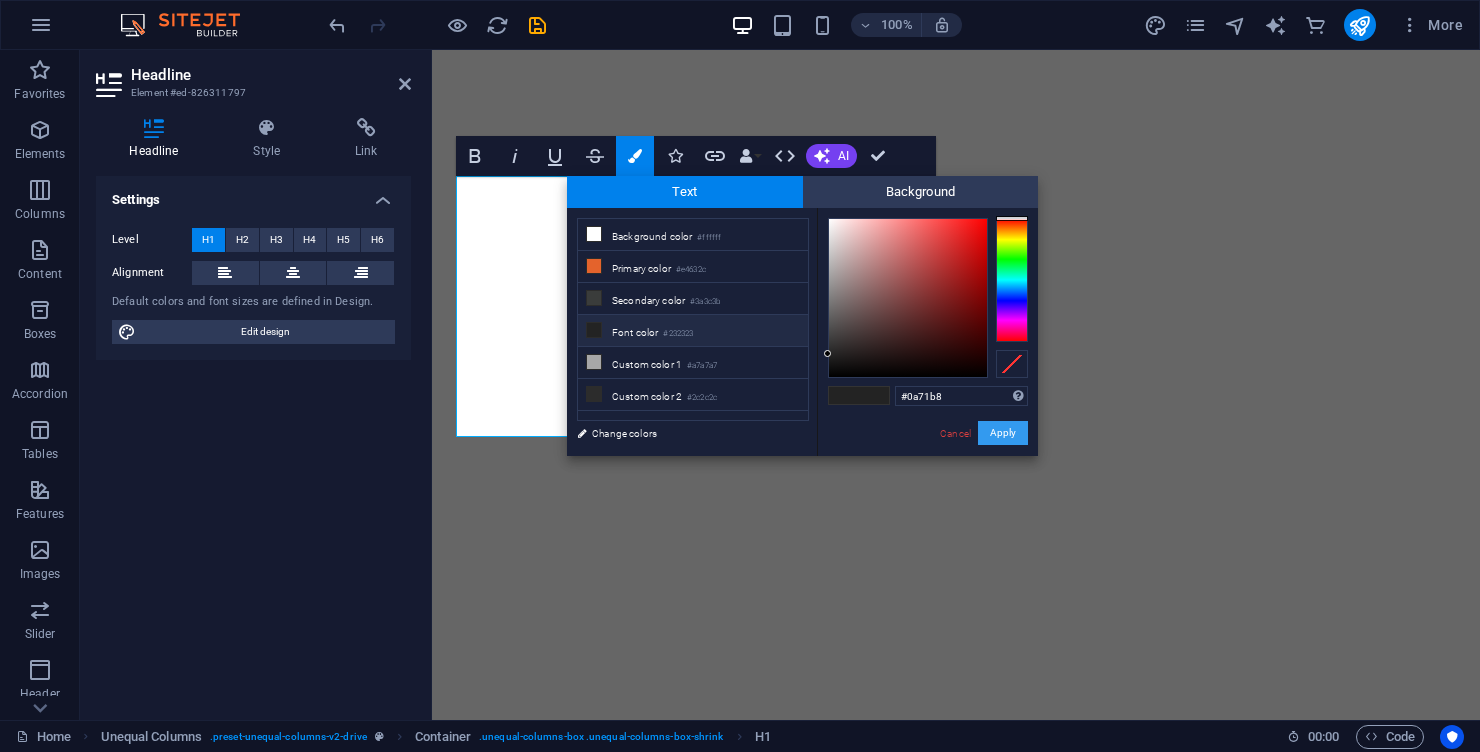 click on "Apply" at bounding box center [1003, 433] 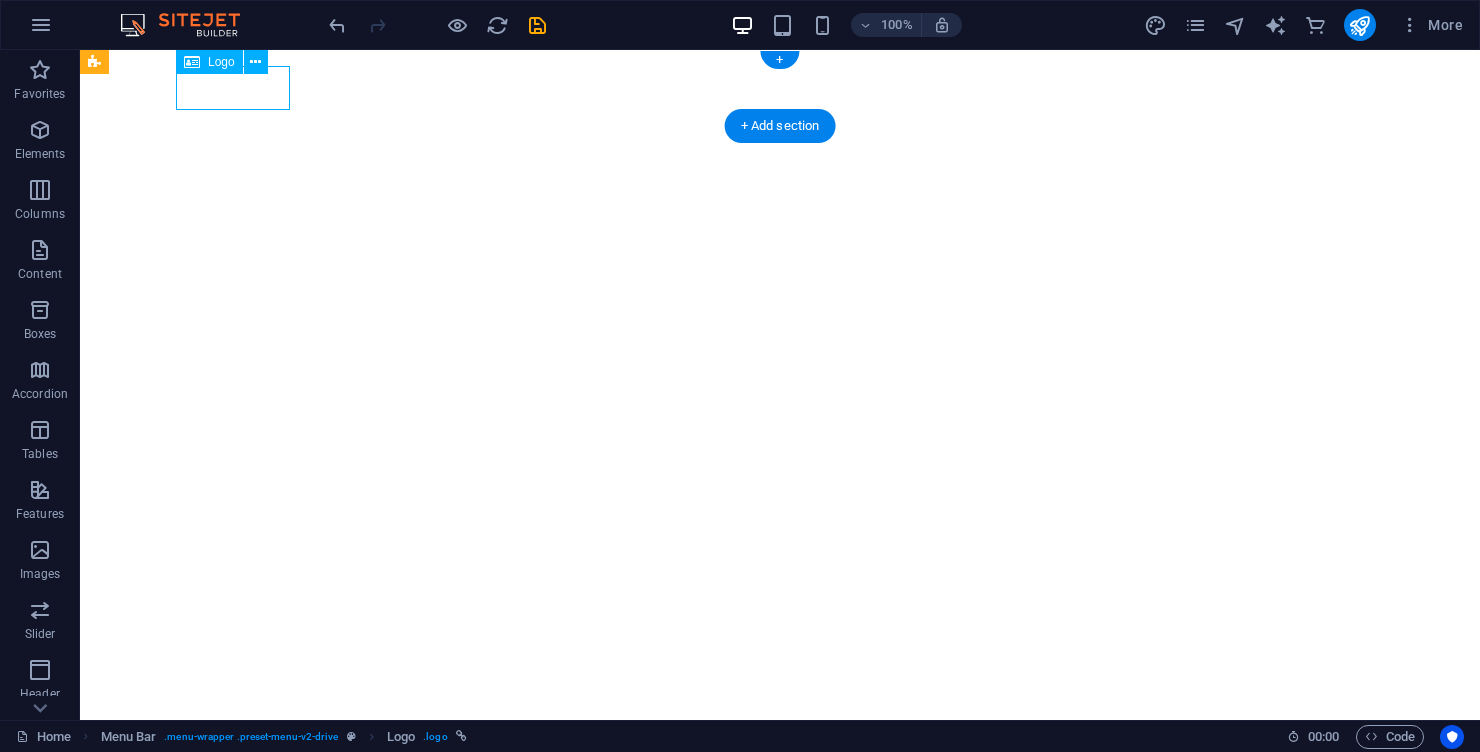 select on "px" 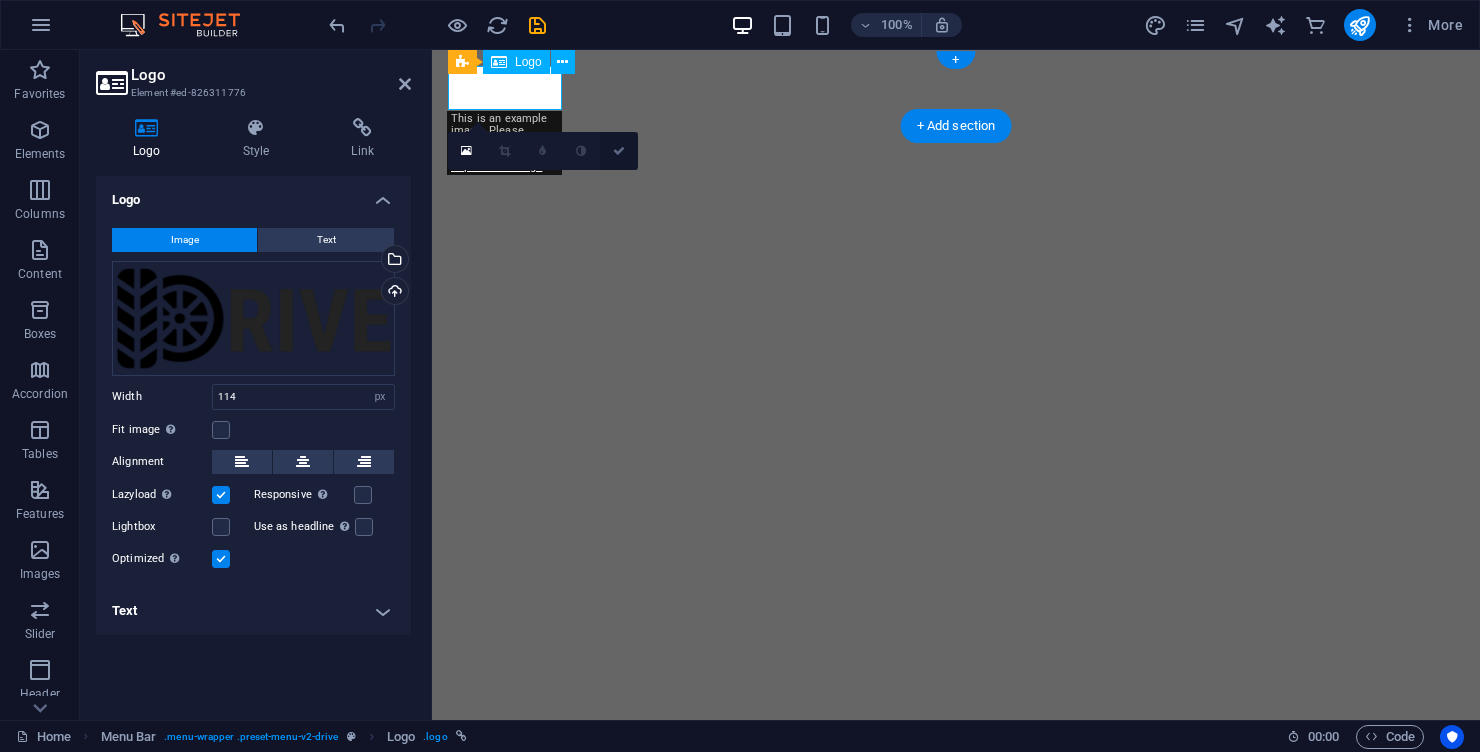 click at bounding box center [619, 151] 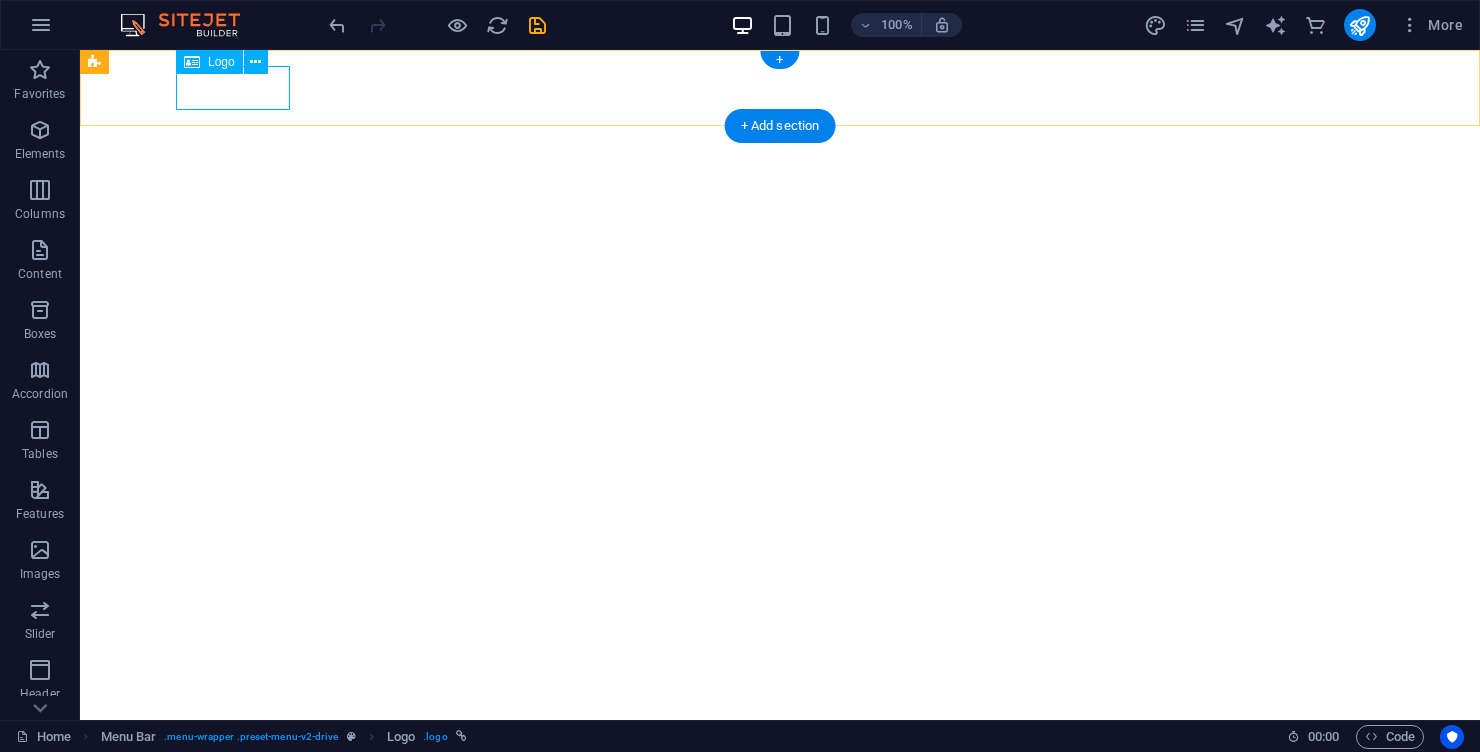 select on "px" 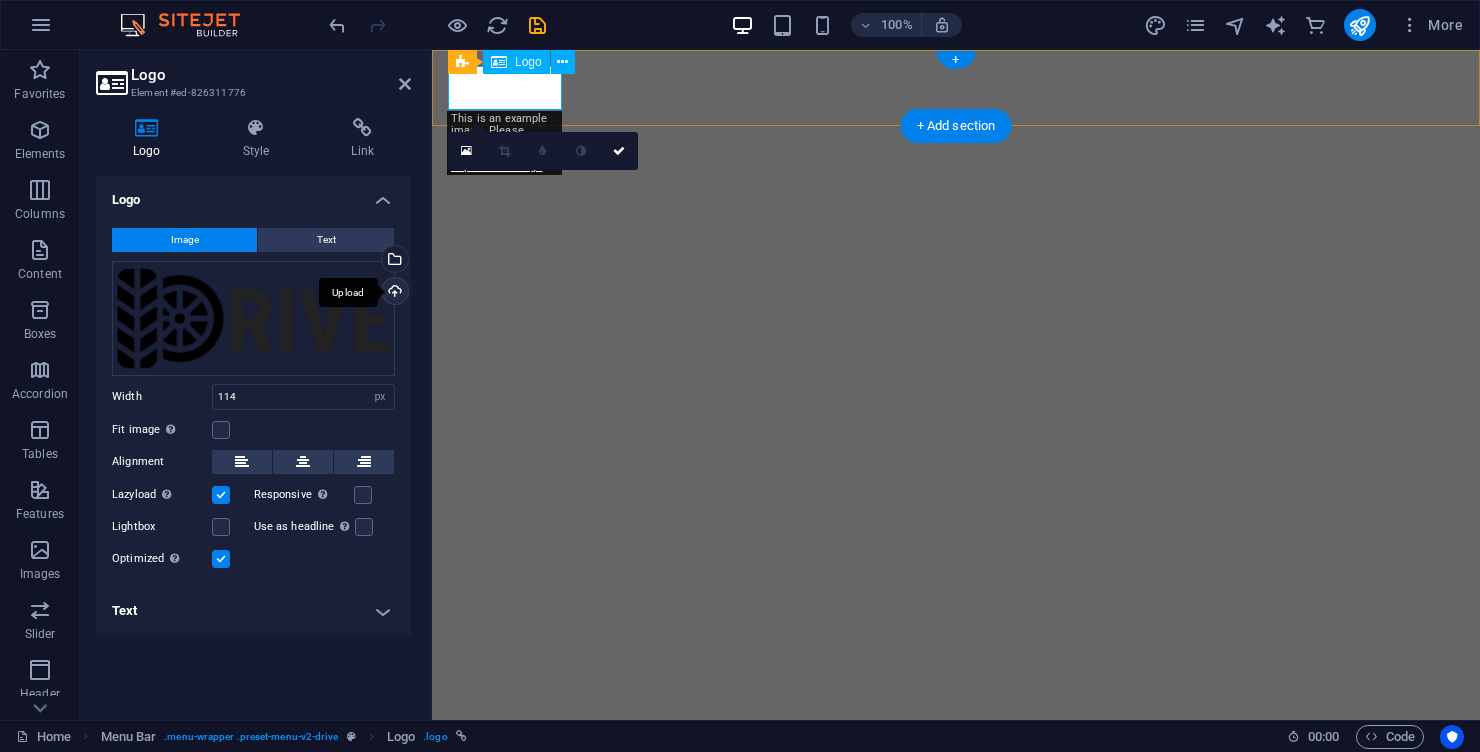 click on "Upload" at bounding box center [393, 293] 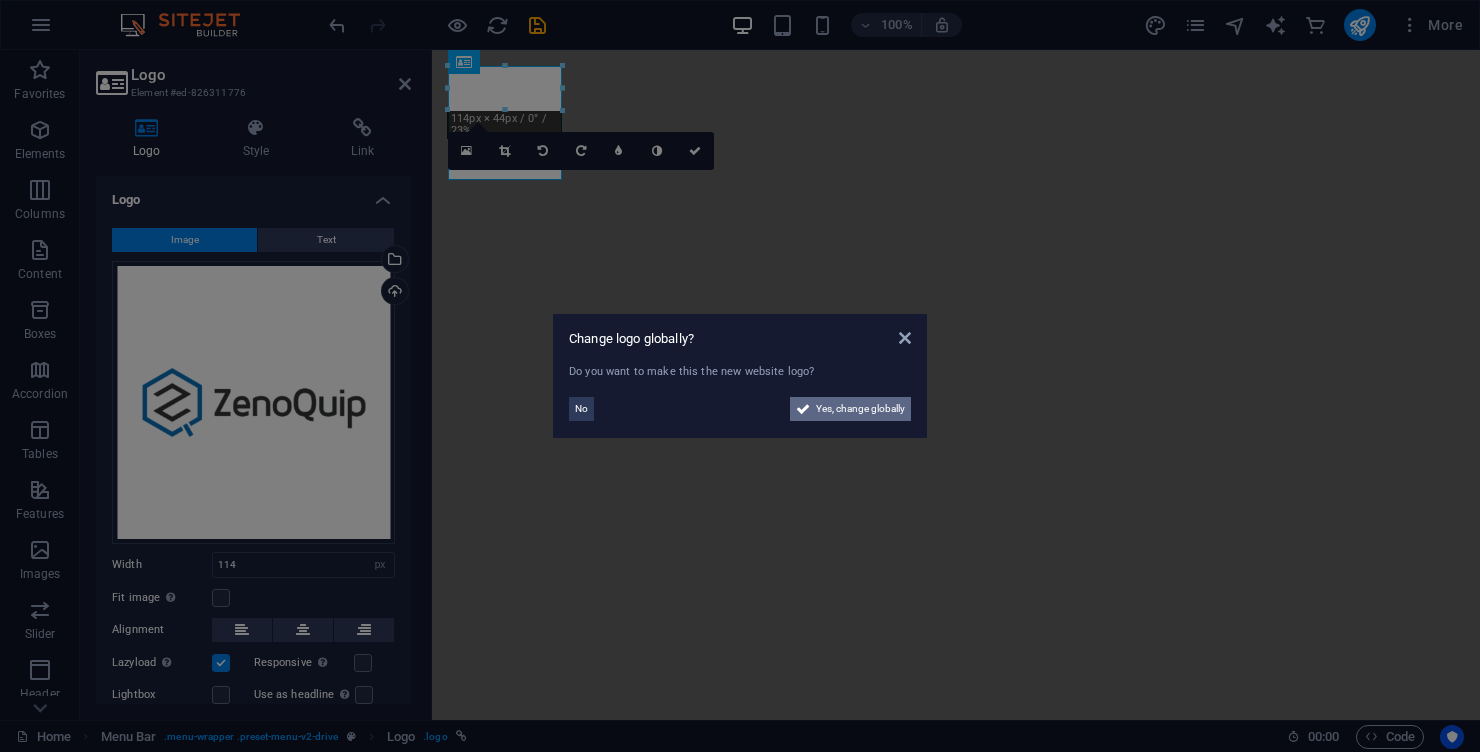 click on "Yes, change globally" at bounding box center [860, 409] 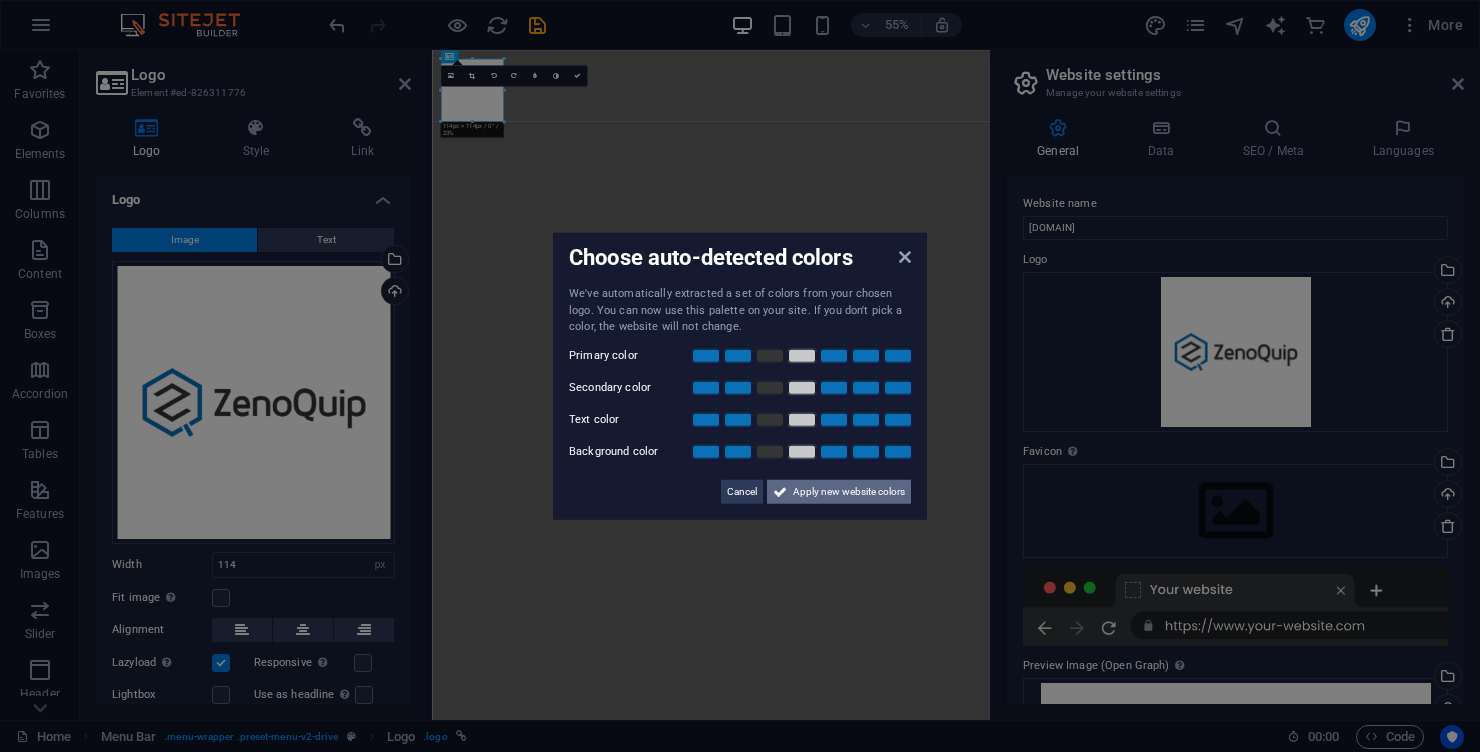 click on "Apply new website colors" at bounding box center (849, 491) 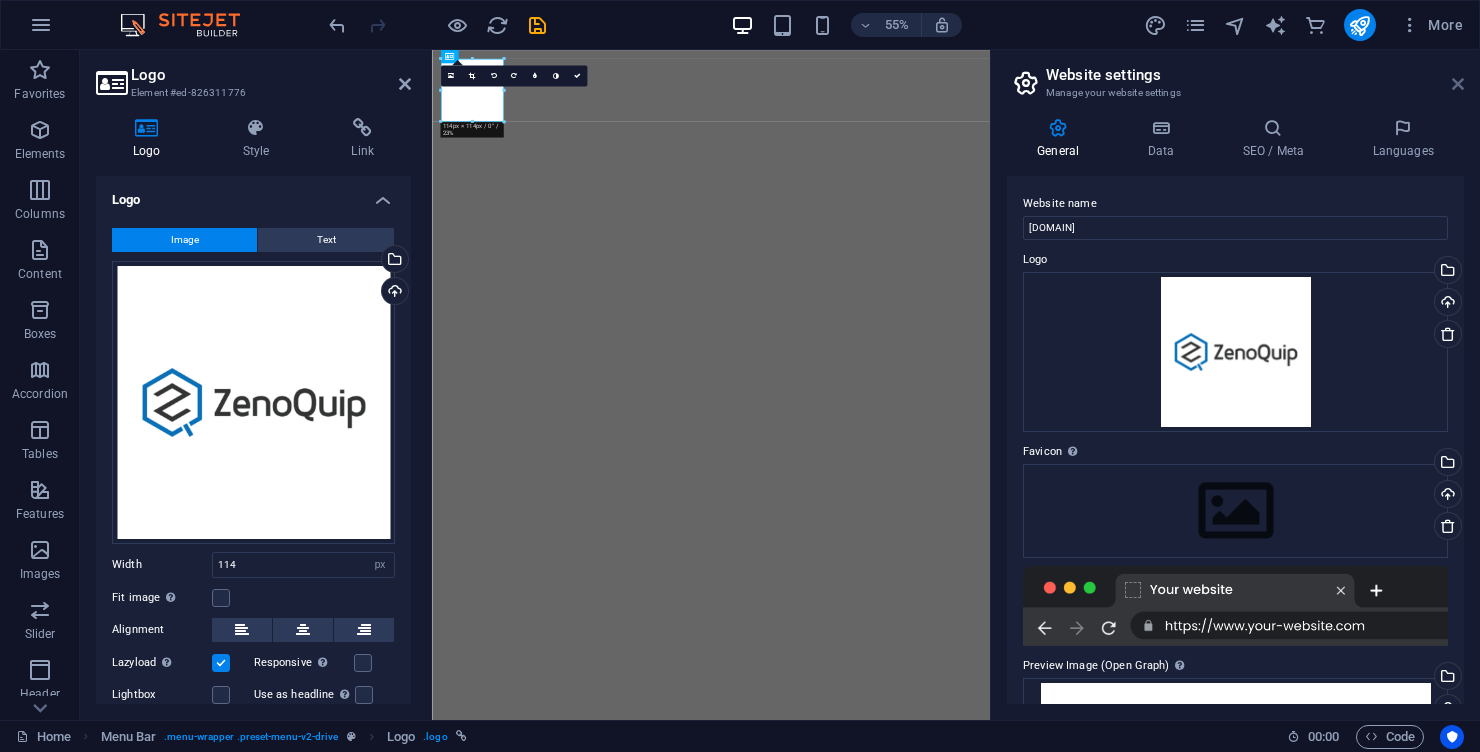 click at bounding box center [1458, 84] 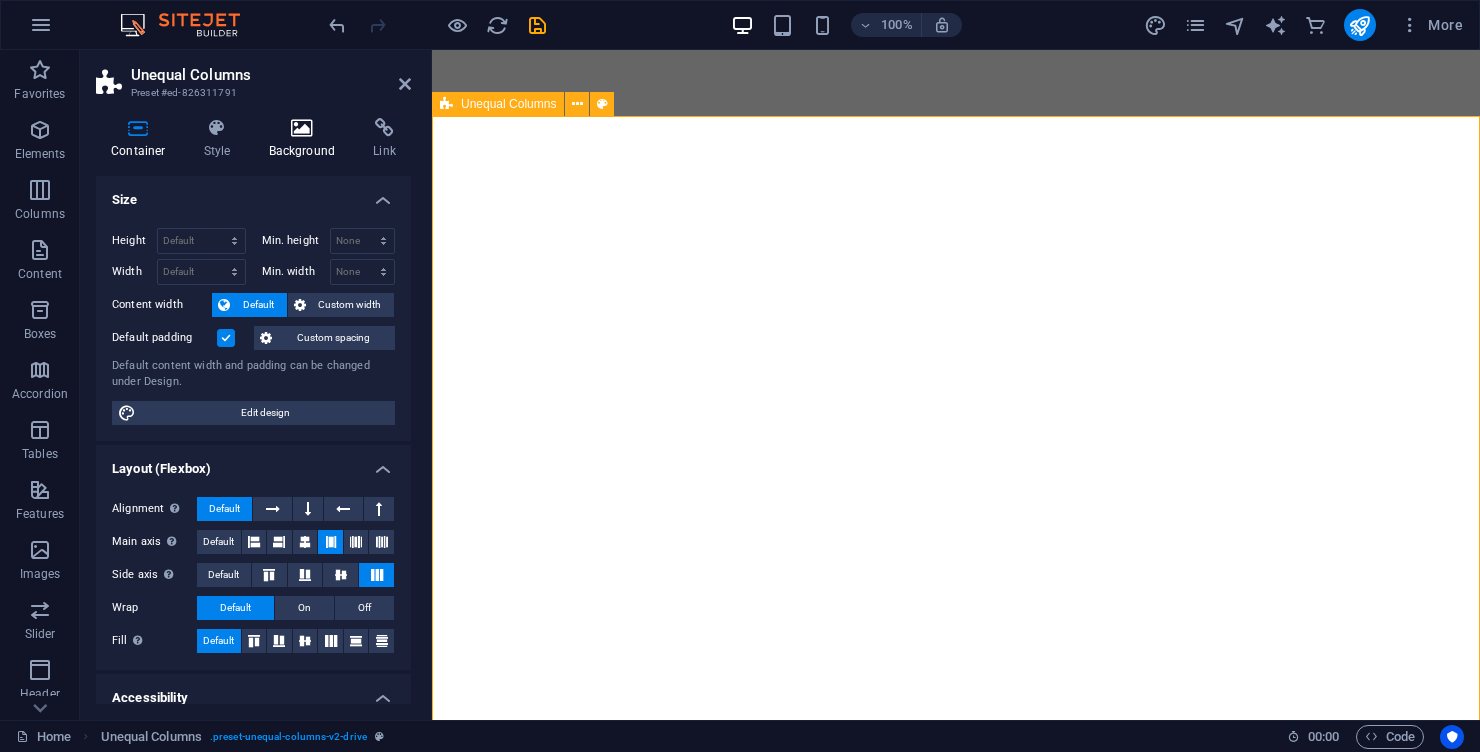 click at bounding box center [302, 128] 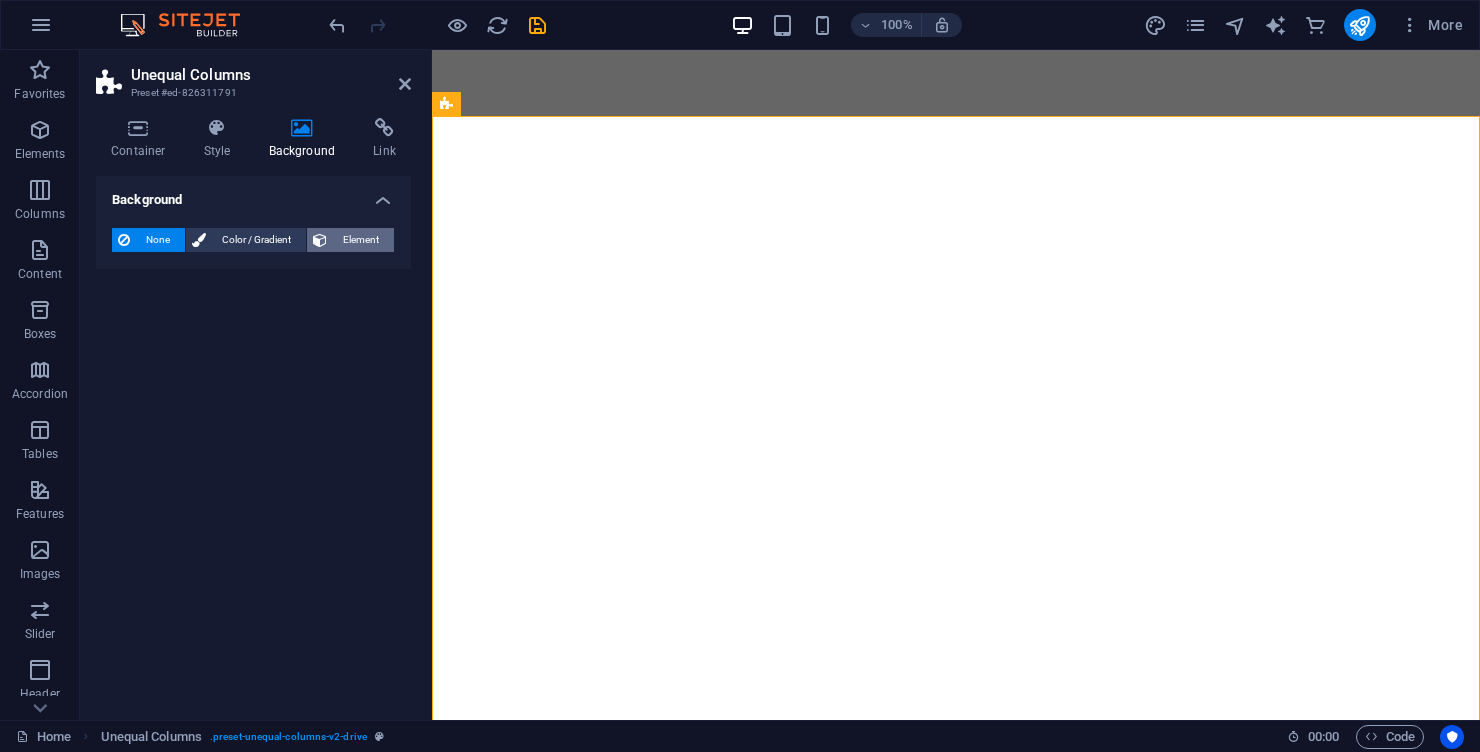click on "Element" at bounding box center [360, 240] 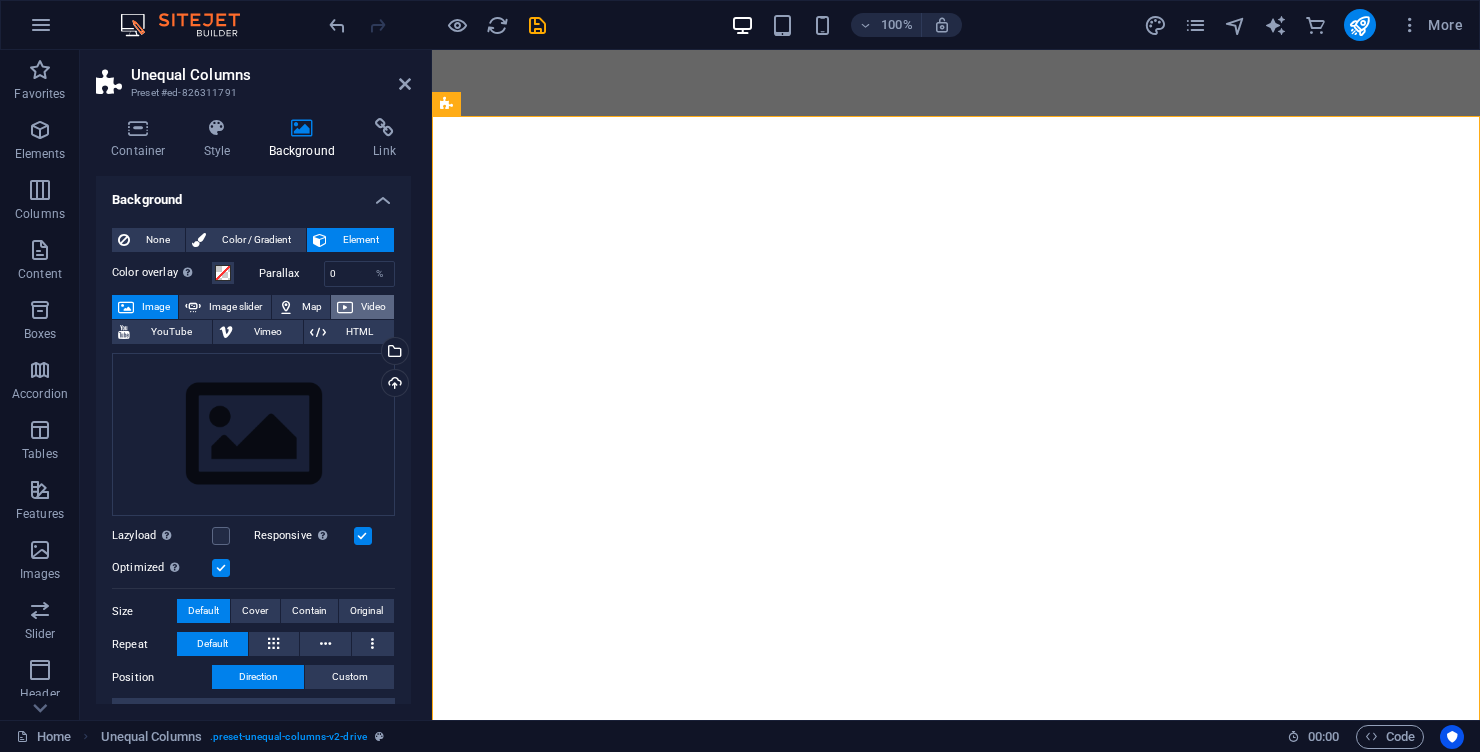 click on "Video" at bounding box center (373, 307) 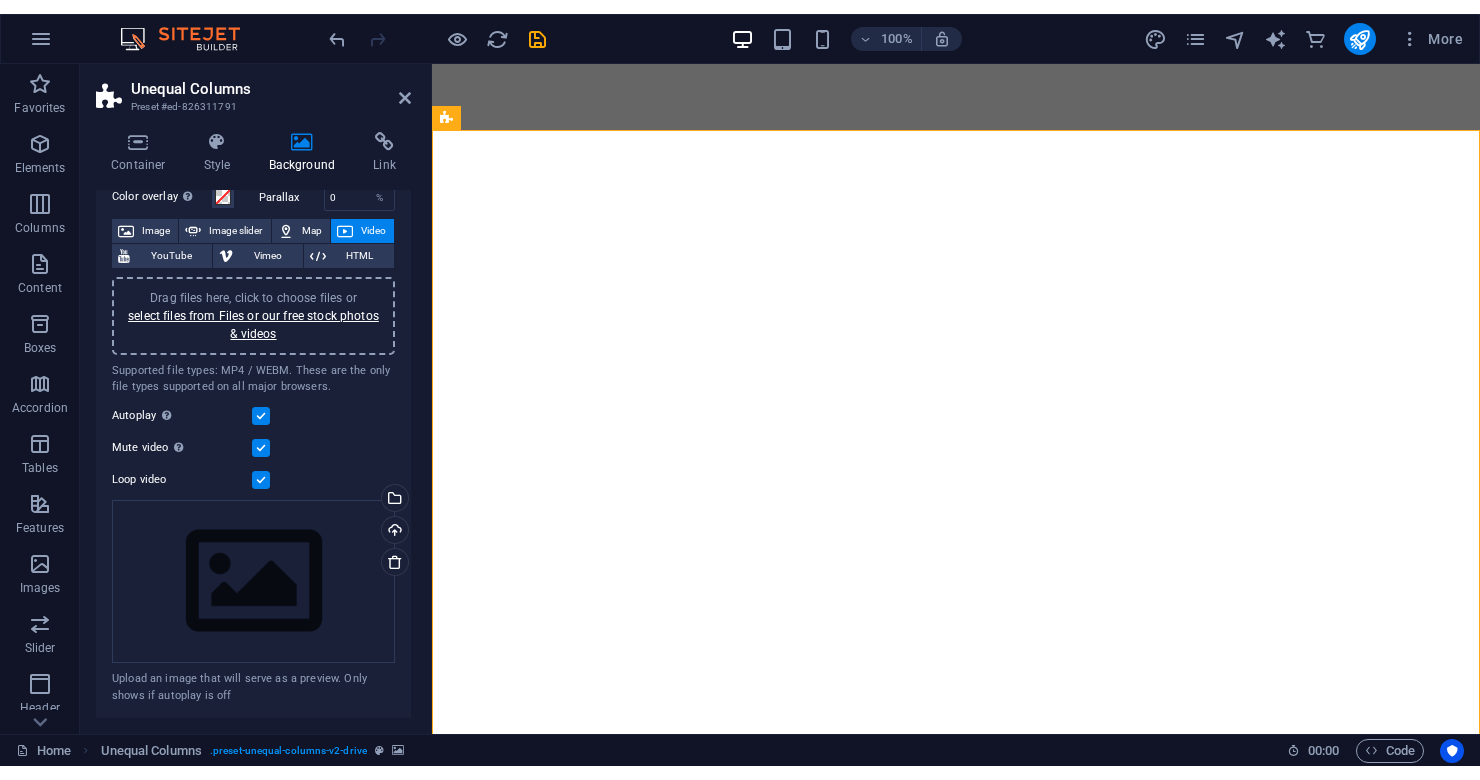 scroll, scrollTop: 89, scrollLeft: 0, axis: vertical 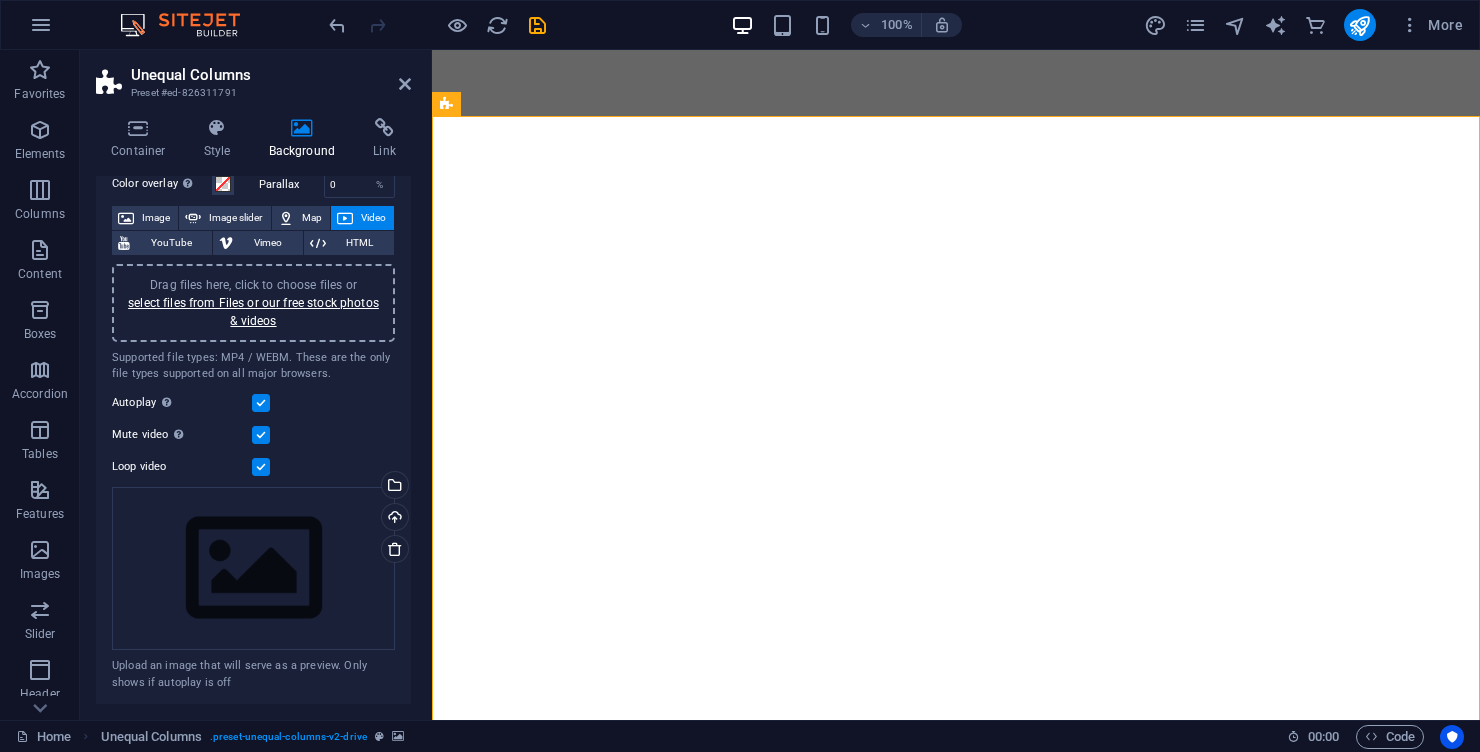 click on "Drag files here, click to choose files or select files from Files or our free stock photos & videos" at bounding box center [253, 303] 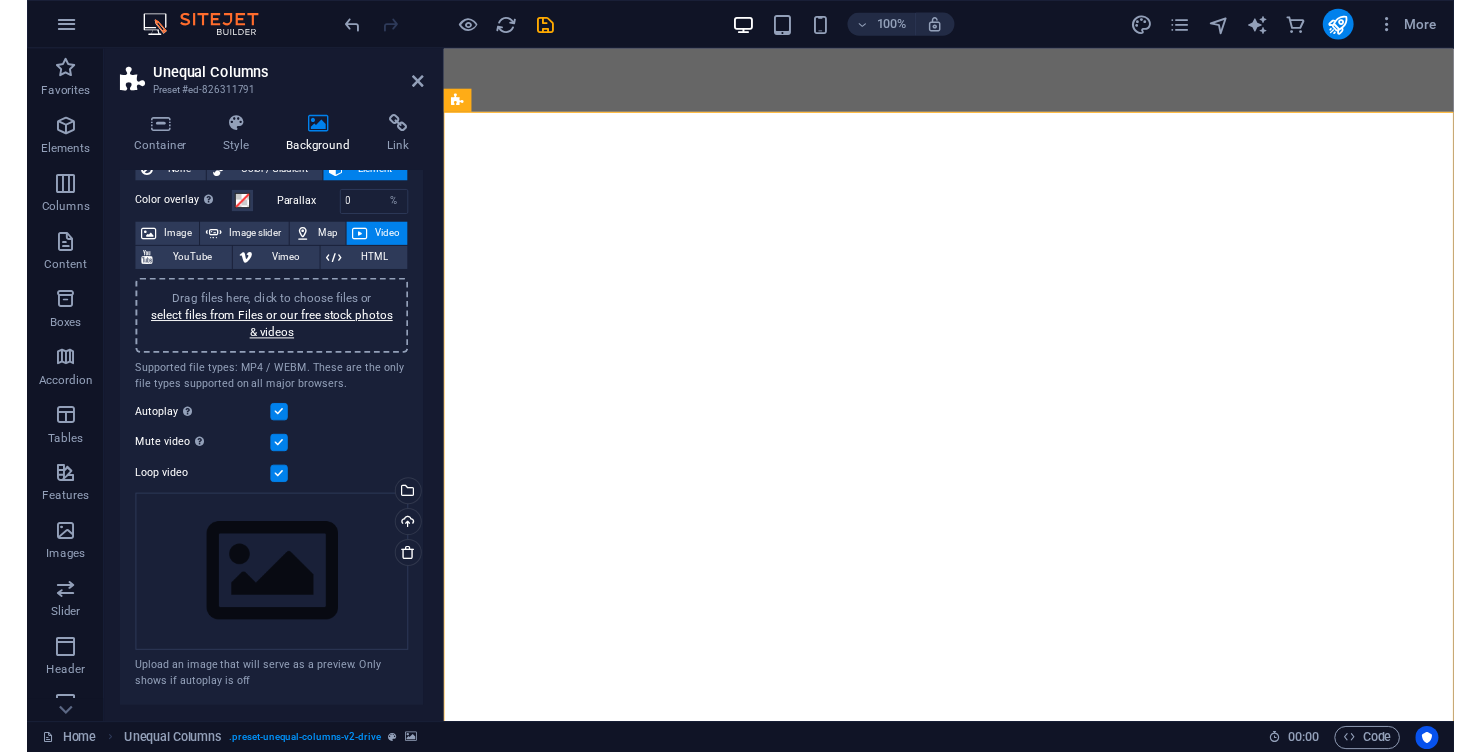 scroll, scrollTop: 62, scrollLeft: 0, axis: vertical 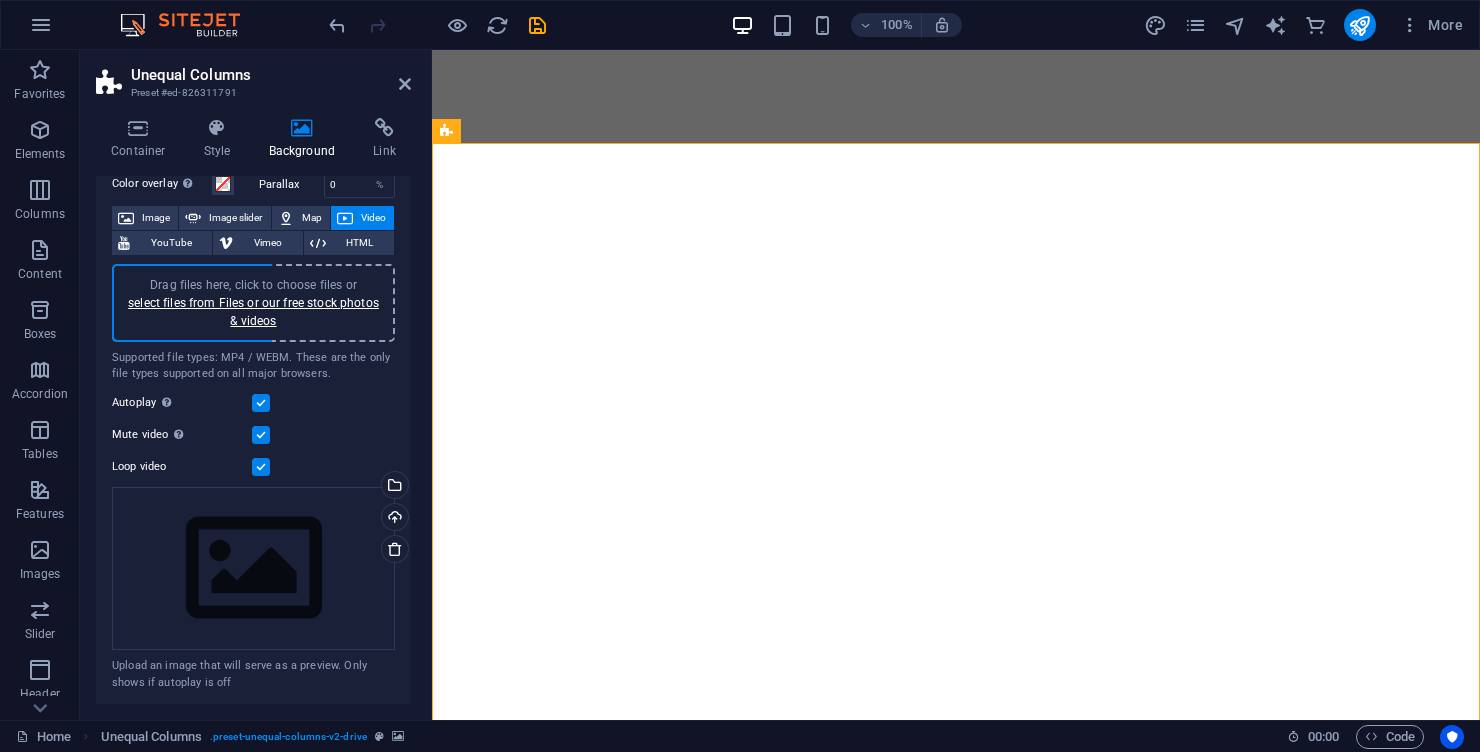 select on "%" 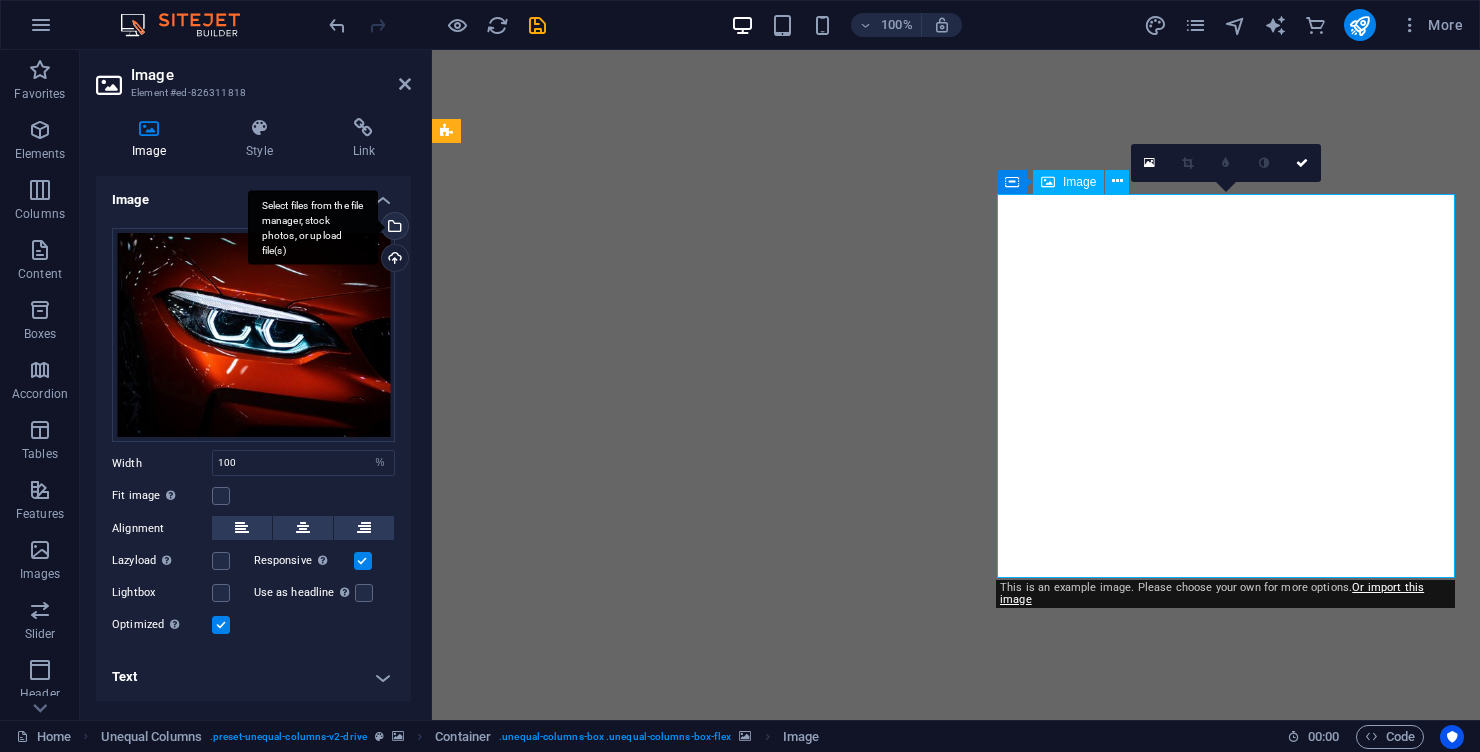 click on "Select files from the file manager, stock photos, or upload file(s)" at bounding box center (313, 227) 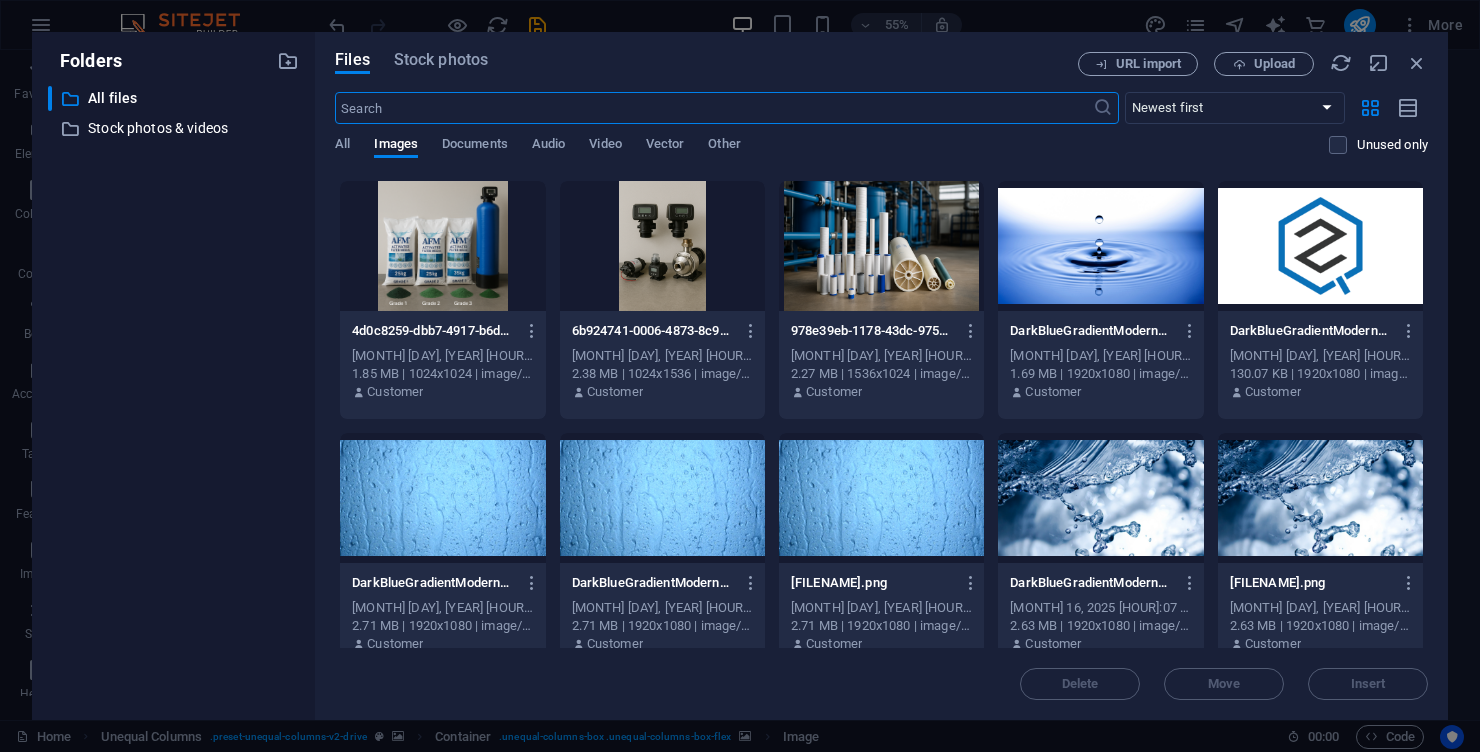 scroll, scrollTop: 1505, scrollLeft: 0, axis: vertical 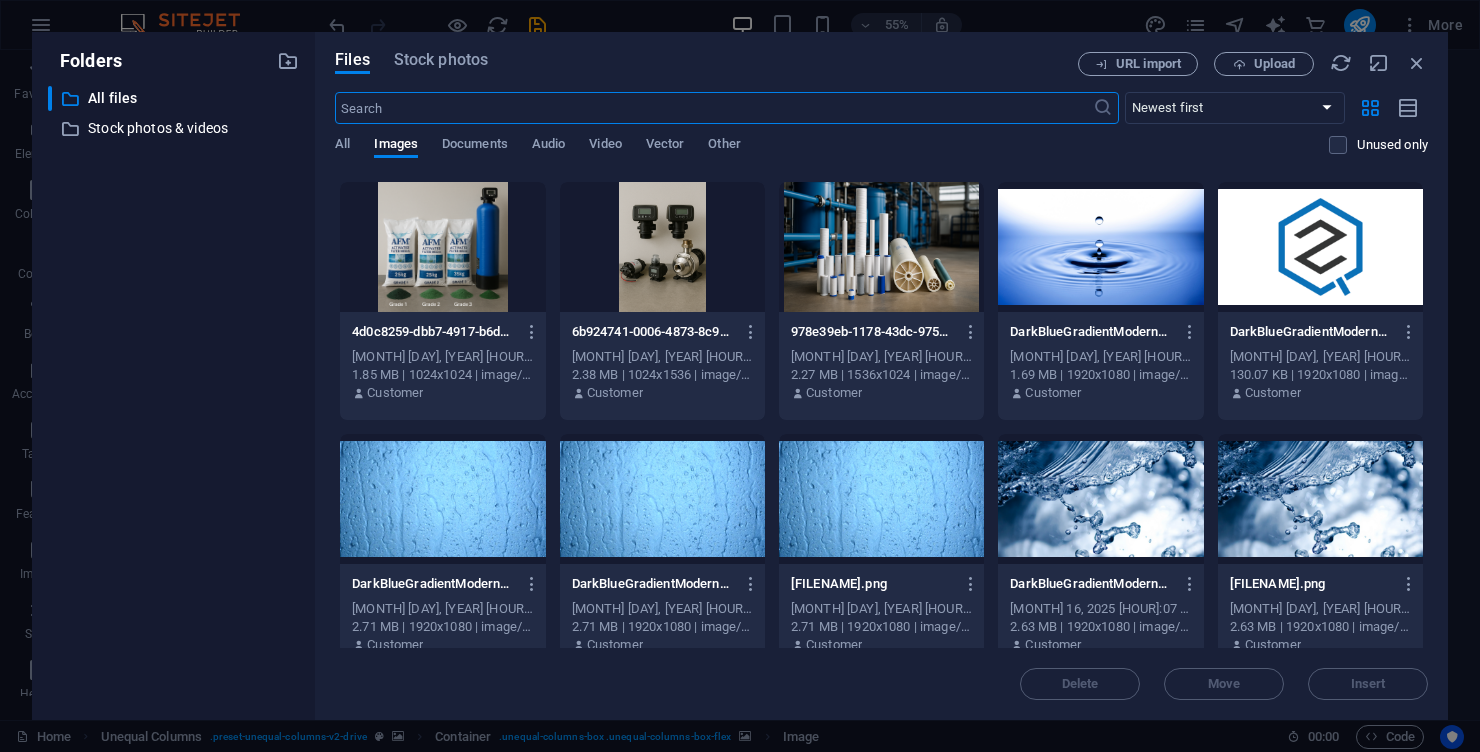 click at bounding box center (1320, 247) 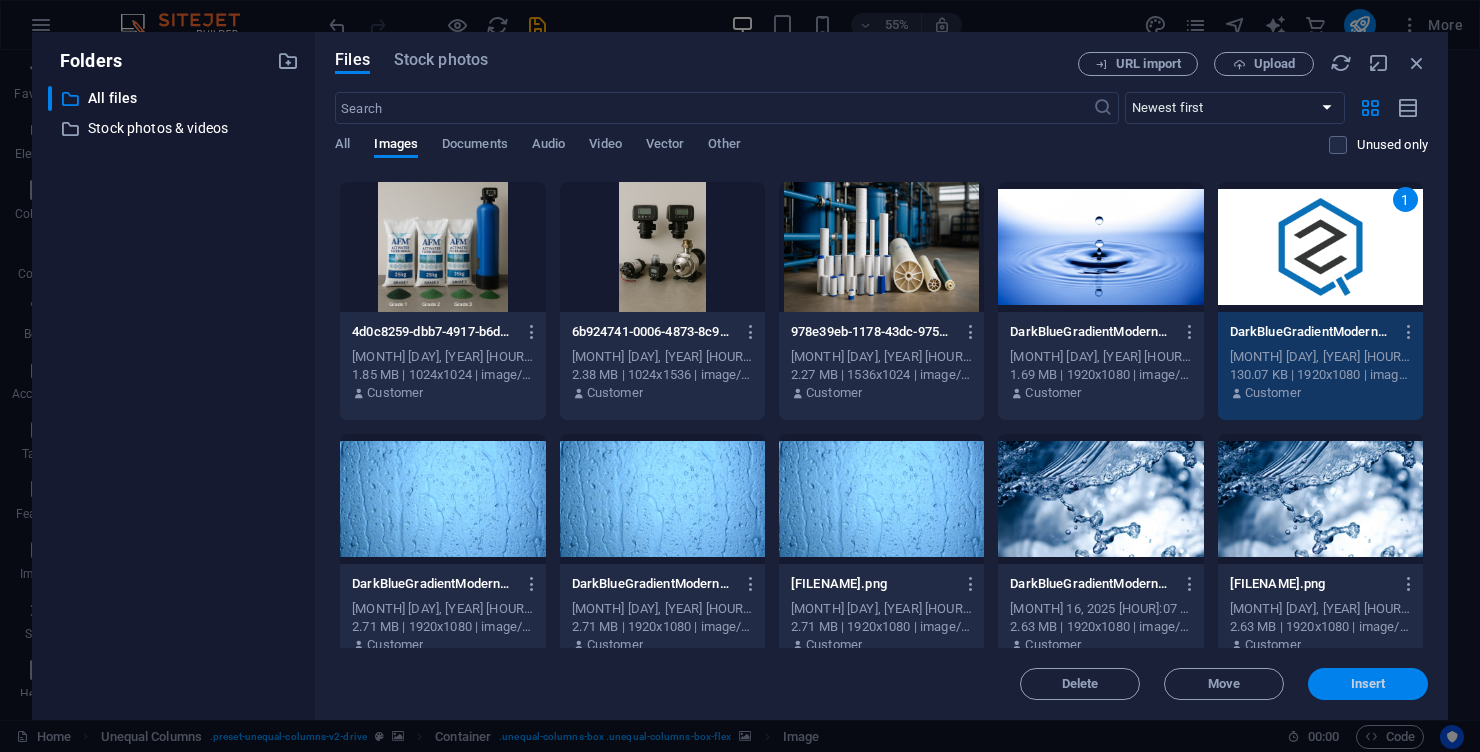 click on "Insert" at bounding box center [1368, 684] 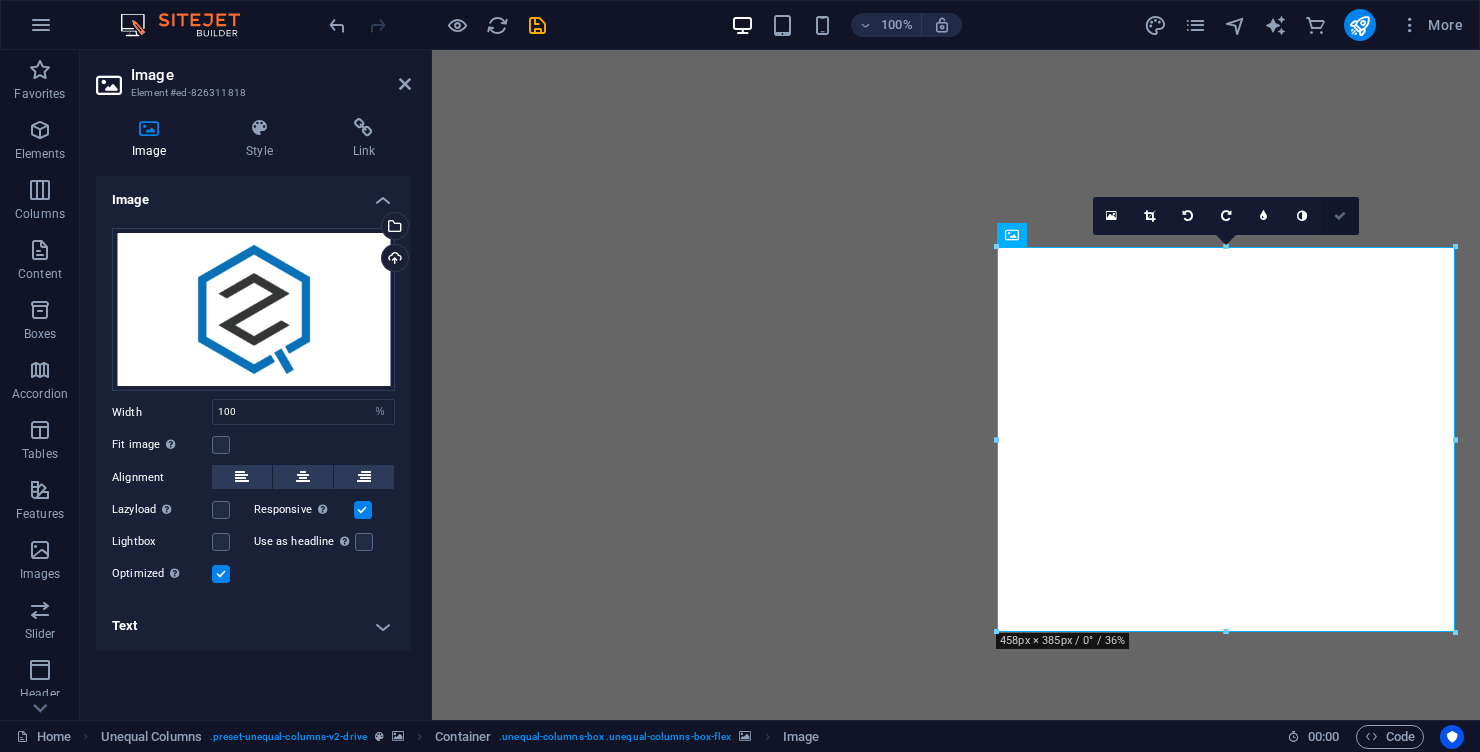 click at bounding box center (1340, 216) 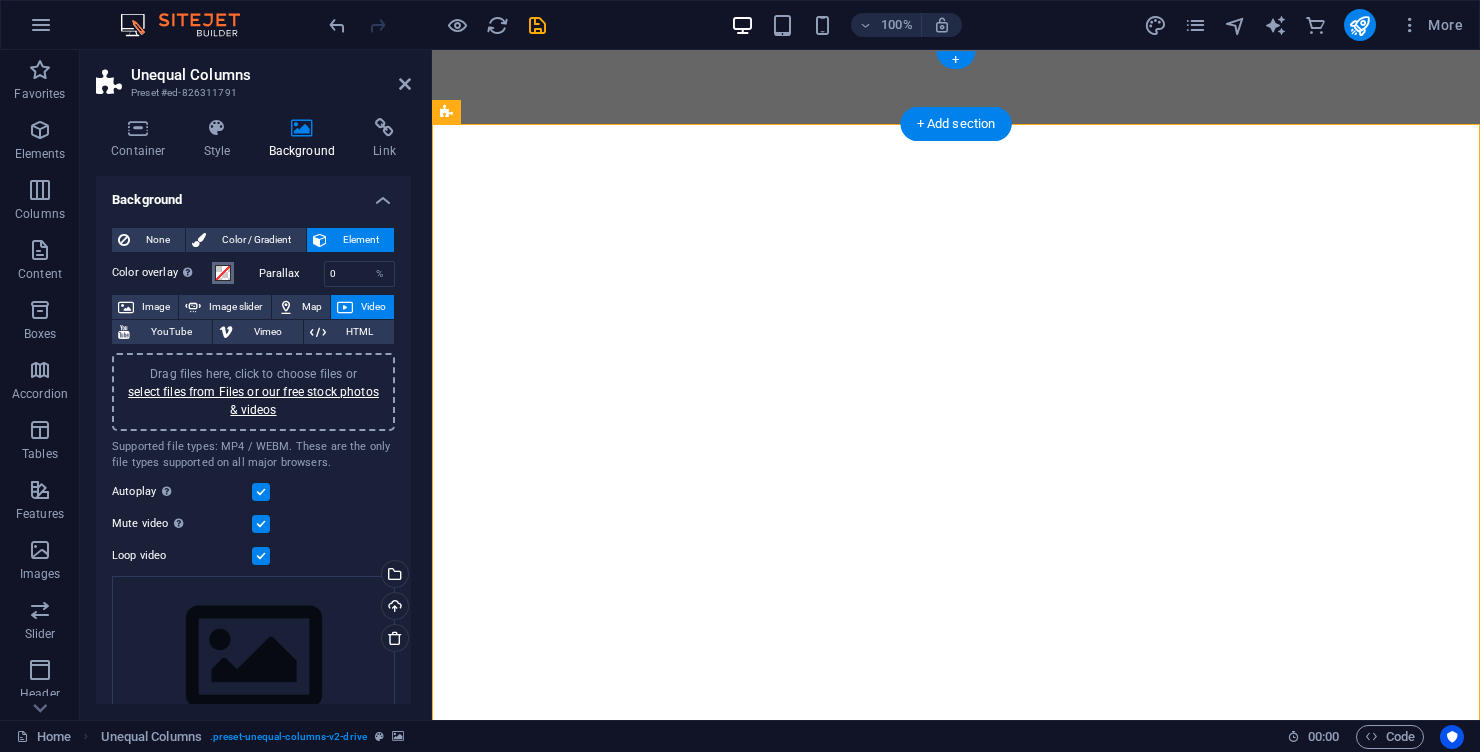 click at bounding box center (223, 273) 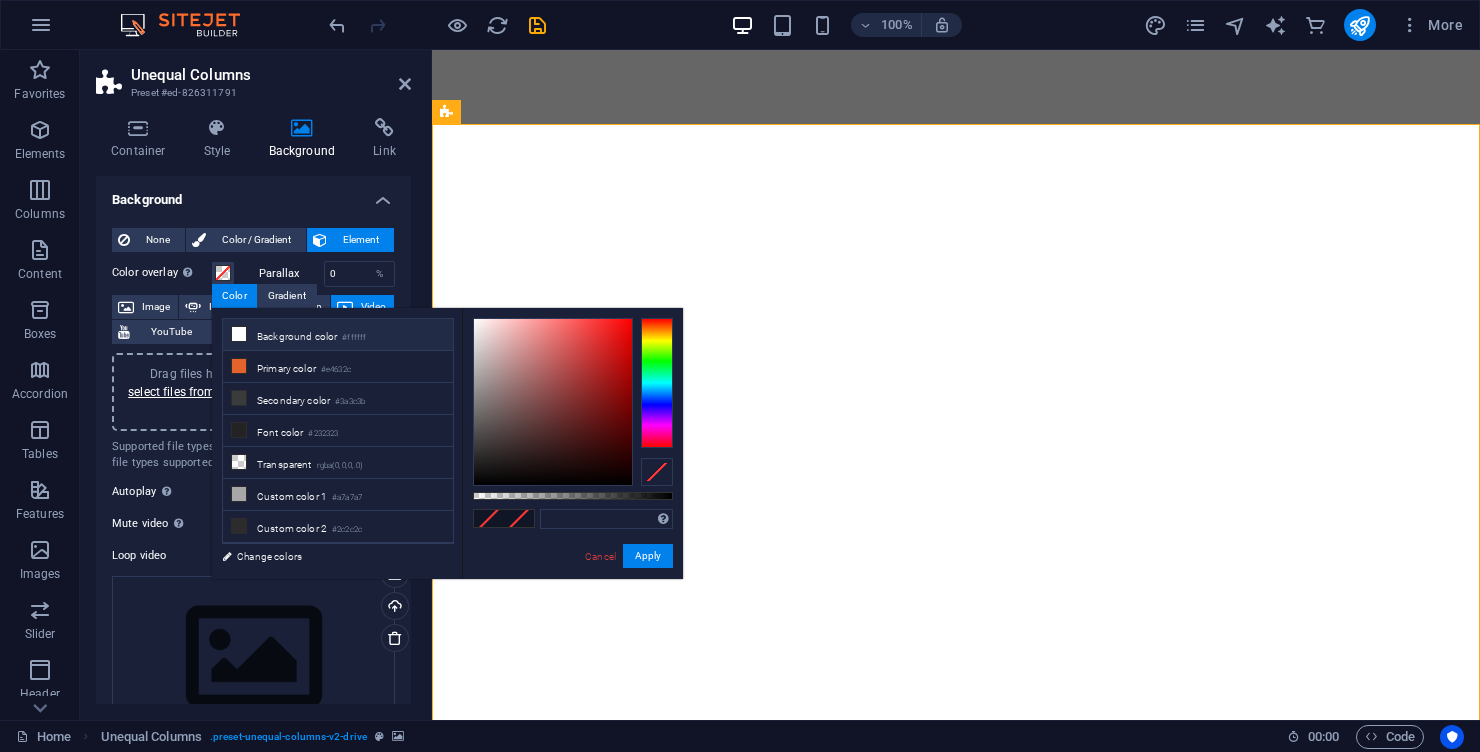 click on "Background color
#ffffff" at bounding box center (338, 335) 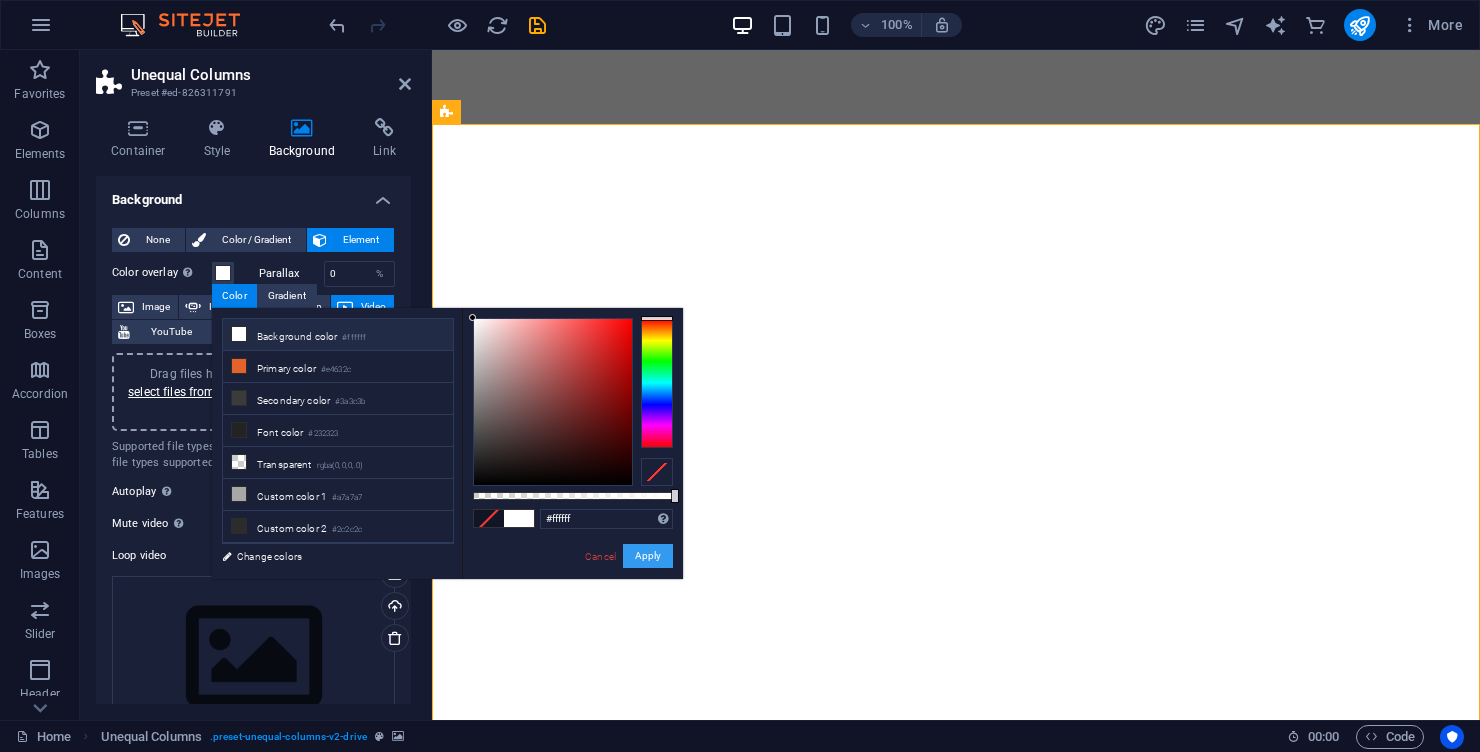 click on "Apply" at bounding box center (648, 556) 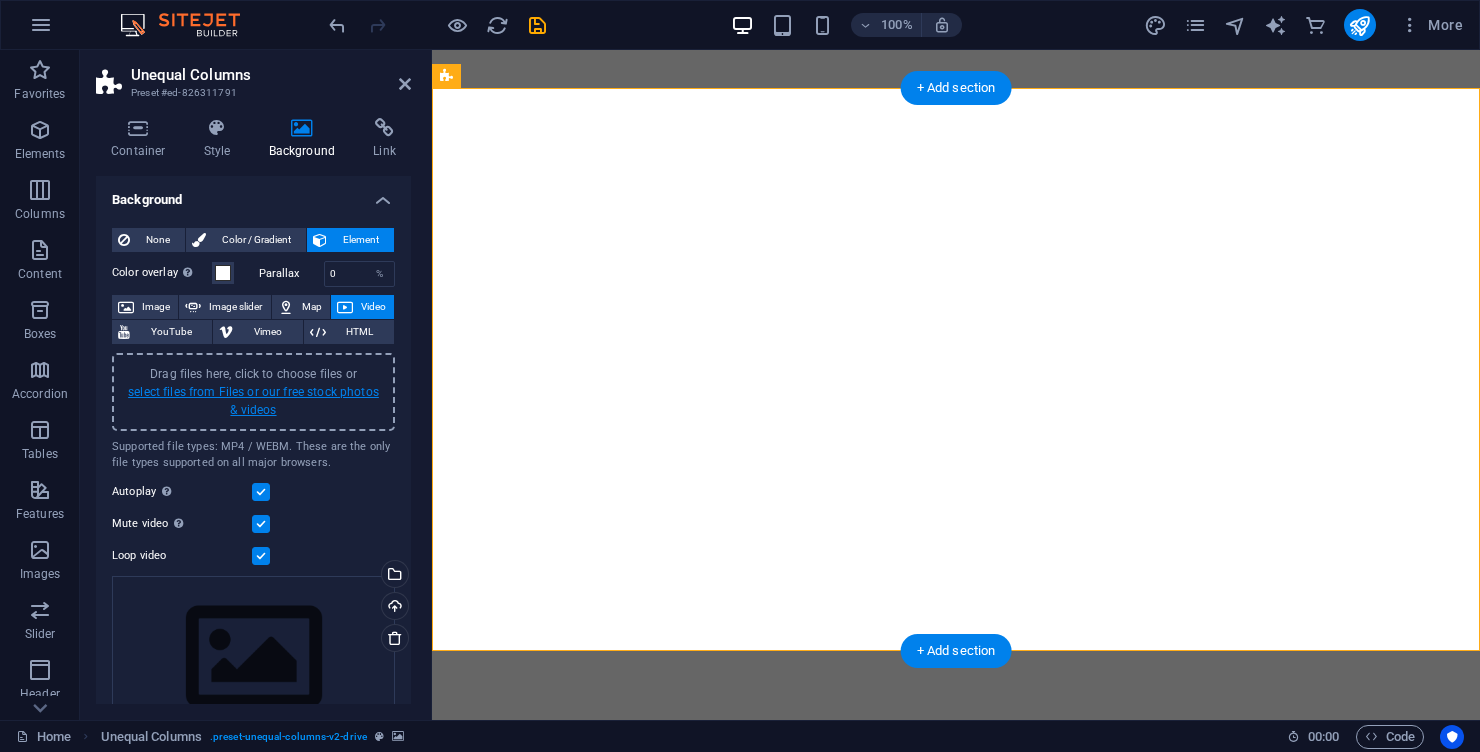 click on "select files from Files or our free stock photos & videos" at bounding box center (253, 401) 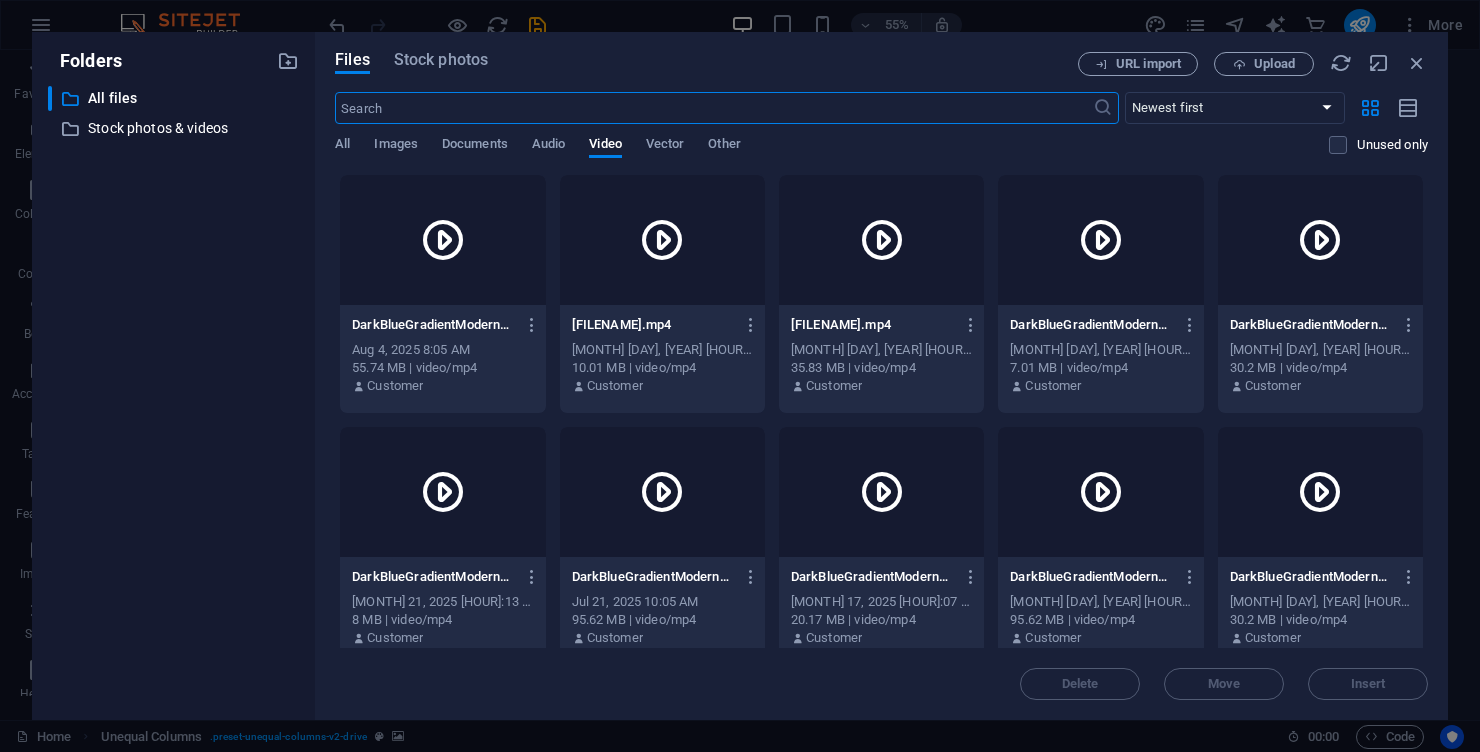 click at bounding box center (442, 240) 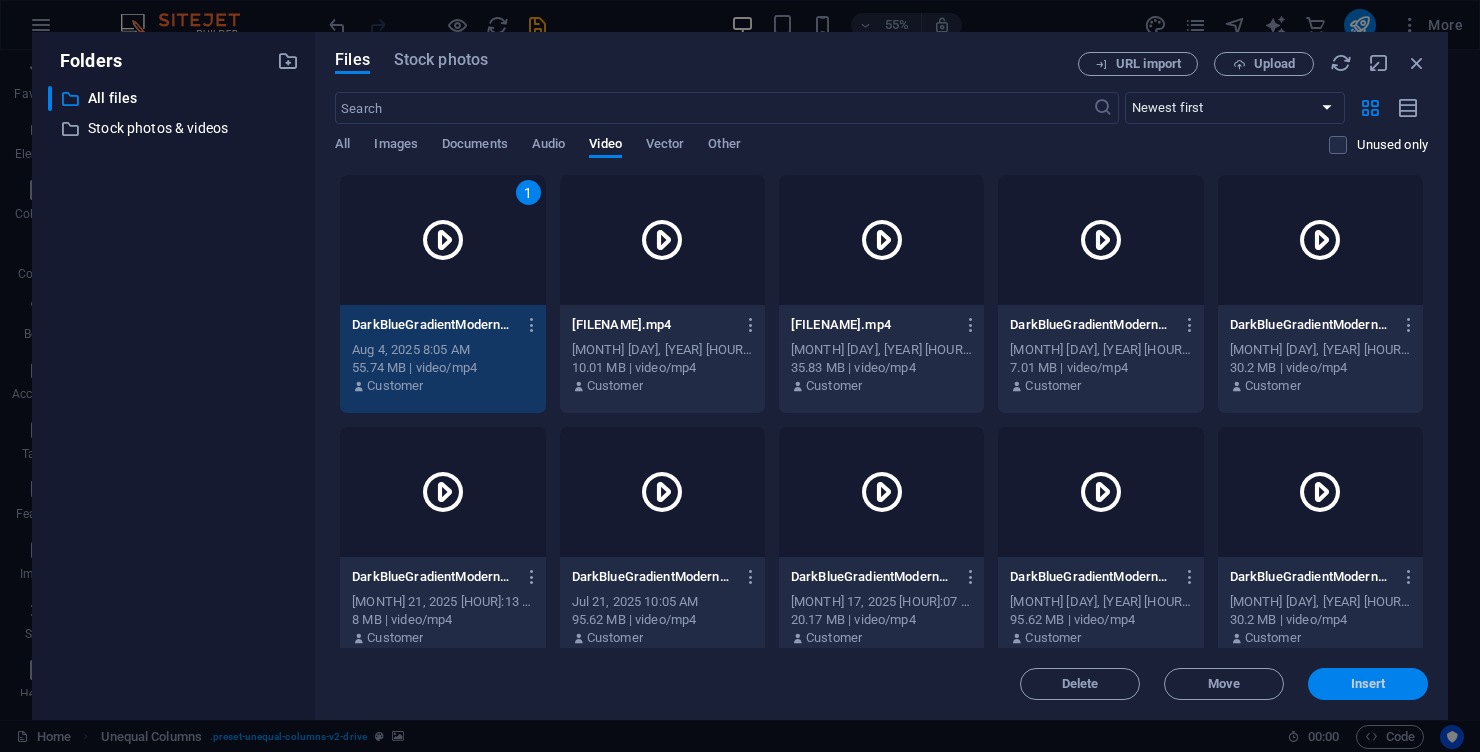 click on "Insert" at bounding box center [1368, 684] 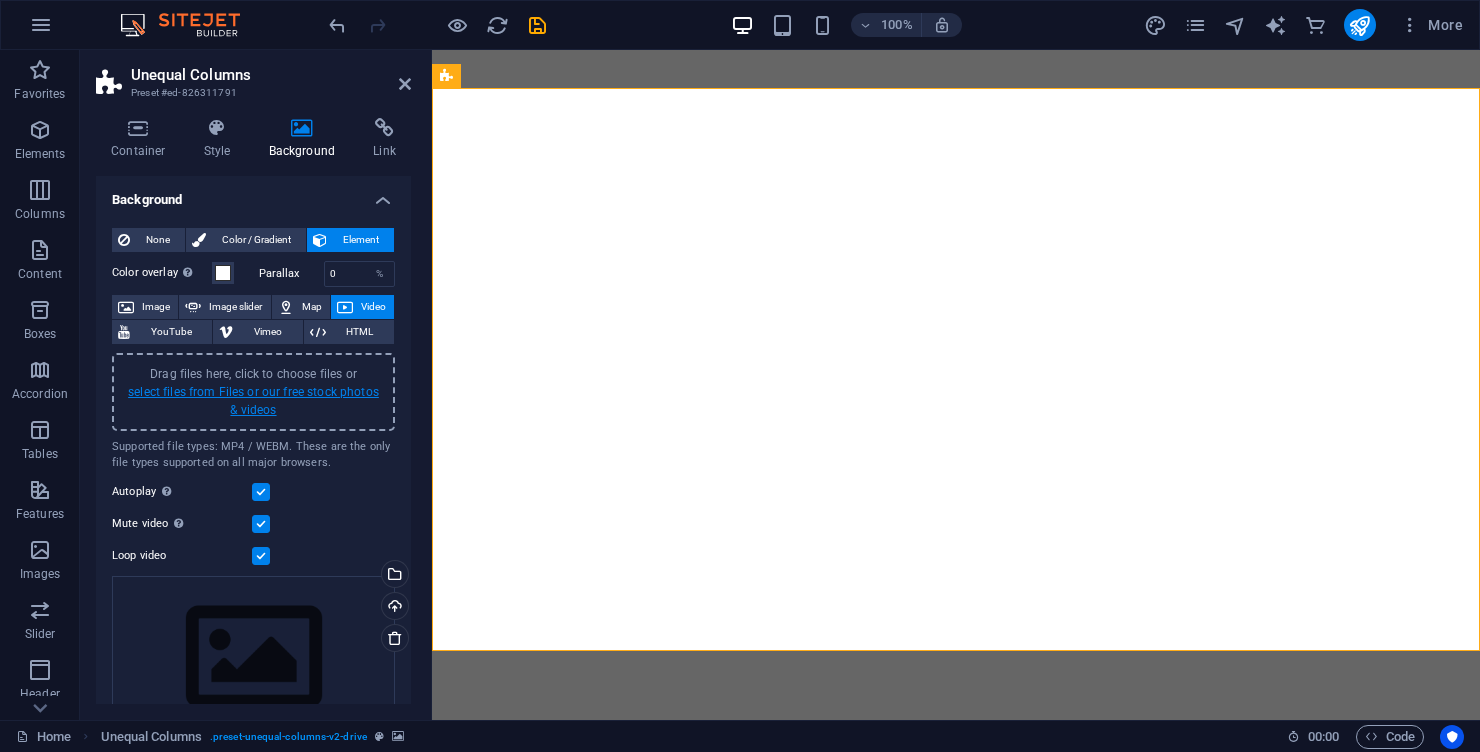 click on "select files from Files or our free stock photos & videos" at bounding box center (253, 401) 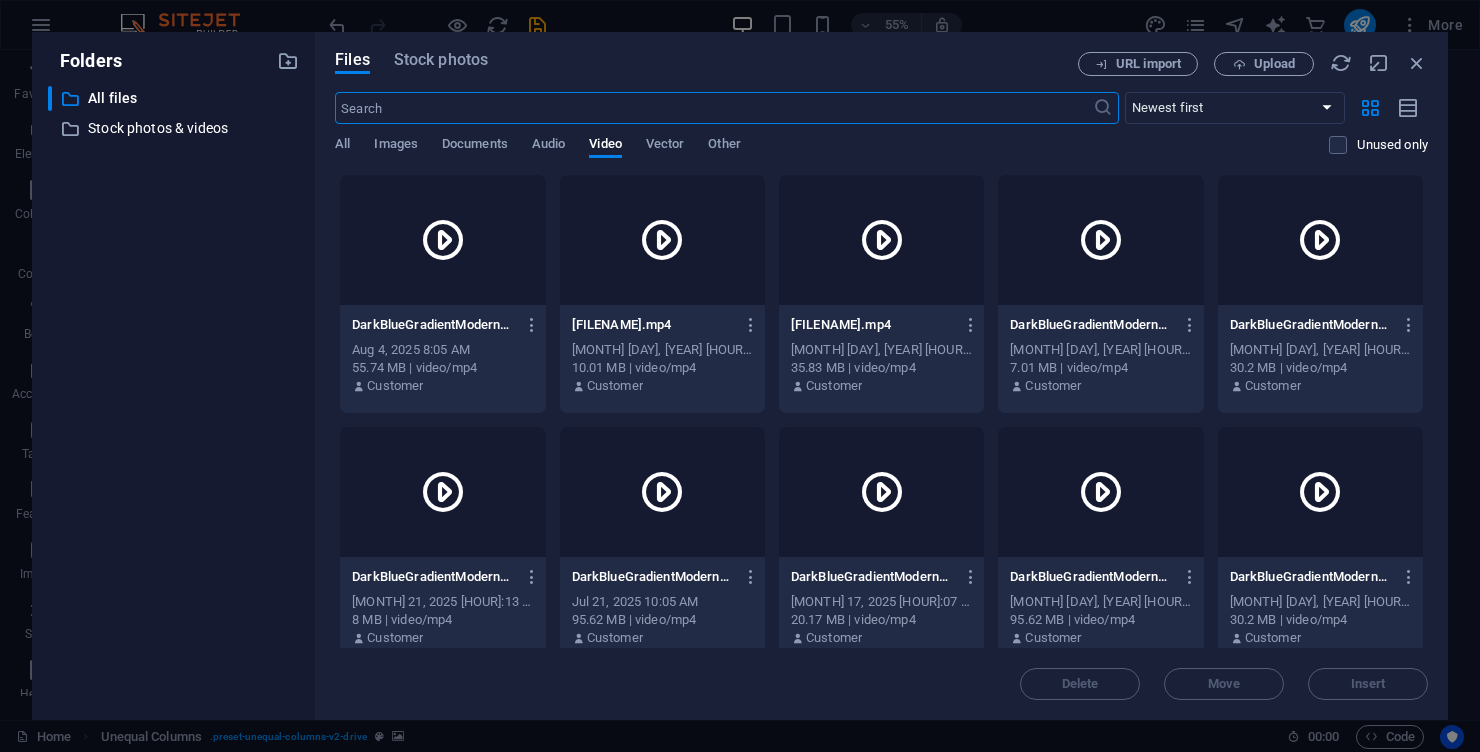 click at bounding box center (443, 240) 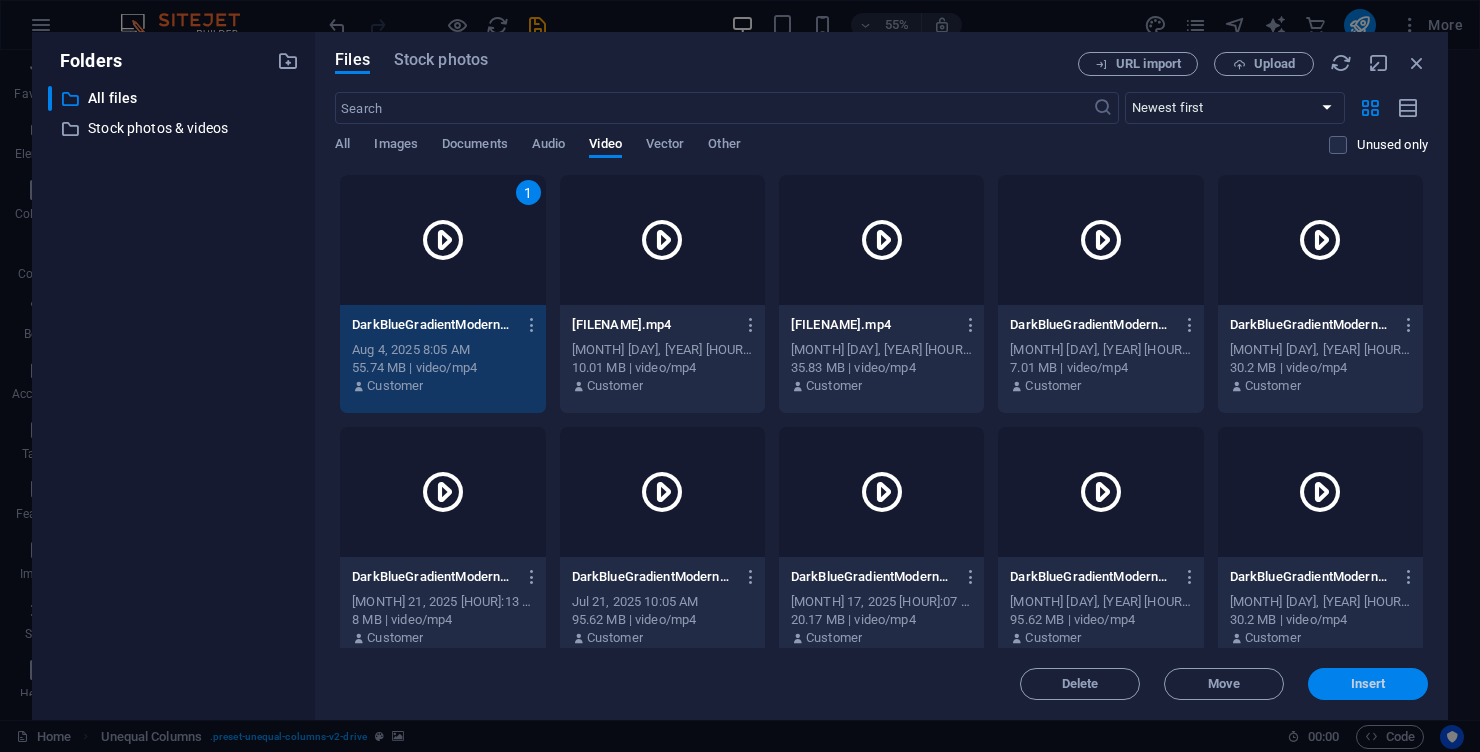 click on "Insert" at bounding box center (1368, 684) 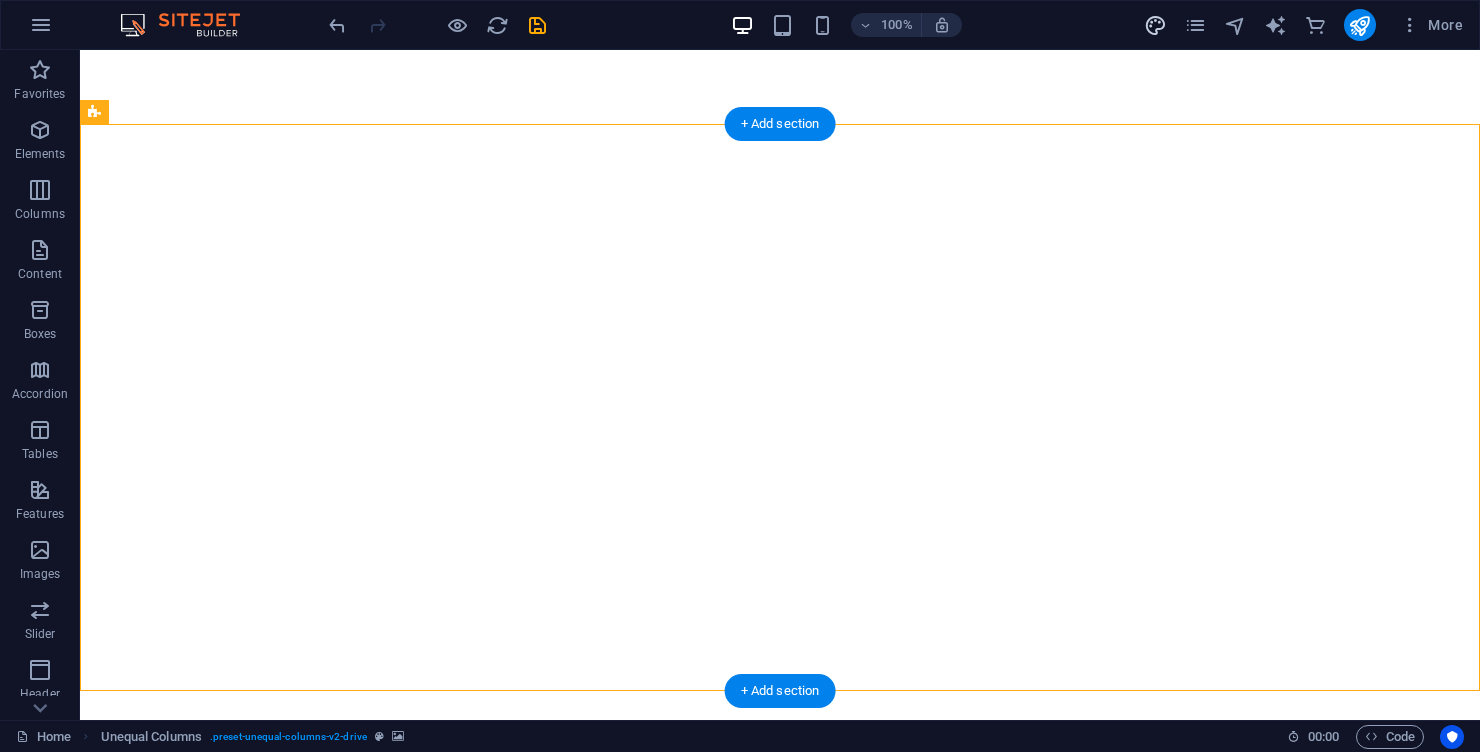 click at bounding box center (1155, 25) 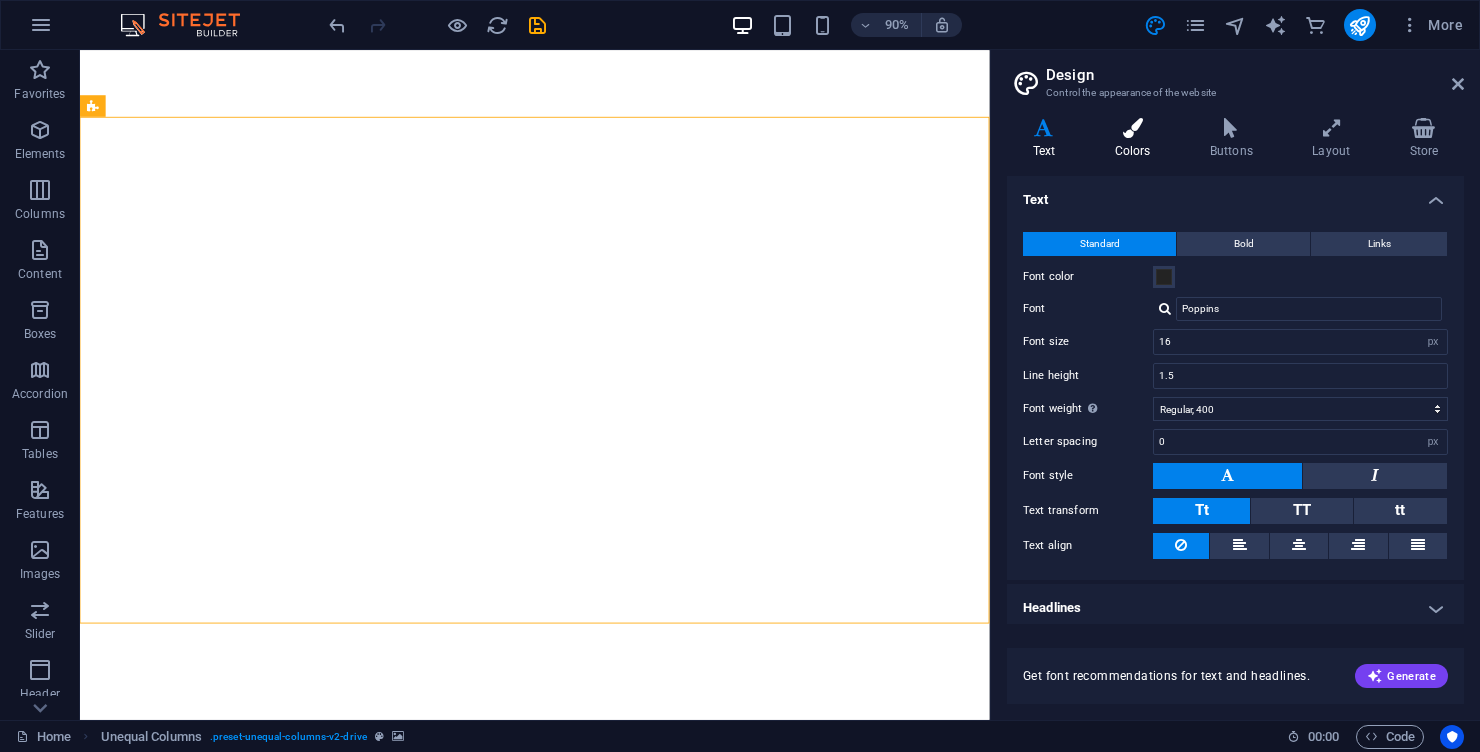 click at bounding box center [1132, 128] 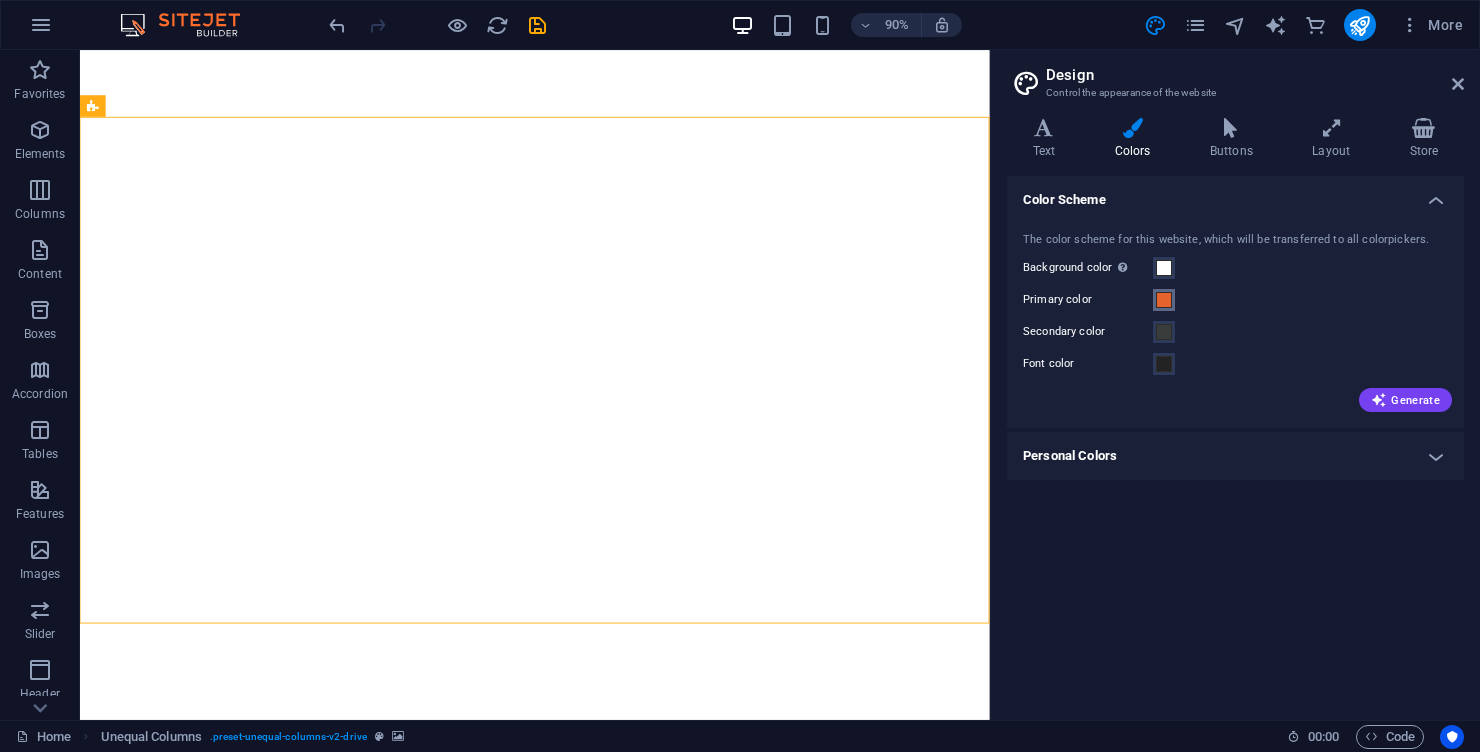 click at bounding box center [1164, 300] 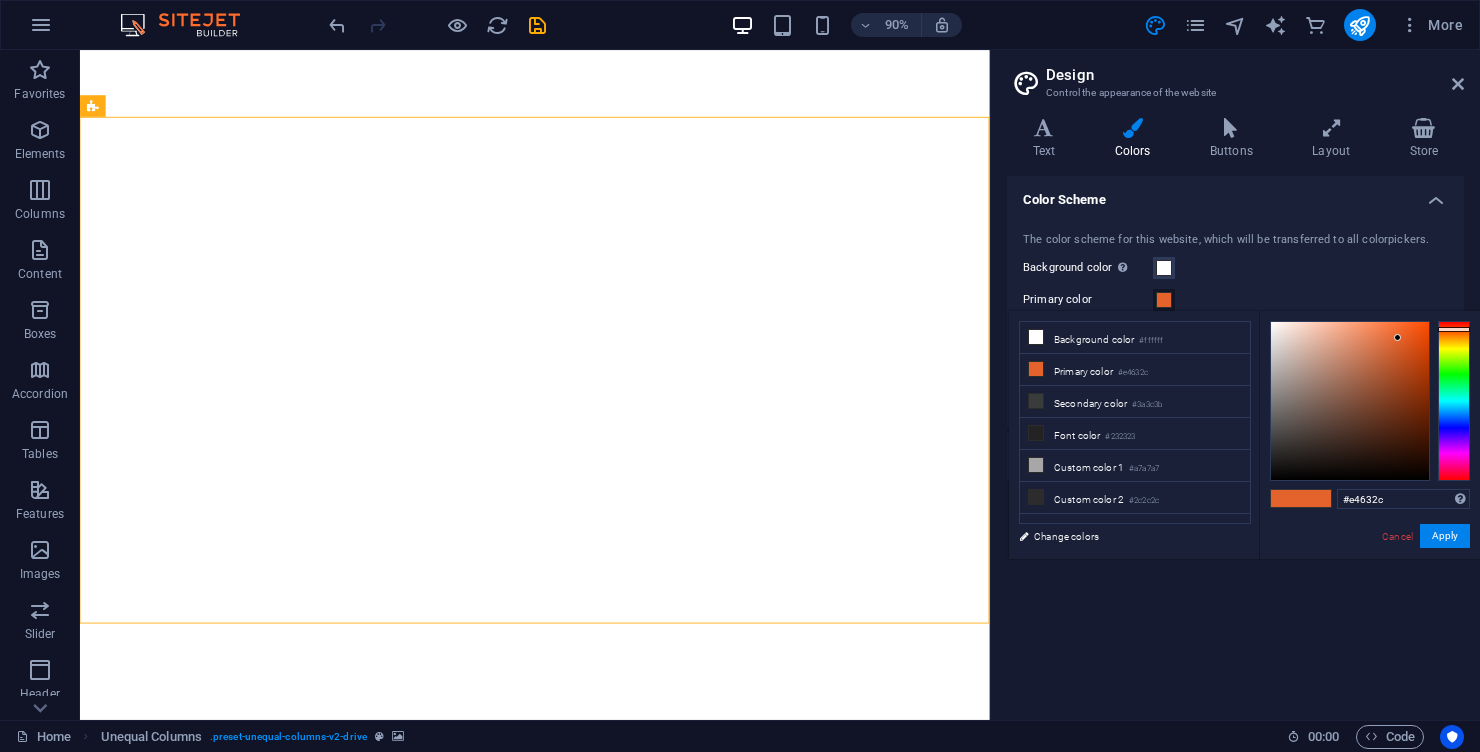 click on "Primary color" at bounding box center (1164, 300) 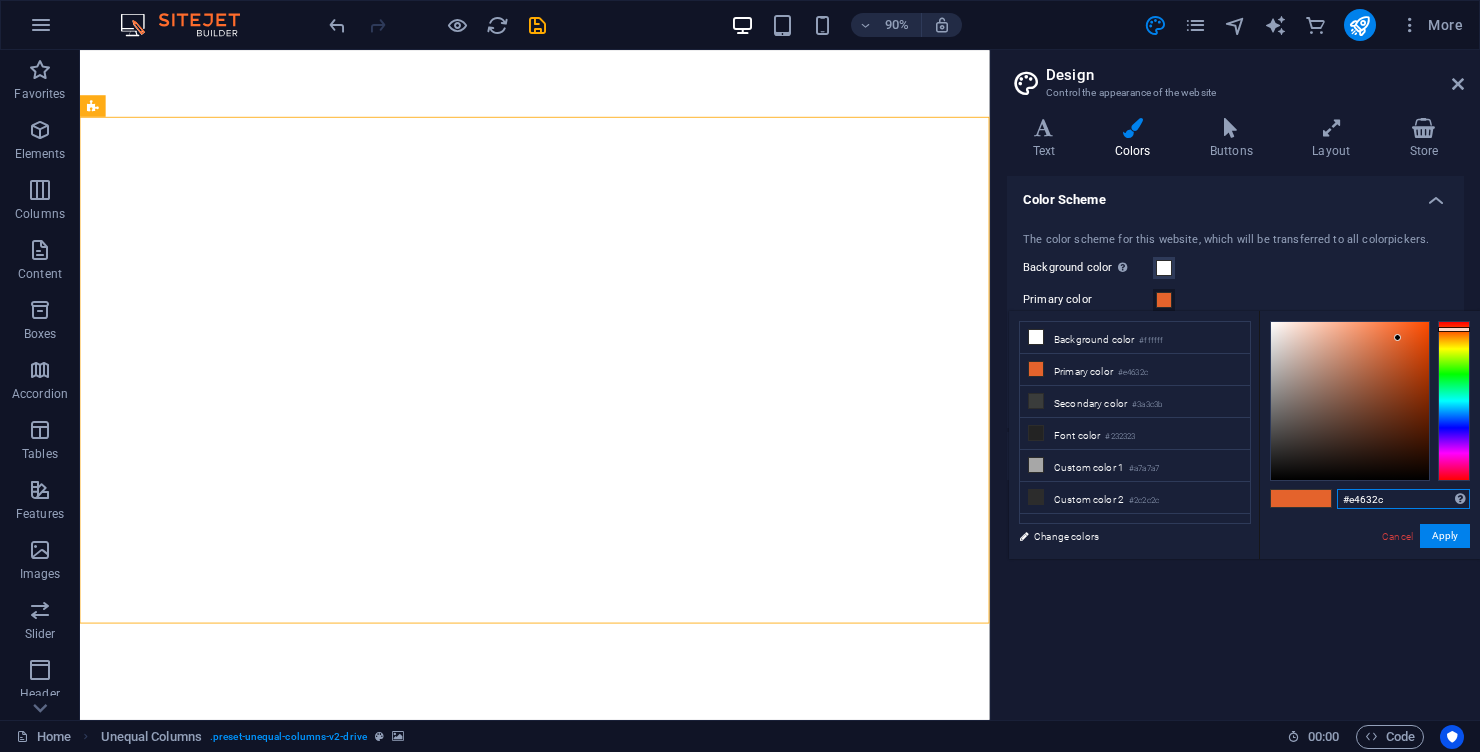 click on "#e4632c" at bounding box center [1403, 499] 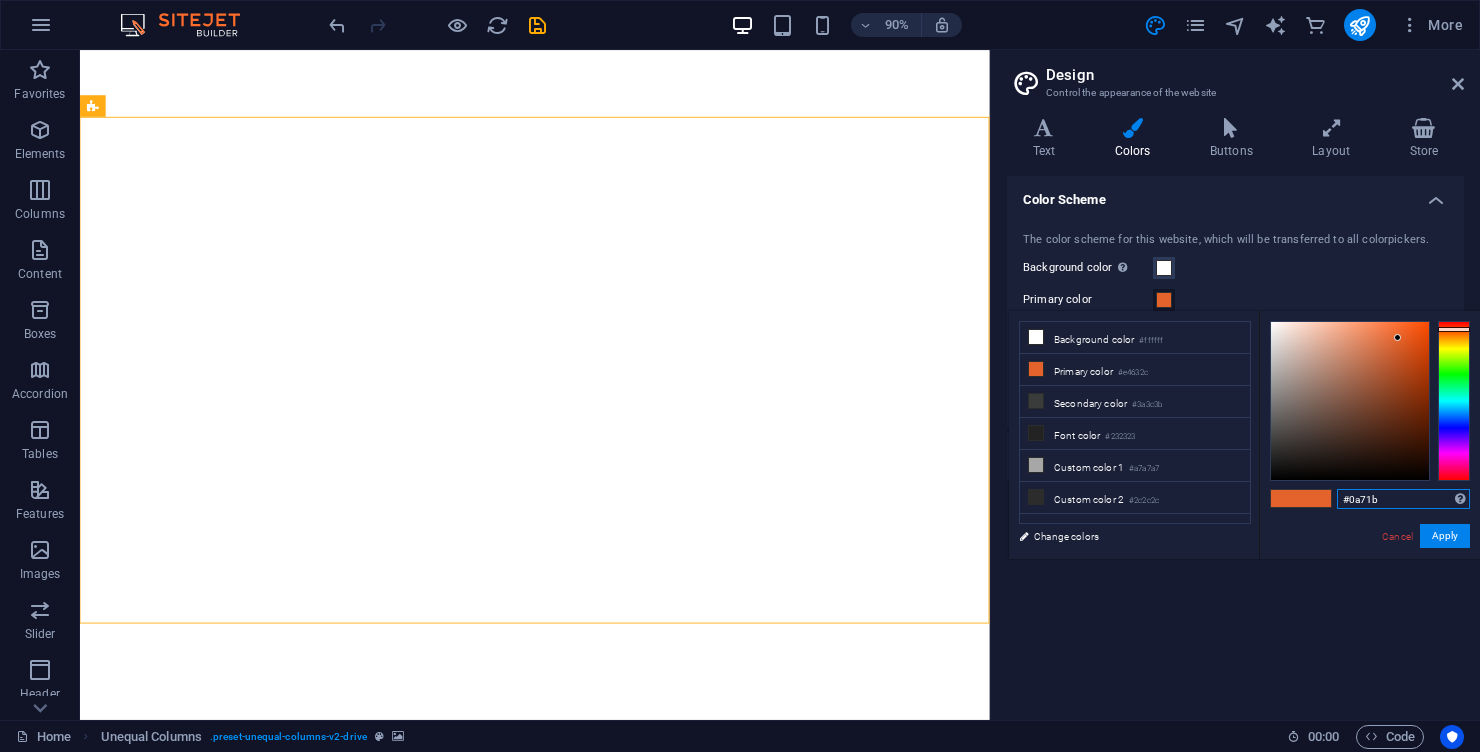 type on "#0a71b8" 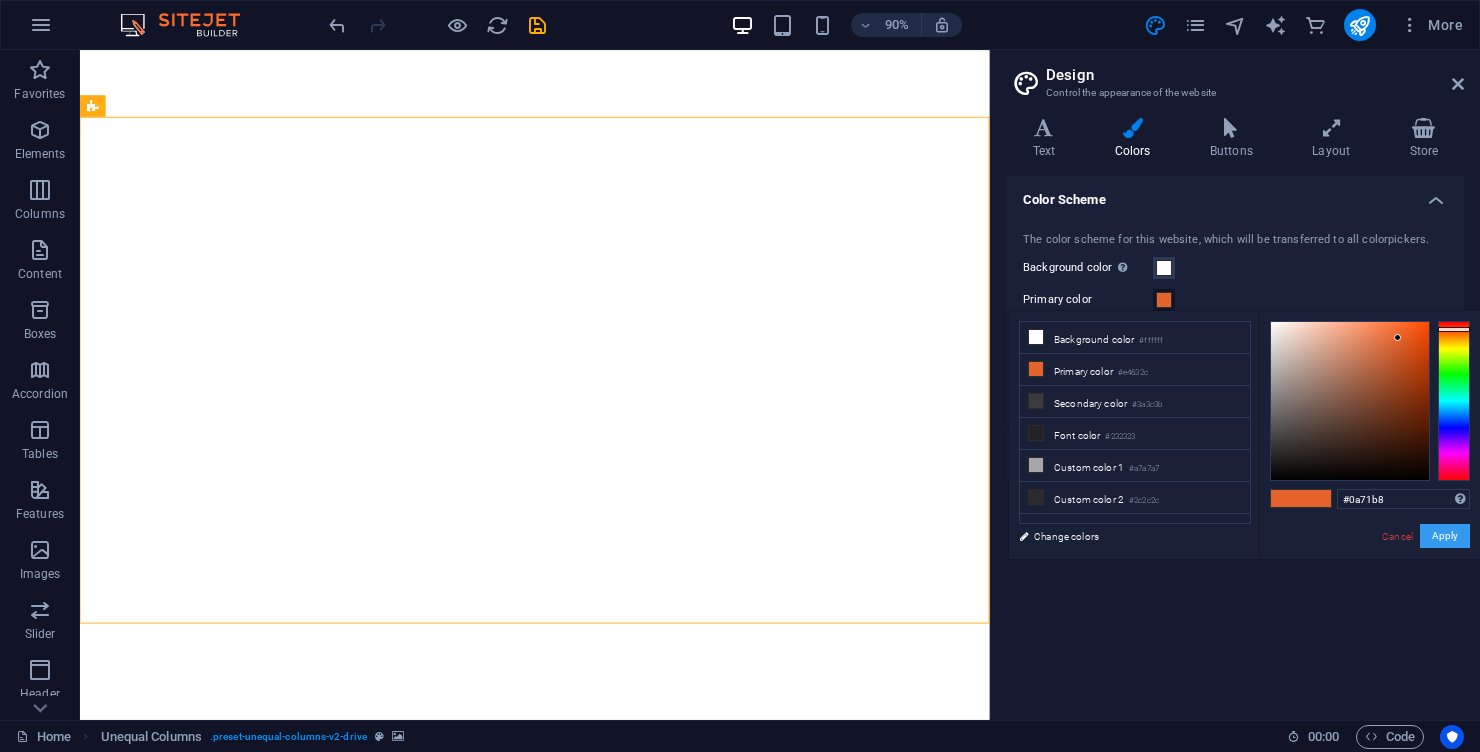 click on "Apply" at bounding box center (1445, 536) 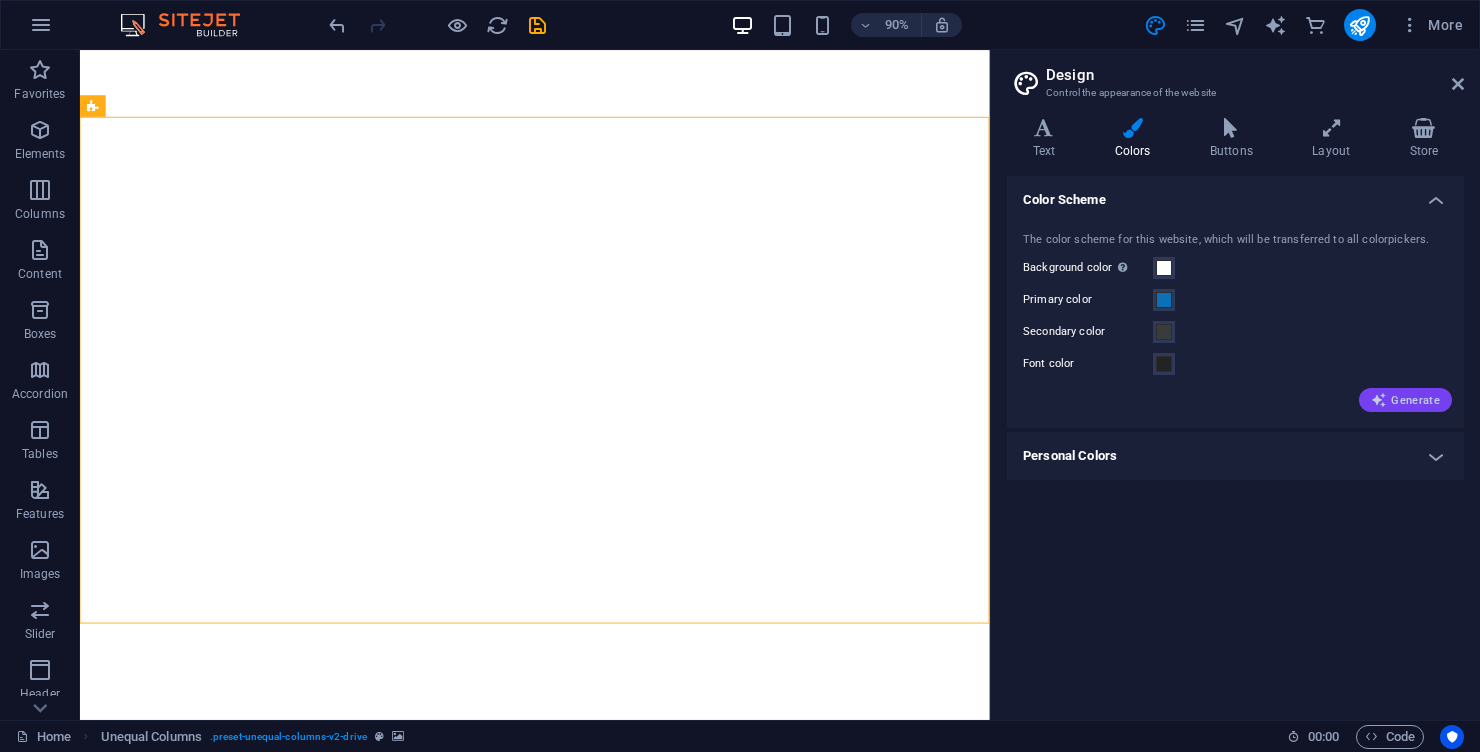 click on "Generate" at bounding box center (1405, 400) 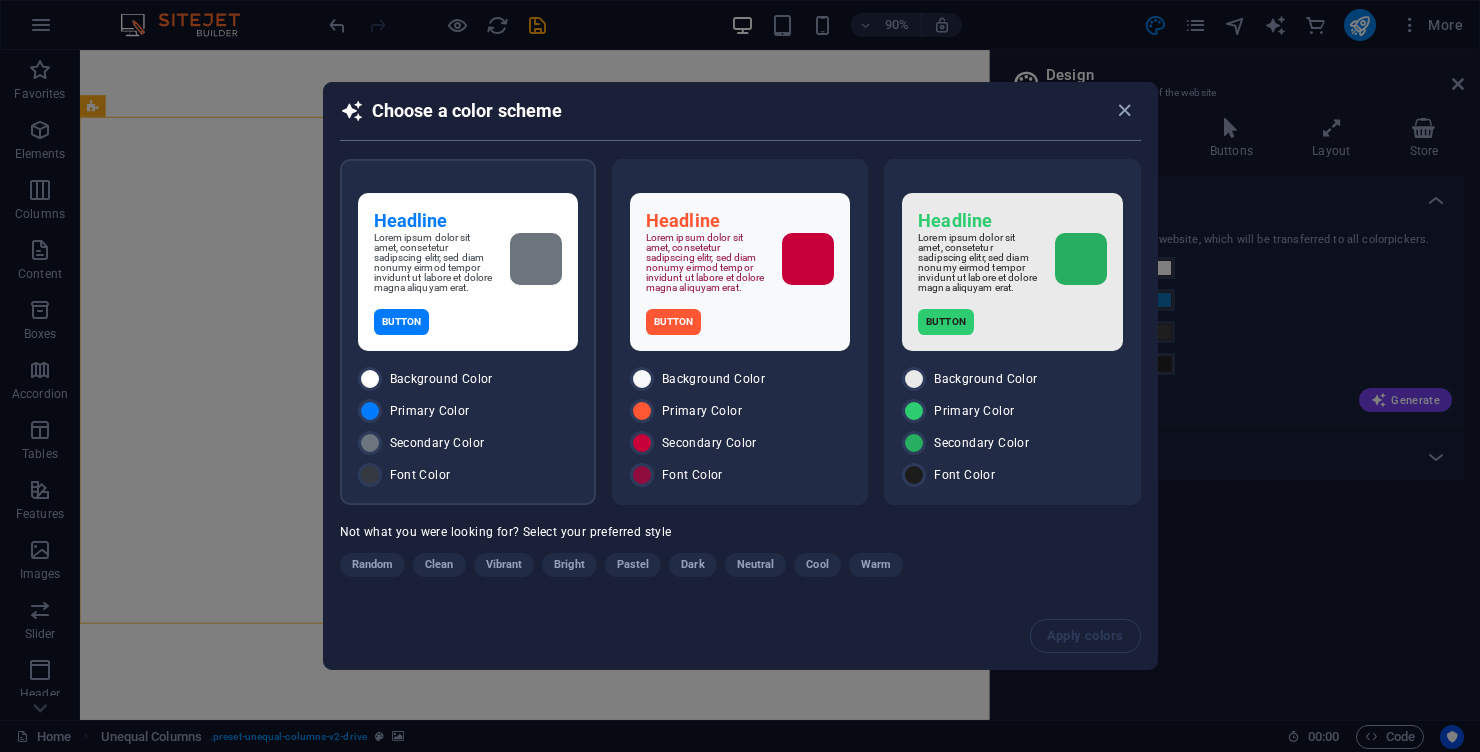 click on "Primary Color" at bounding box center (468, 411) 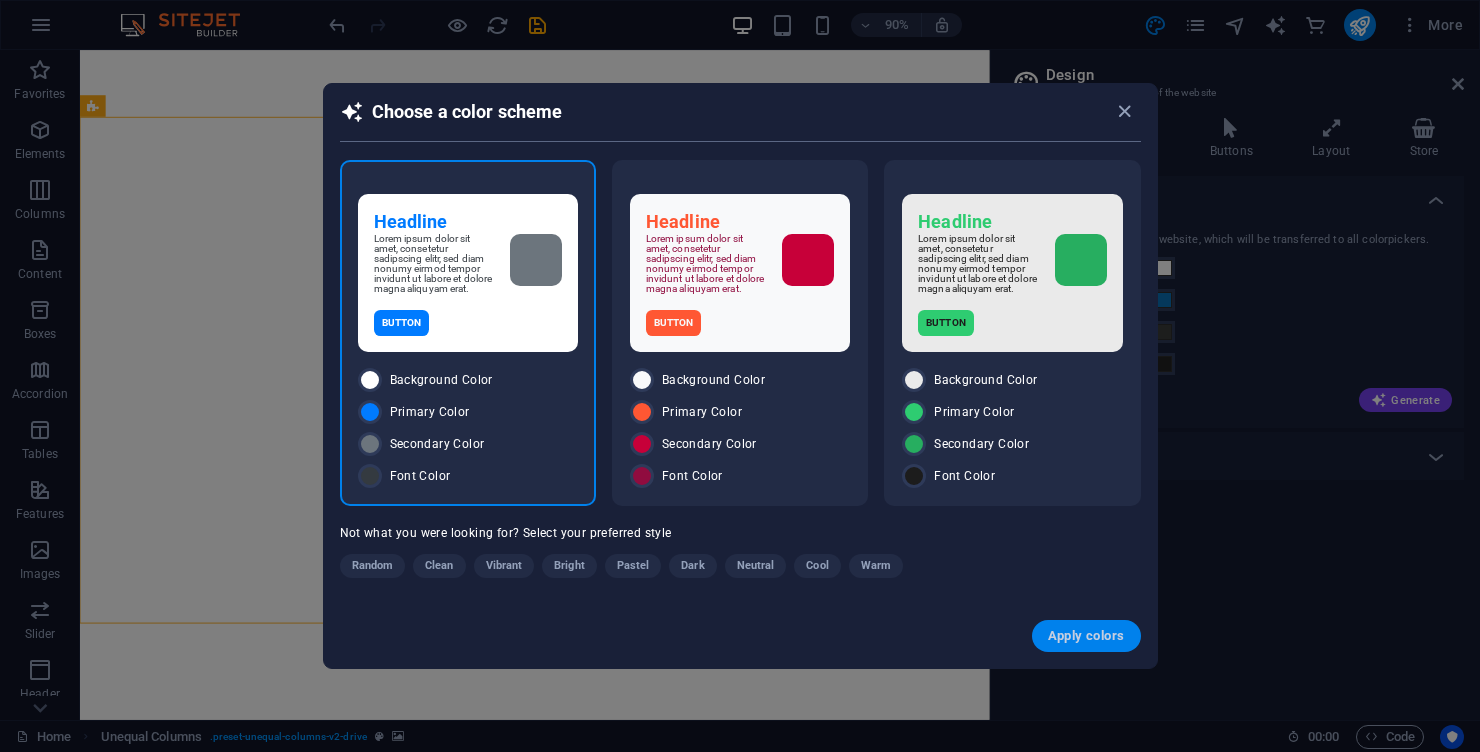 click on "Apply colors" at bounding box center (1086, 636) 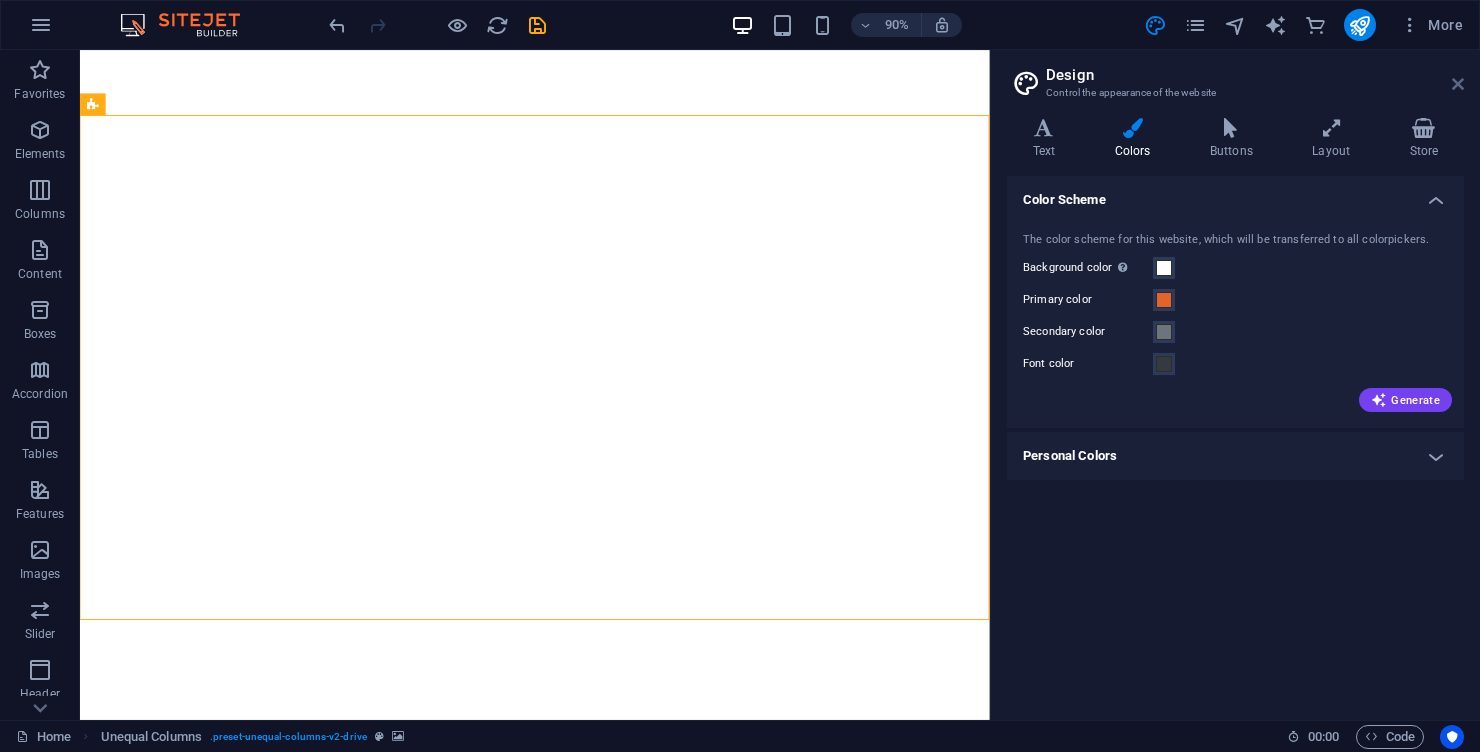 click at bounding box center [1458, 84] 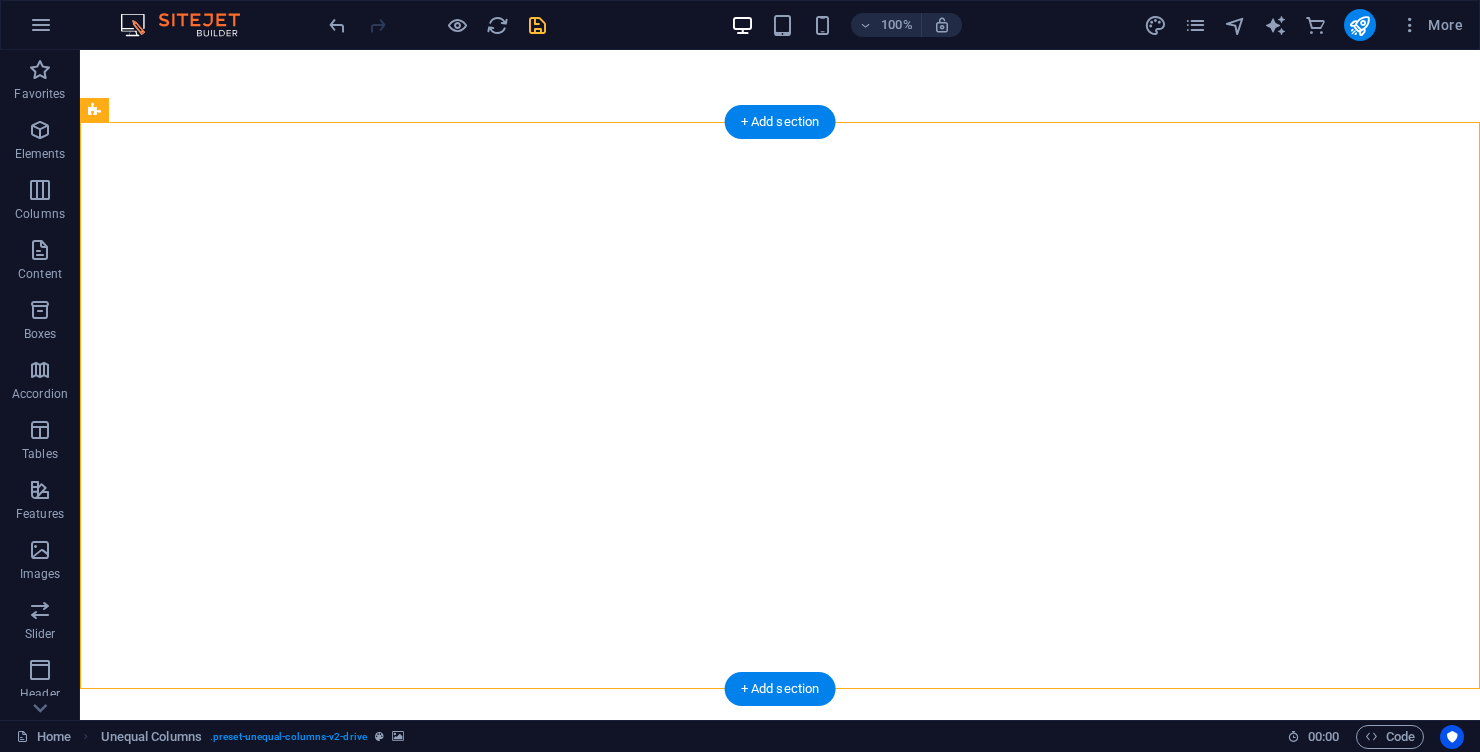 click at bounding box center (537, 25) 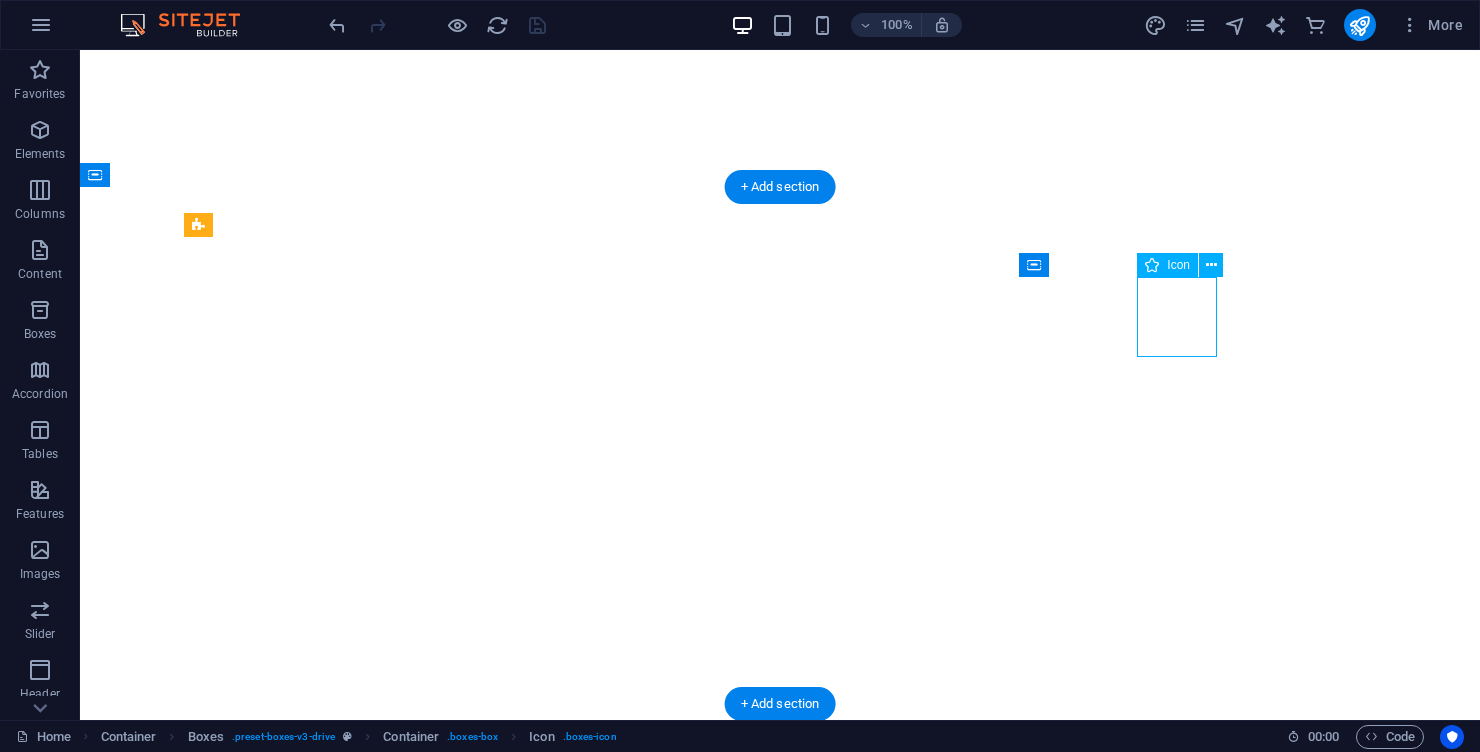 select on "xMidYMid" 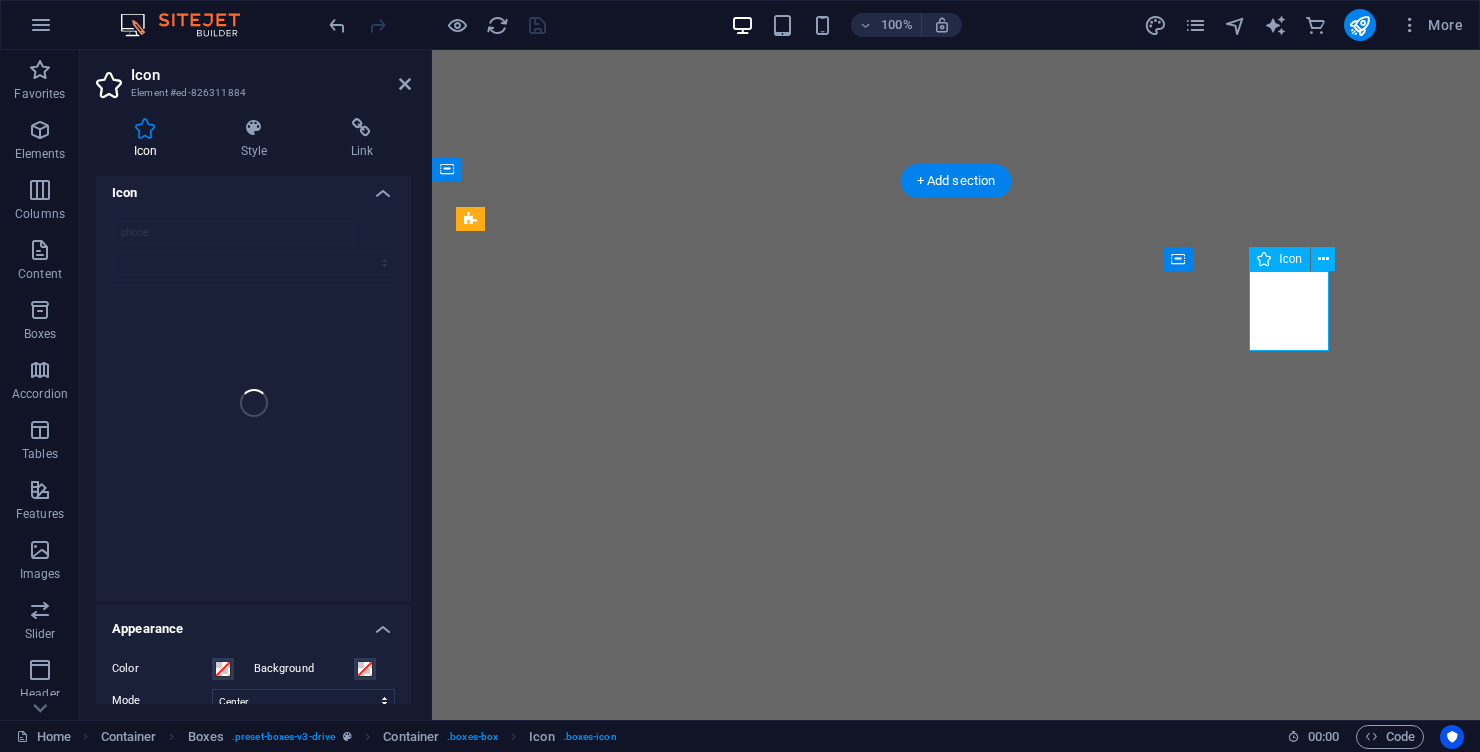 scroll, scrollTop: 0, scrollLeft: 0, axis: both 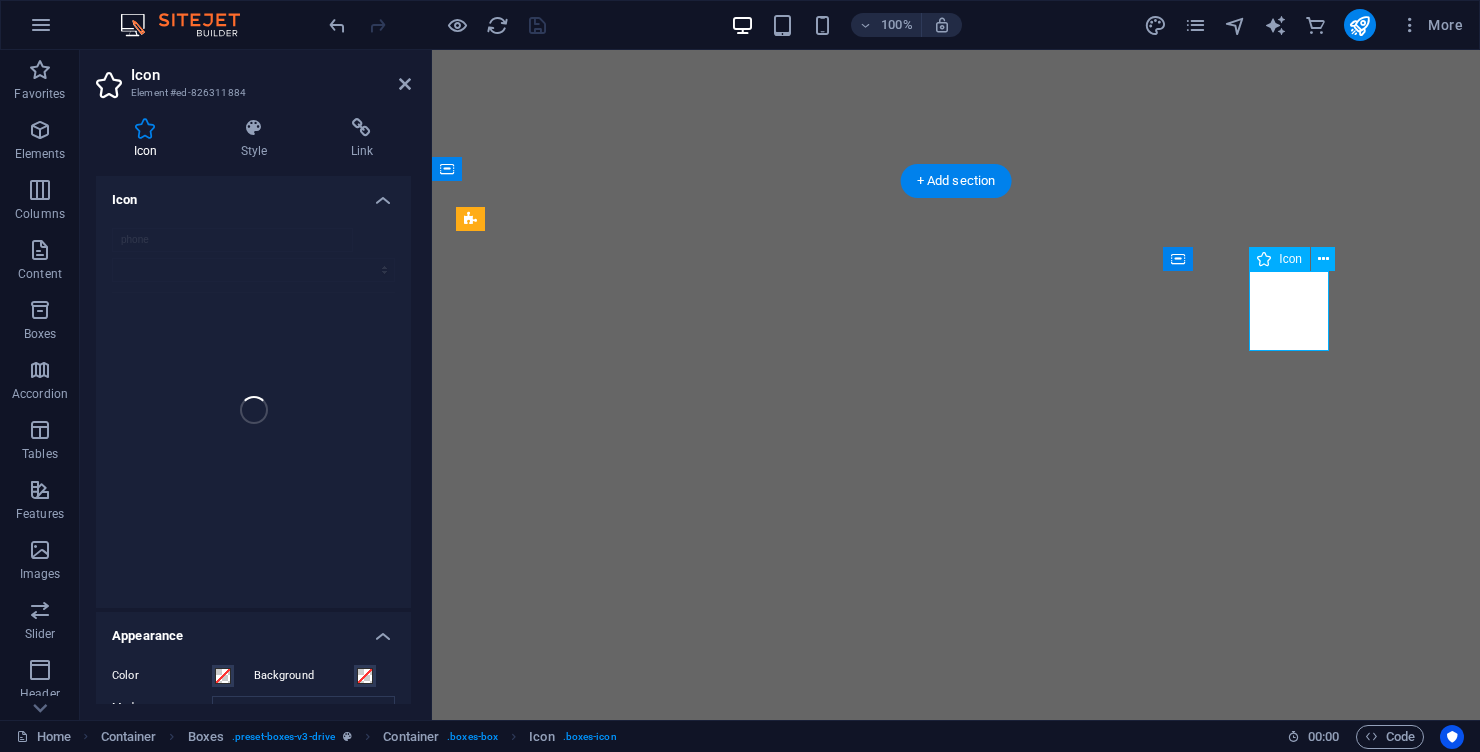 click at bounding box center [429, 385] 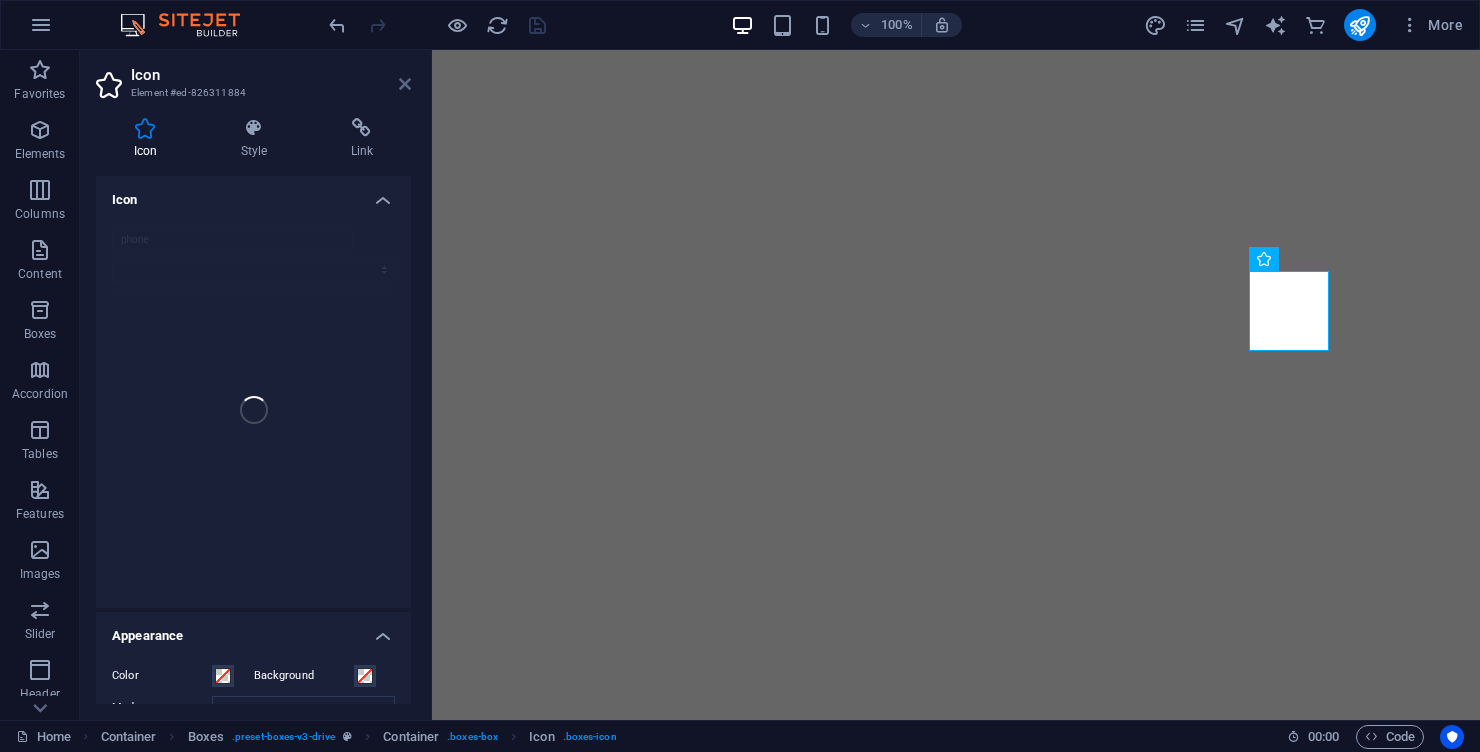 click at bounding box center [405, 84] 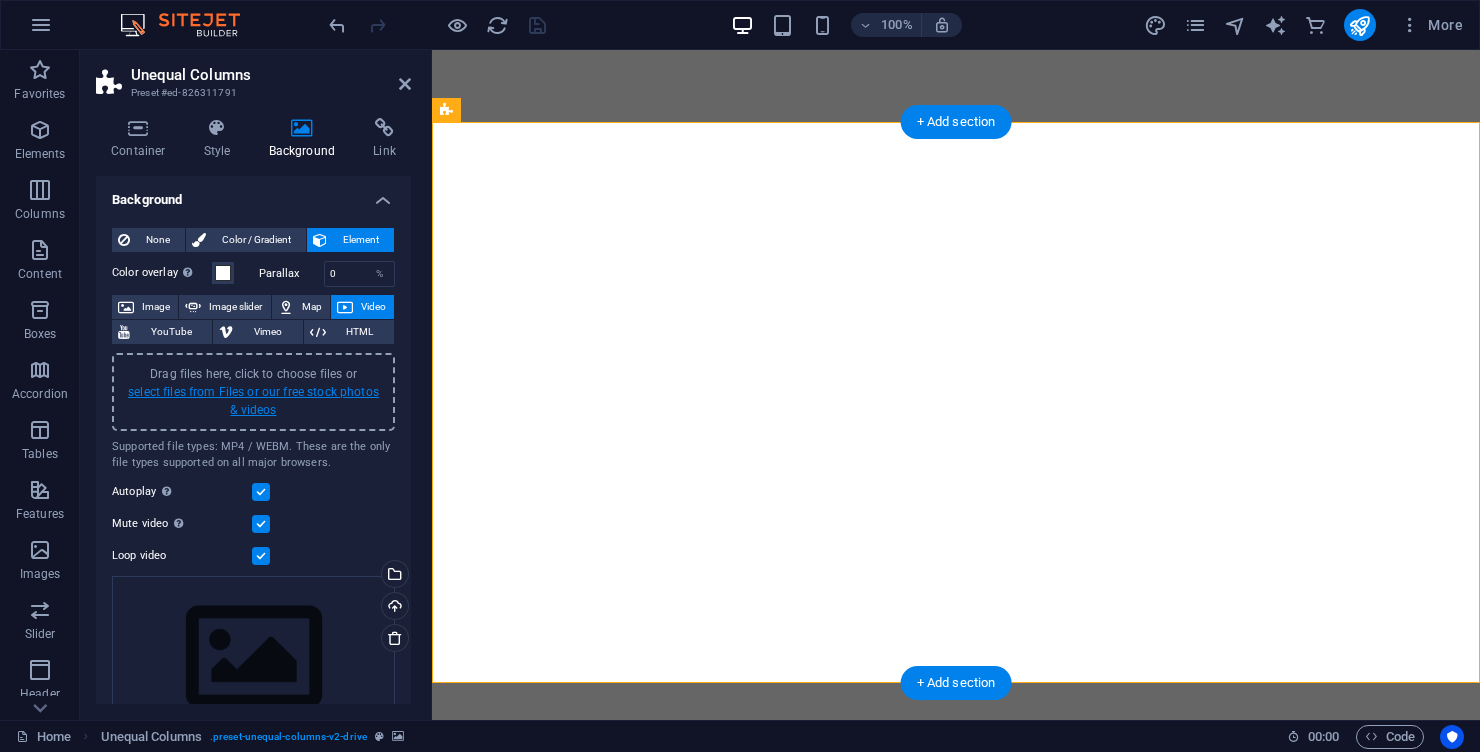 click on "select files from Files or our free stock photos & videos" at bounding box center (253, 401) 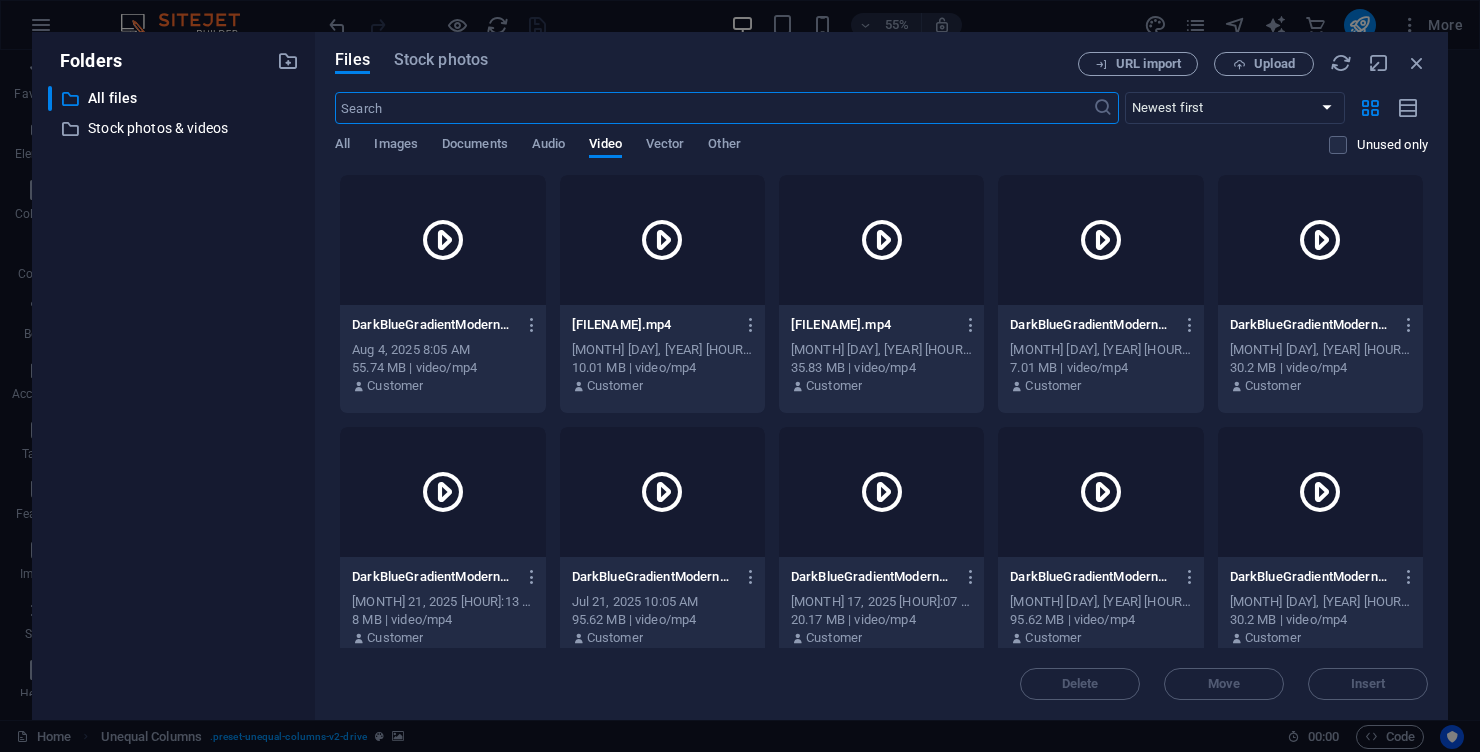 click at bounding box center [443, 240] 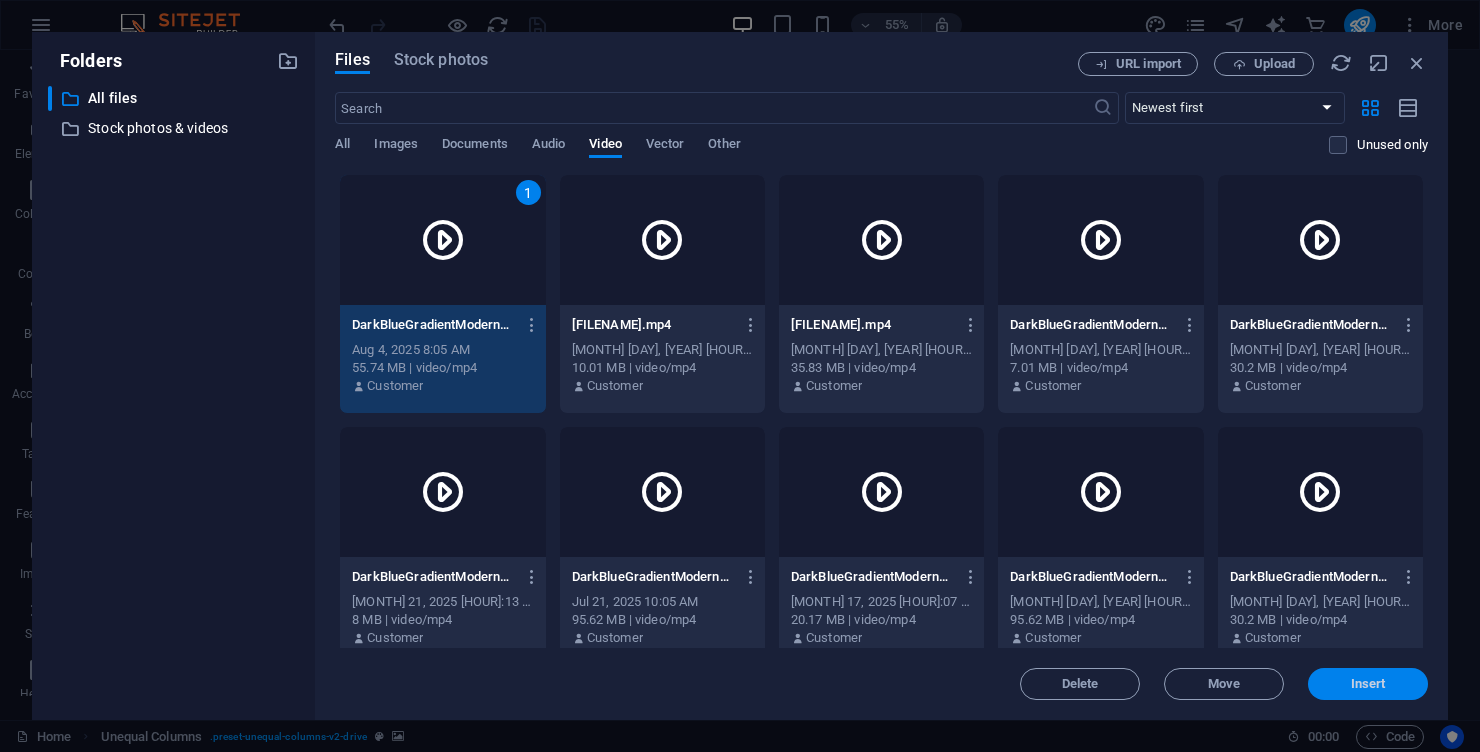 click on "Insert" at bounding box center [1368, 684] 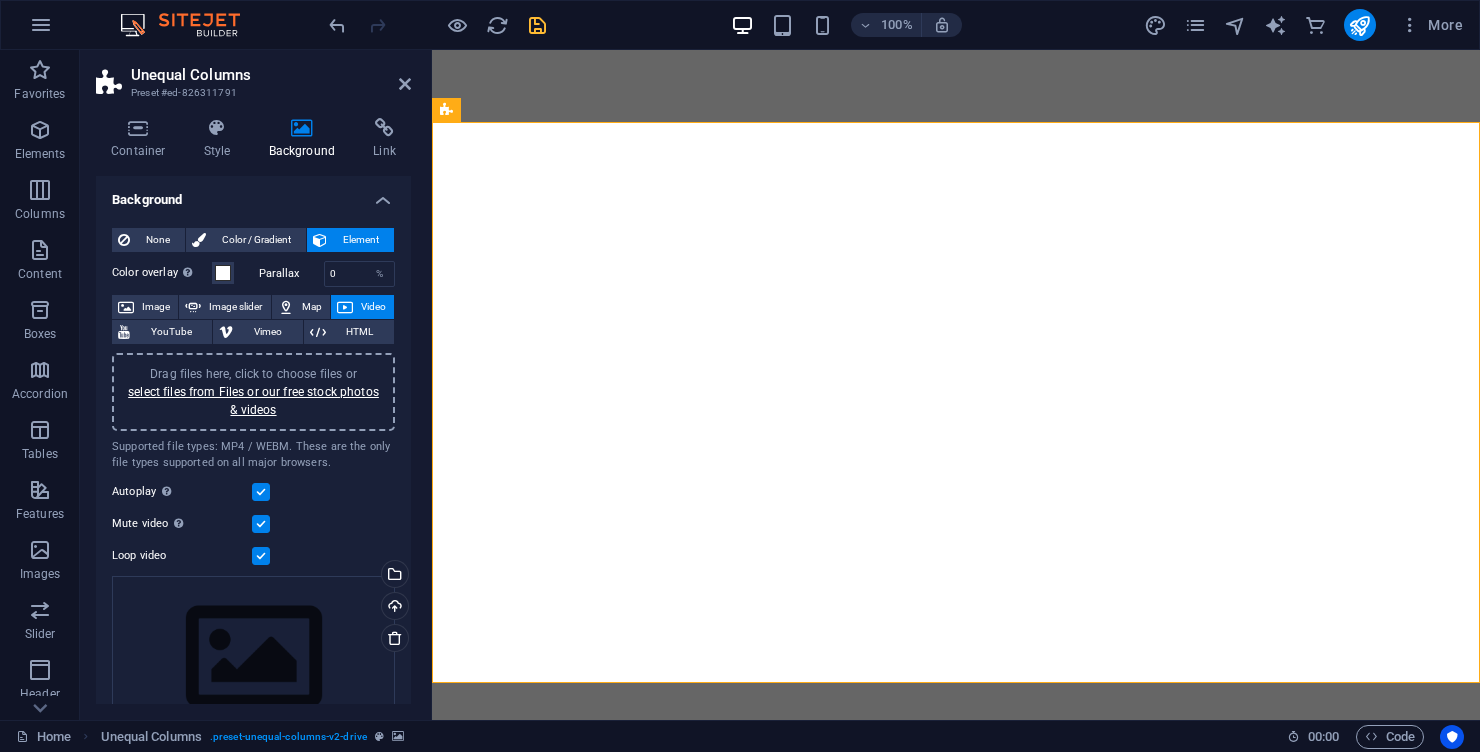 scroll, scrollTop: 90, scrollLeft: 0, axis: vertical 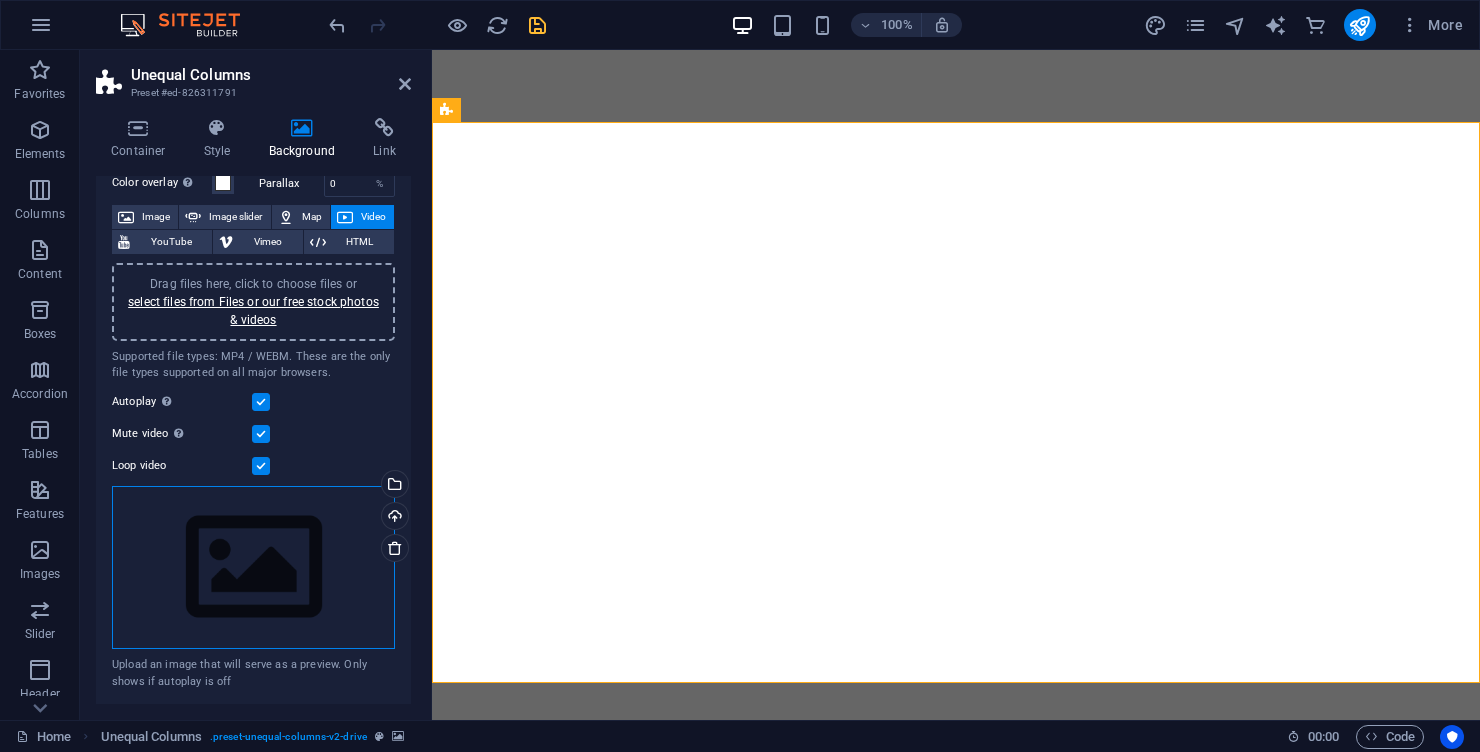 click on "Drag files here, click to choose files or select files from Files or our free stock photos & videos" at bounding box center [253, 568] 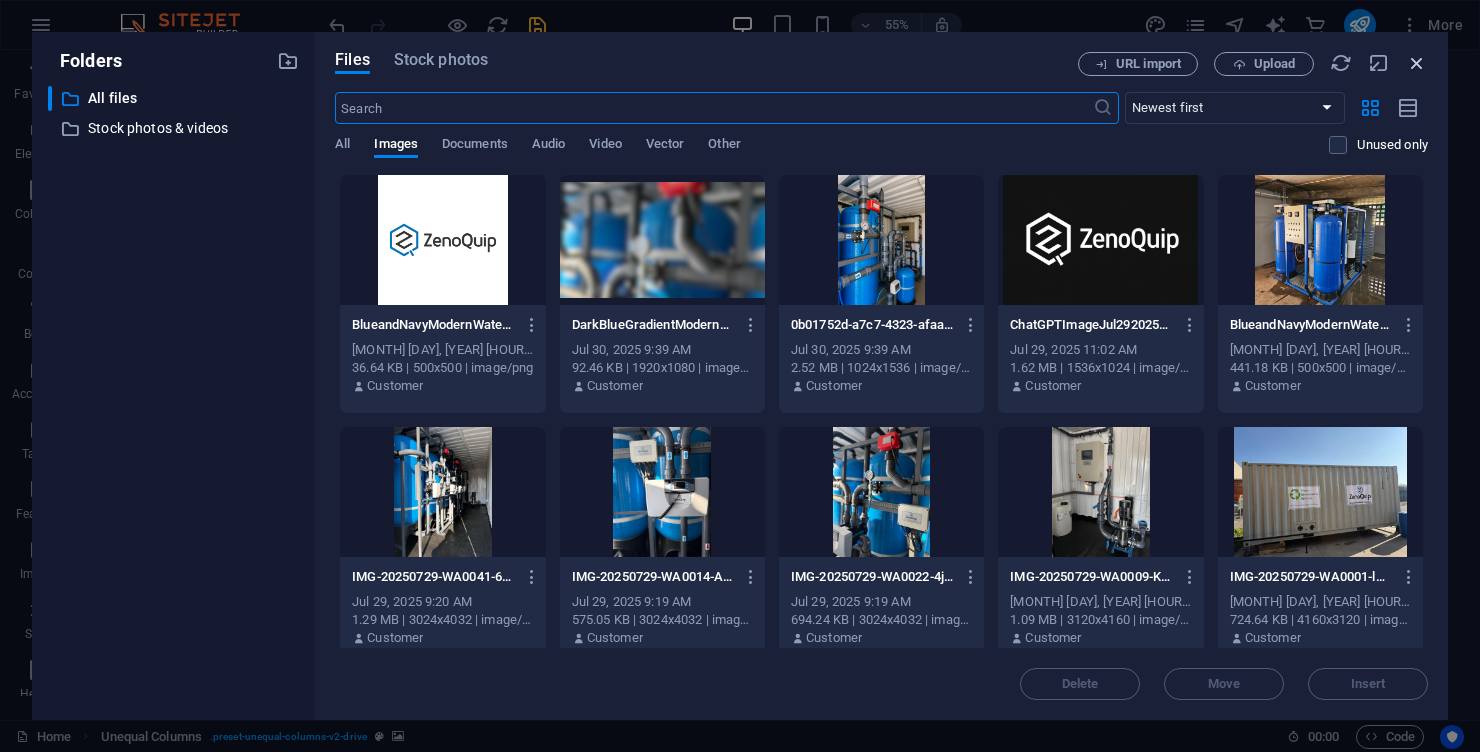 click at bounding box center [1417, 63] 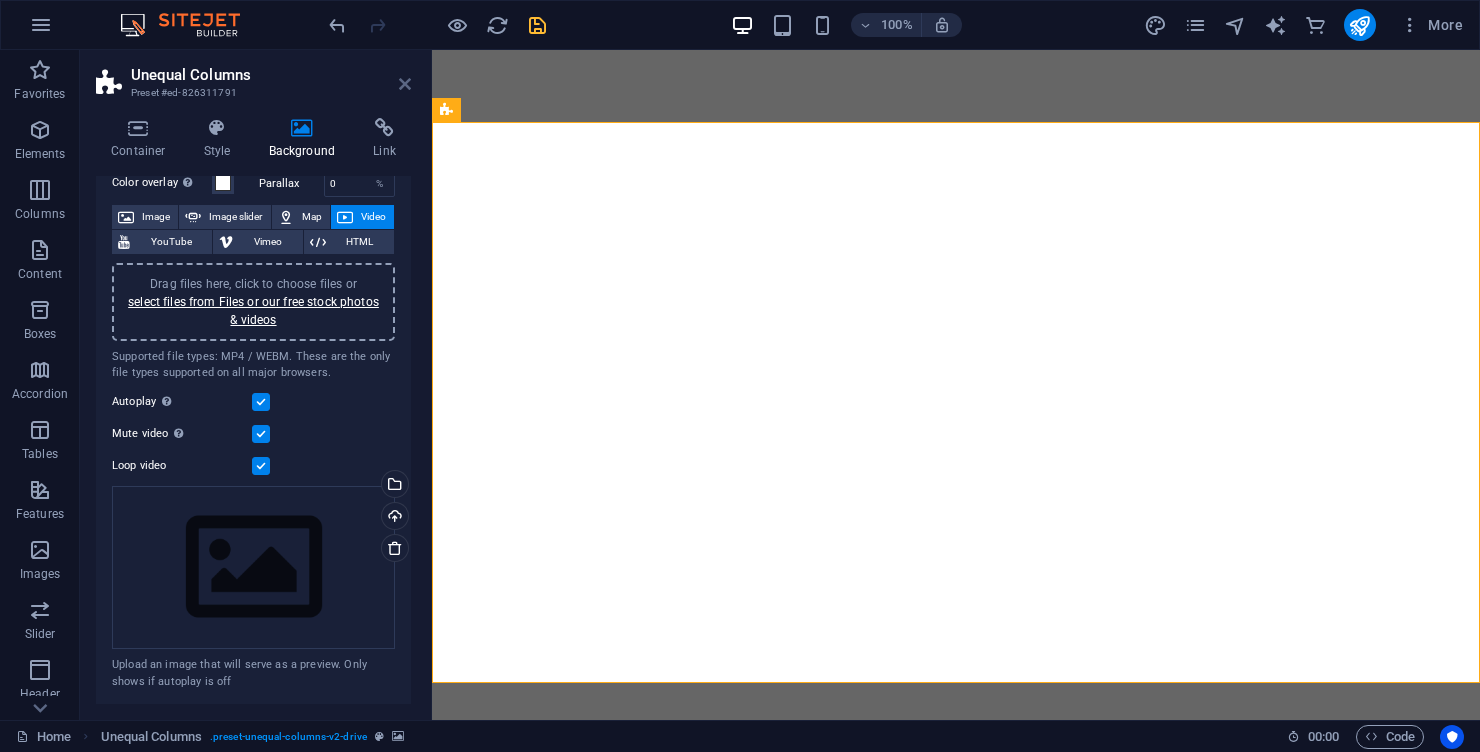 click at bounding box center (405, 84) 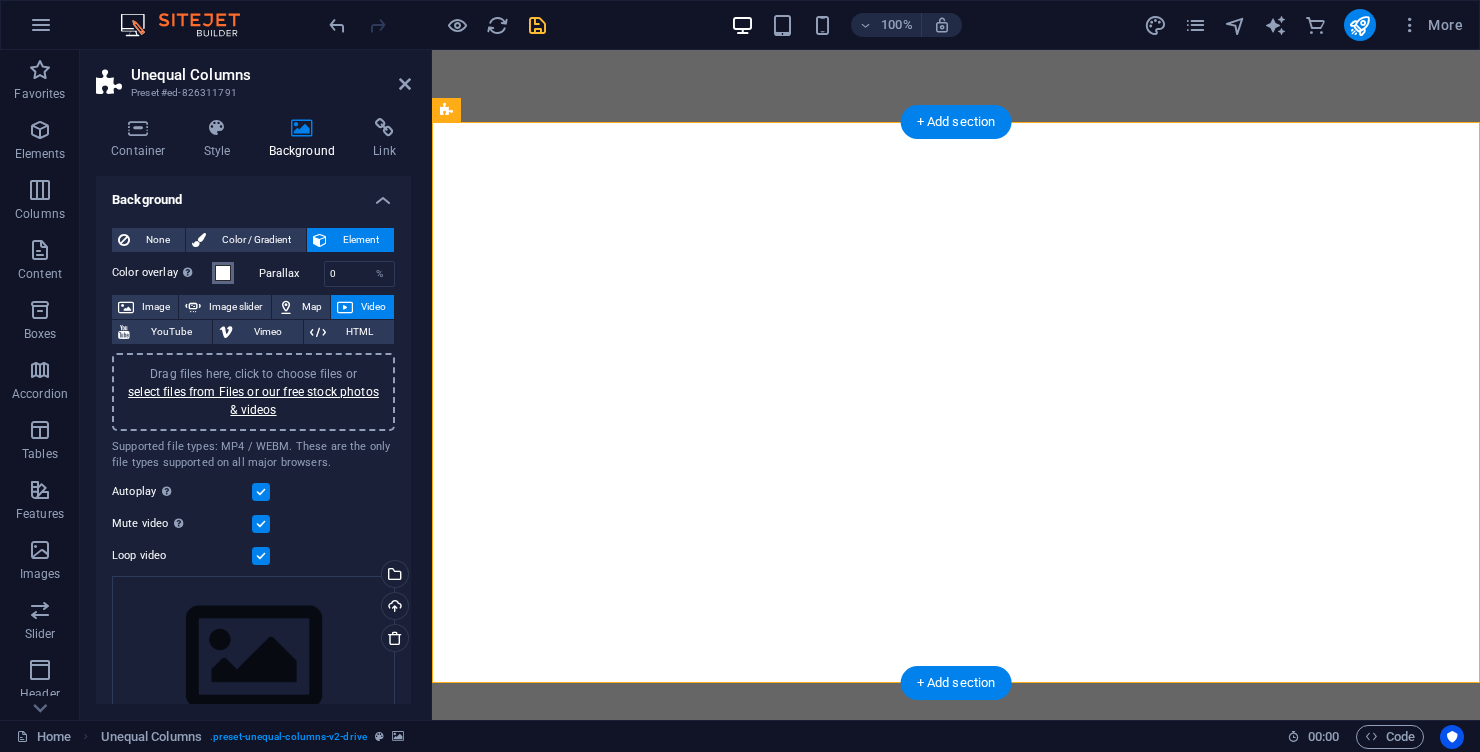 click at bounding box center (223, 273) 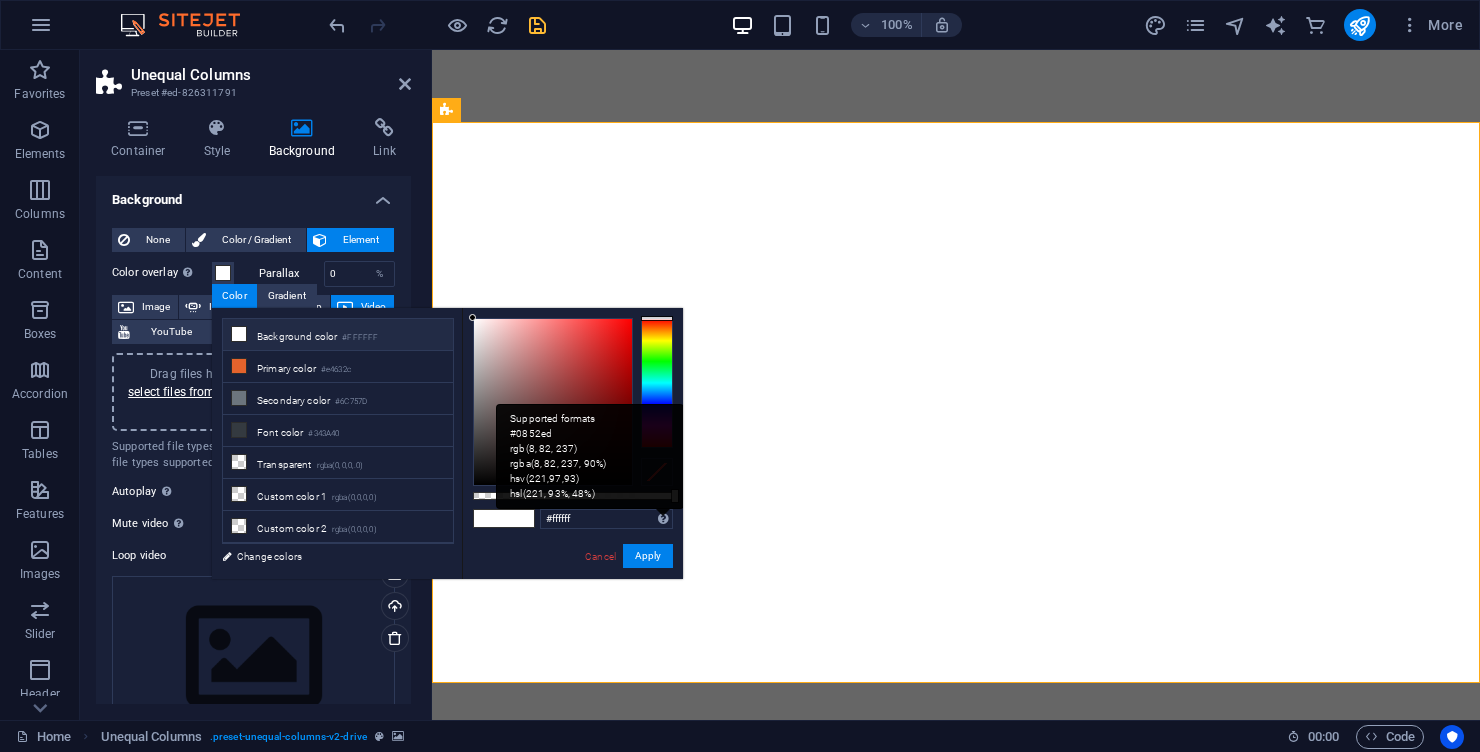 click on "Supported formats #0852ed rgb(8, 82, 237) rgba(8, 82, 237, 90%) hsv(221,97,93) hsl(221, 93%, 48%)" at bounding box center (590, 456) 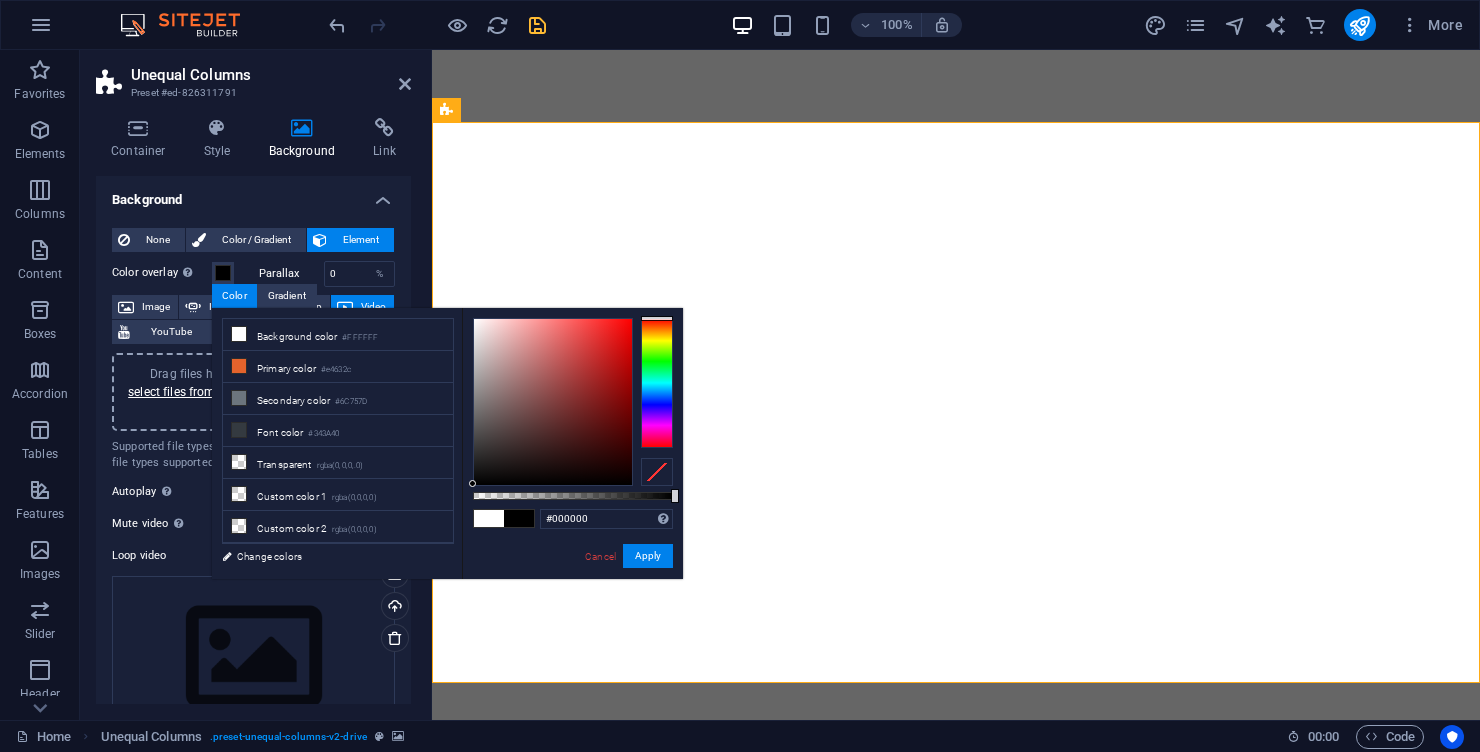 click on "#000000 Supported formats #0852ed rgb(8, 82, 237) rgba(8, 82, 237, 90%) hsv(221,97,93) hsl(221, 93%, 48%) Cancel Apply" at bounding box center (572, 588) 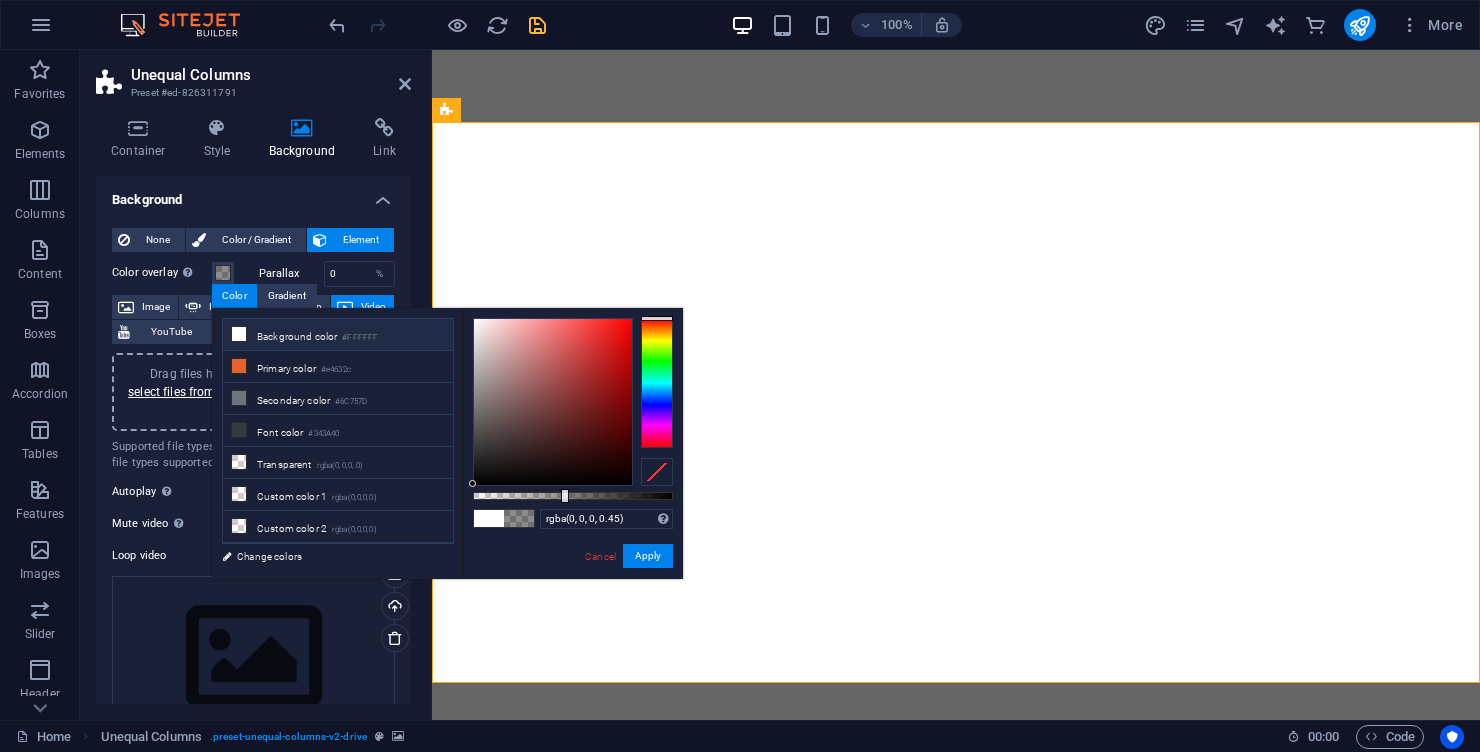 click on "Background color
#FFFFFF" at bounding box center [338, 335] 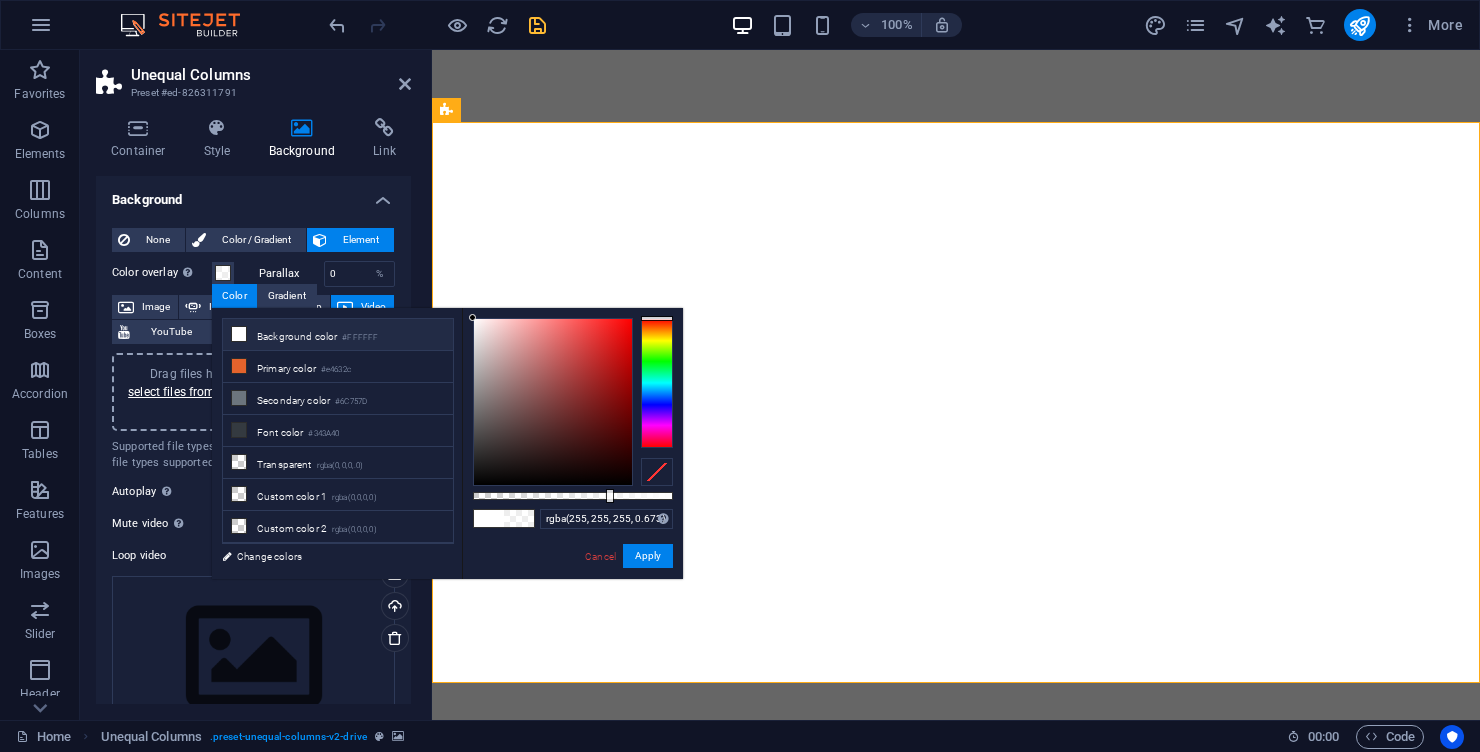 type on "rgba(255, 255, 255, 0.675)" 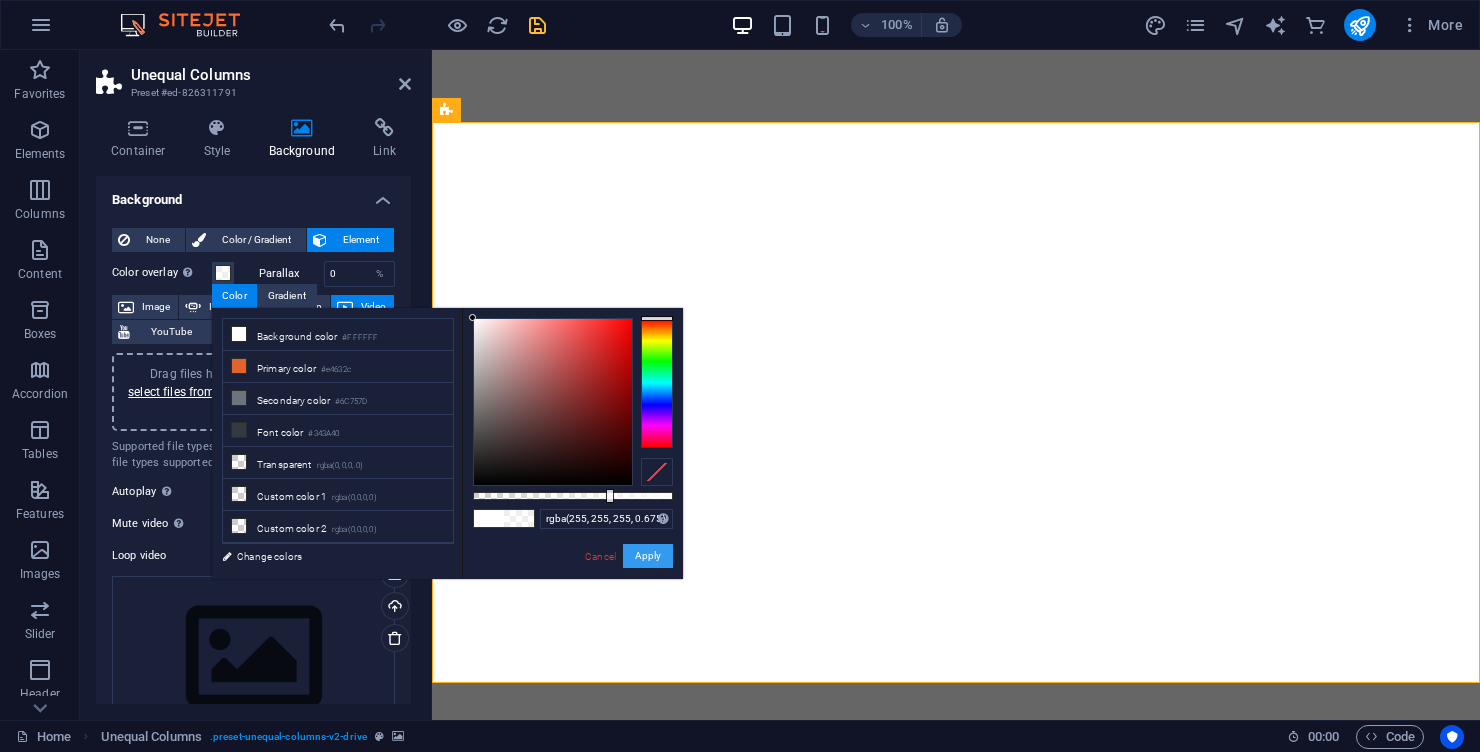 click on "Apply" at bounding box center [648, 556] 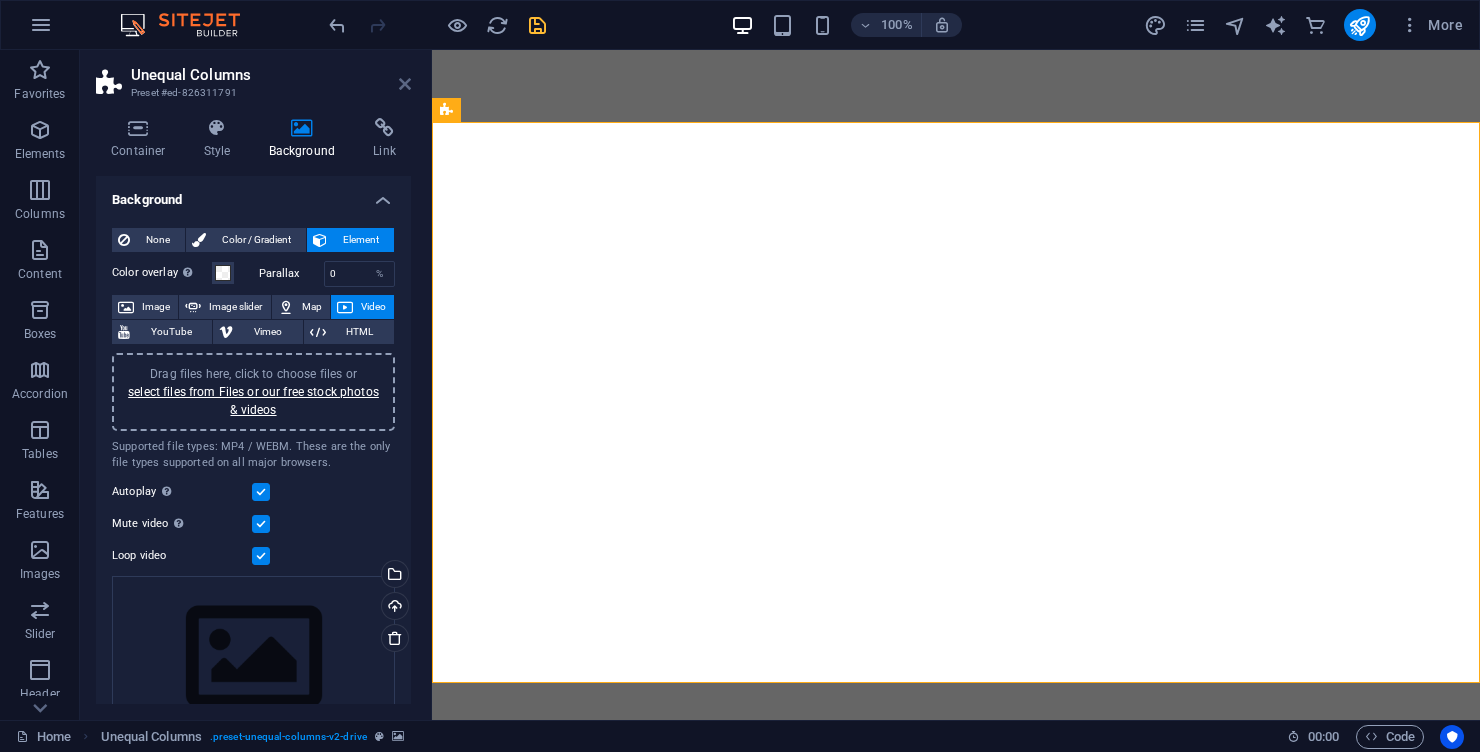 click at bounding box center (405, 84) 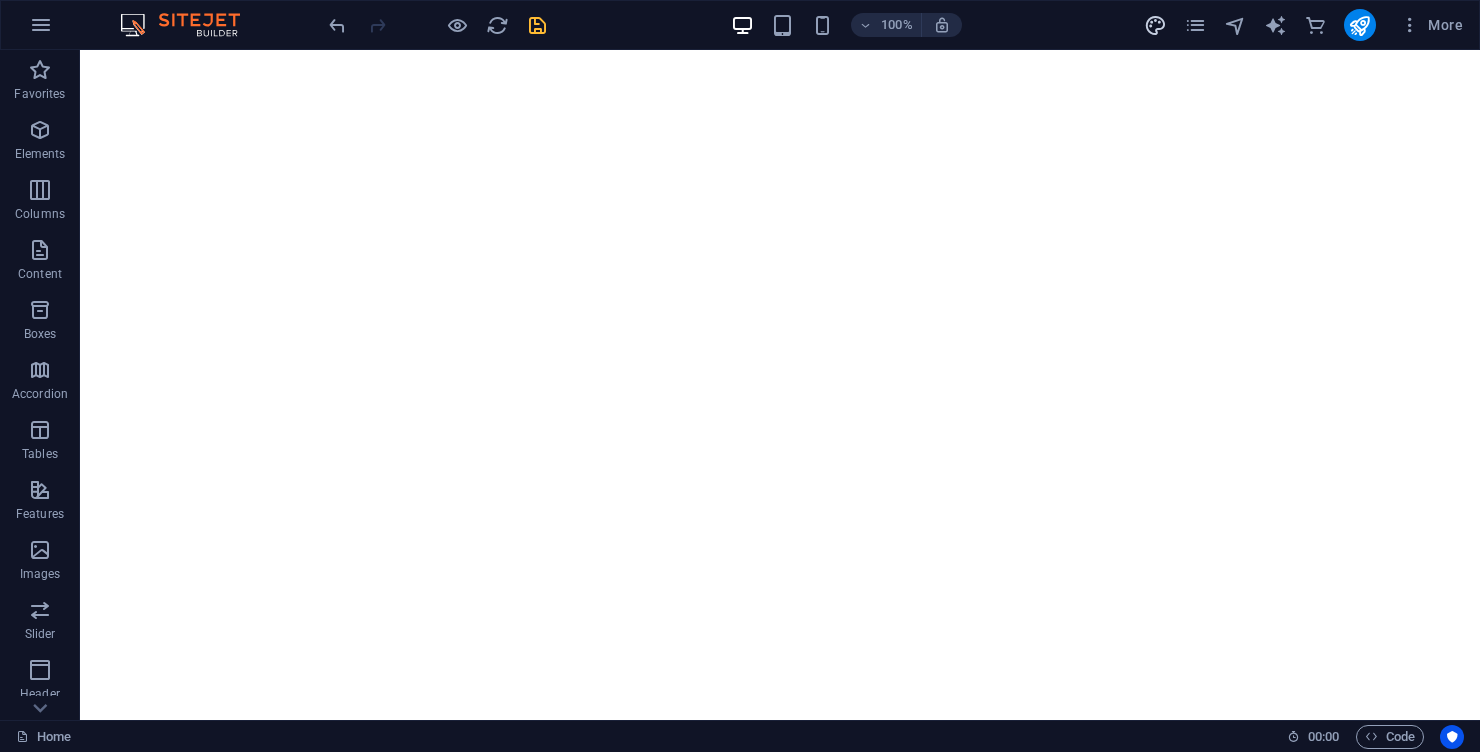 click at bounding box center [1155, 25] 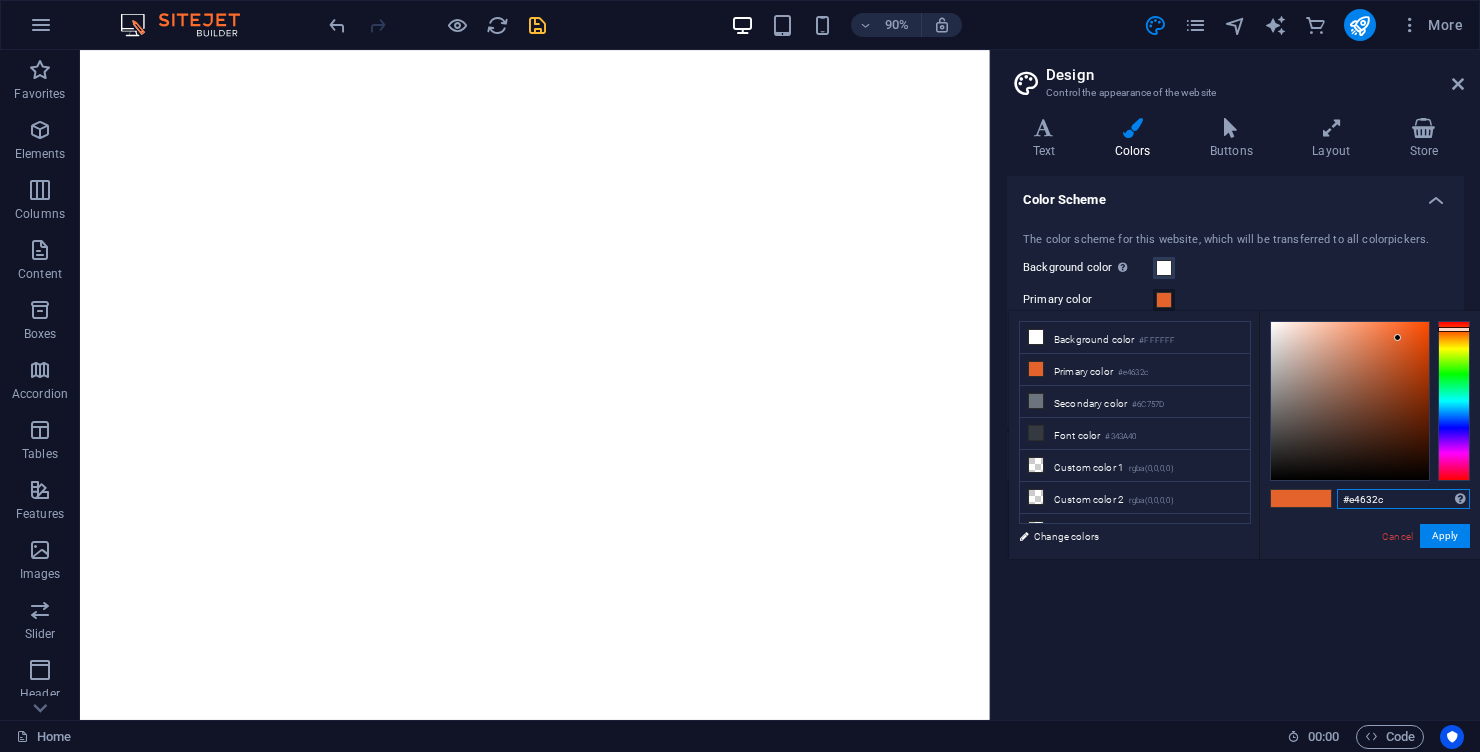click on "#e4632c" at bounding box center (1403, 499) 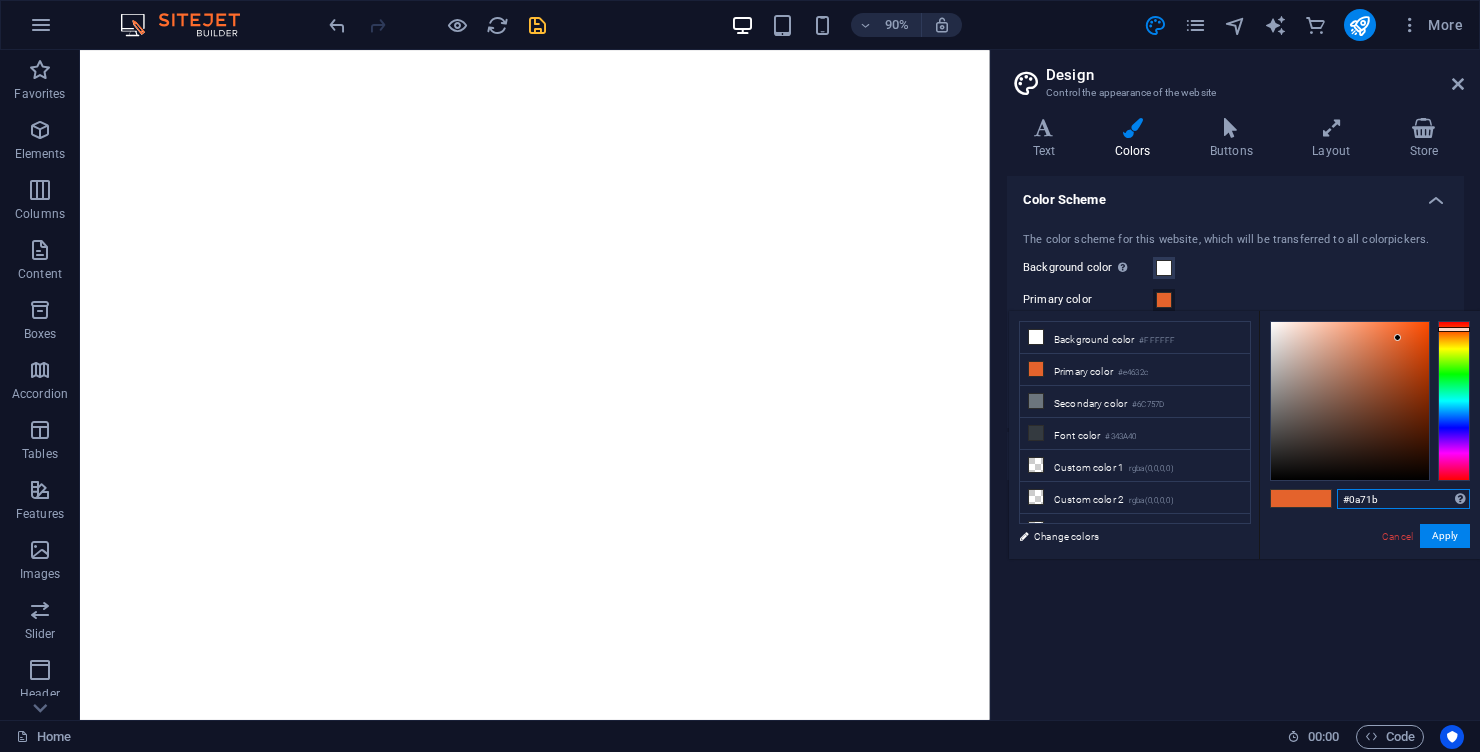 type on "#0a71b8" 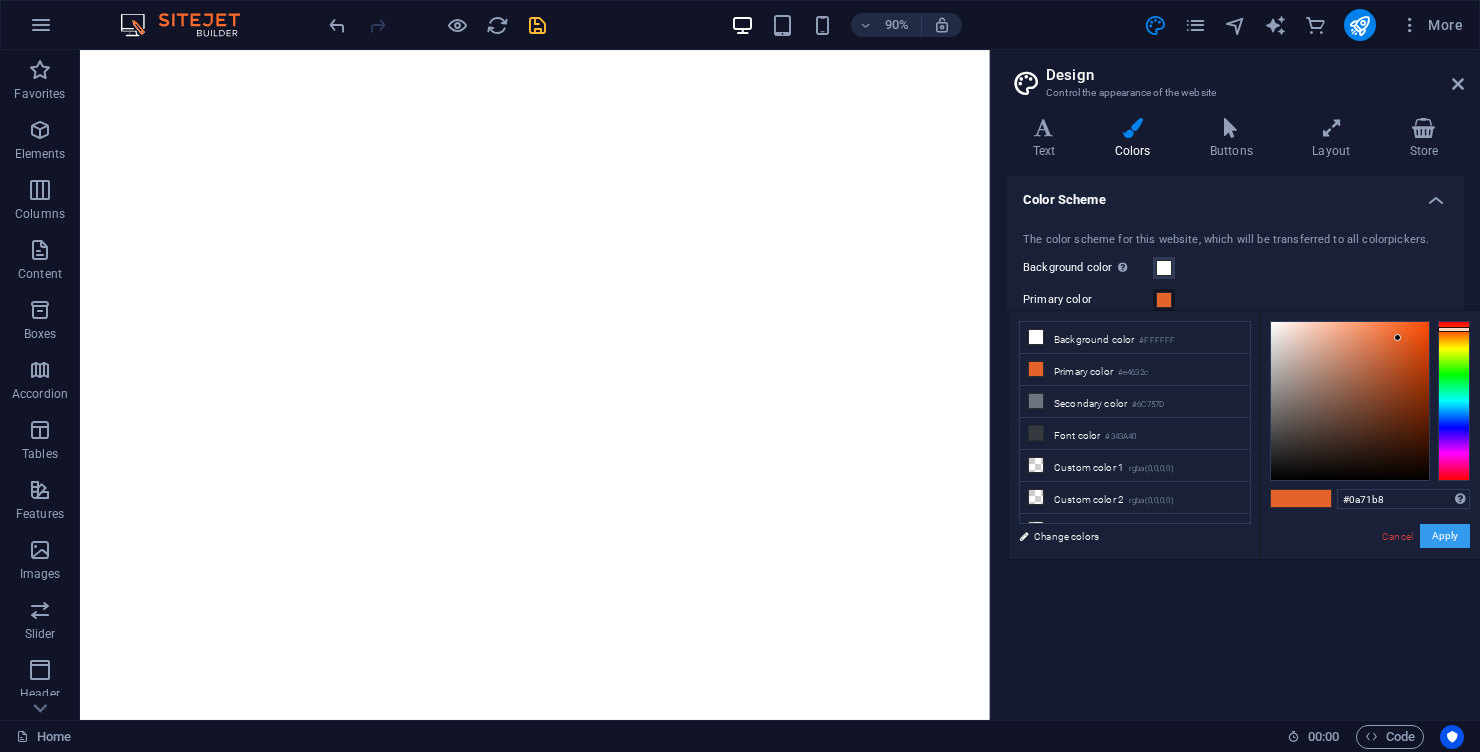 click on "Apply" at bounding box center [1445, 536] 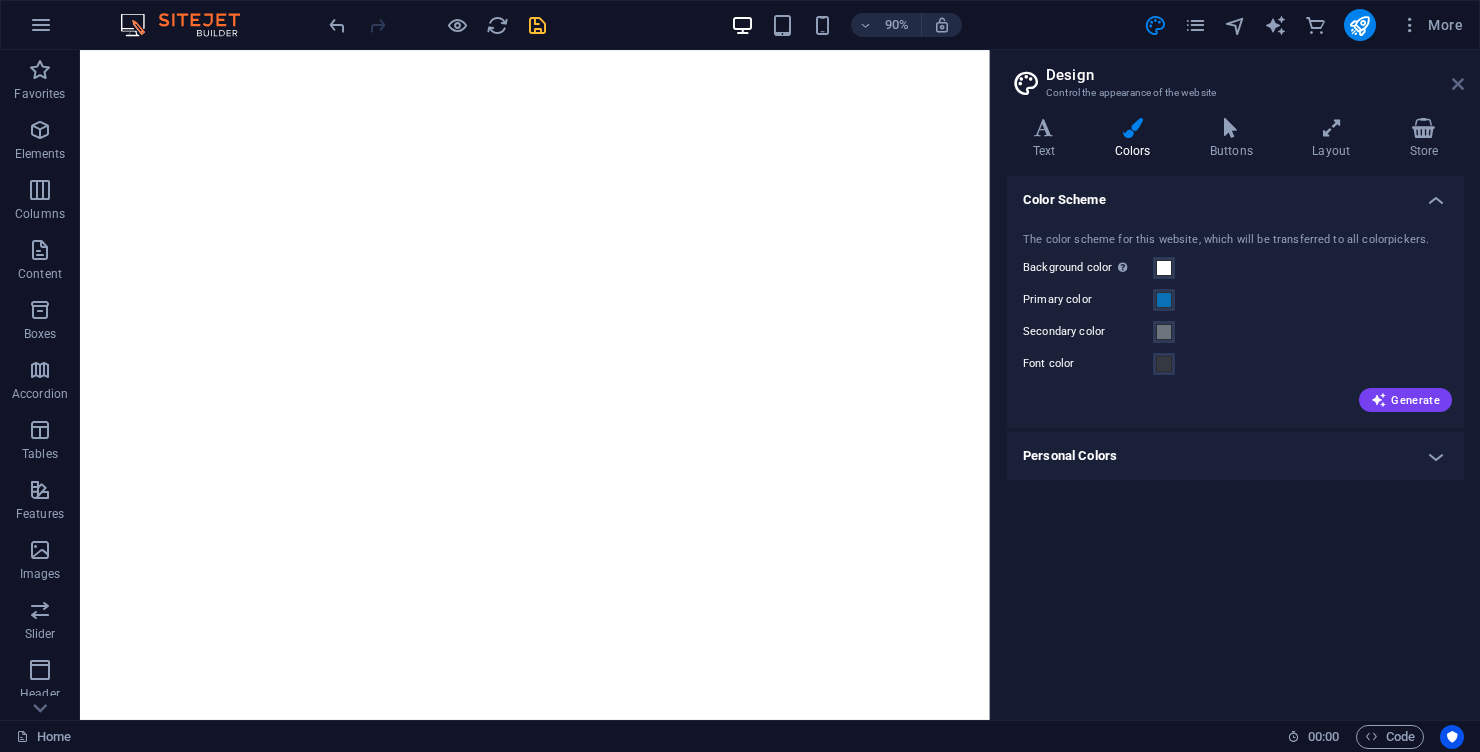 click at bounding box center (1458, 84) 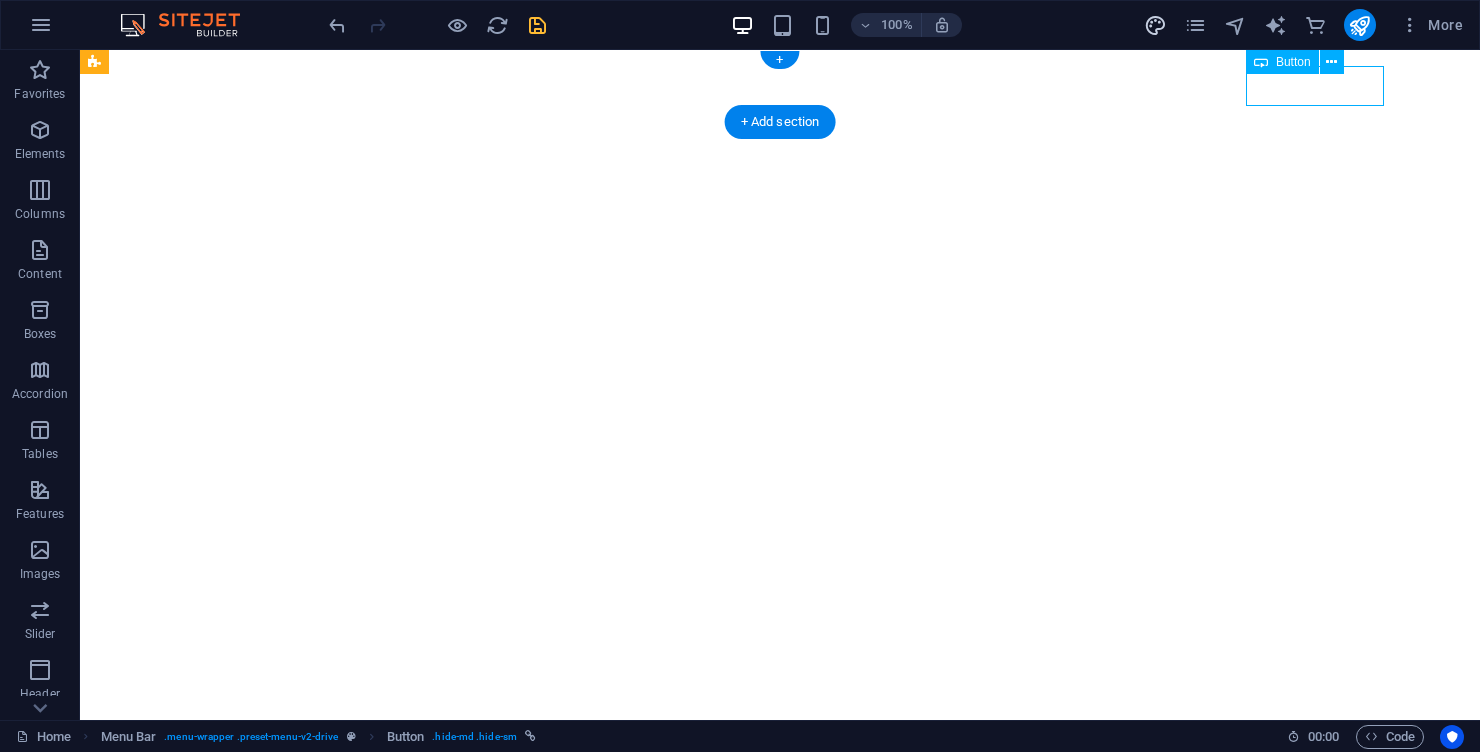 click at bounding box center [1155, 25] 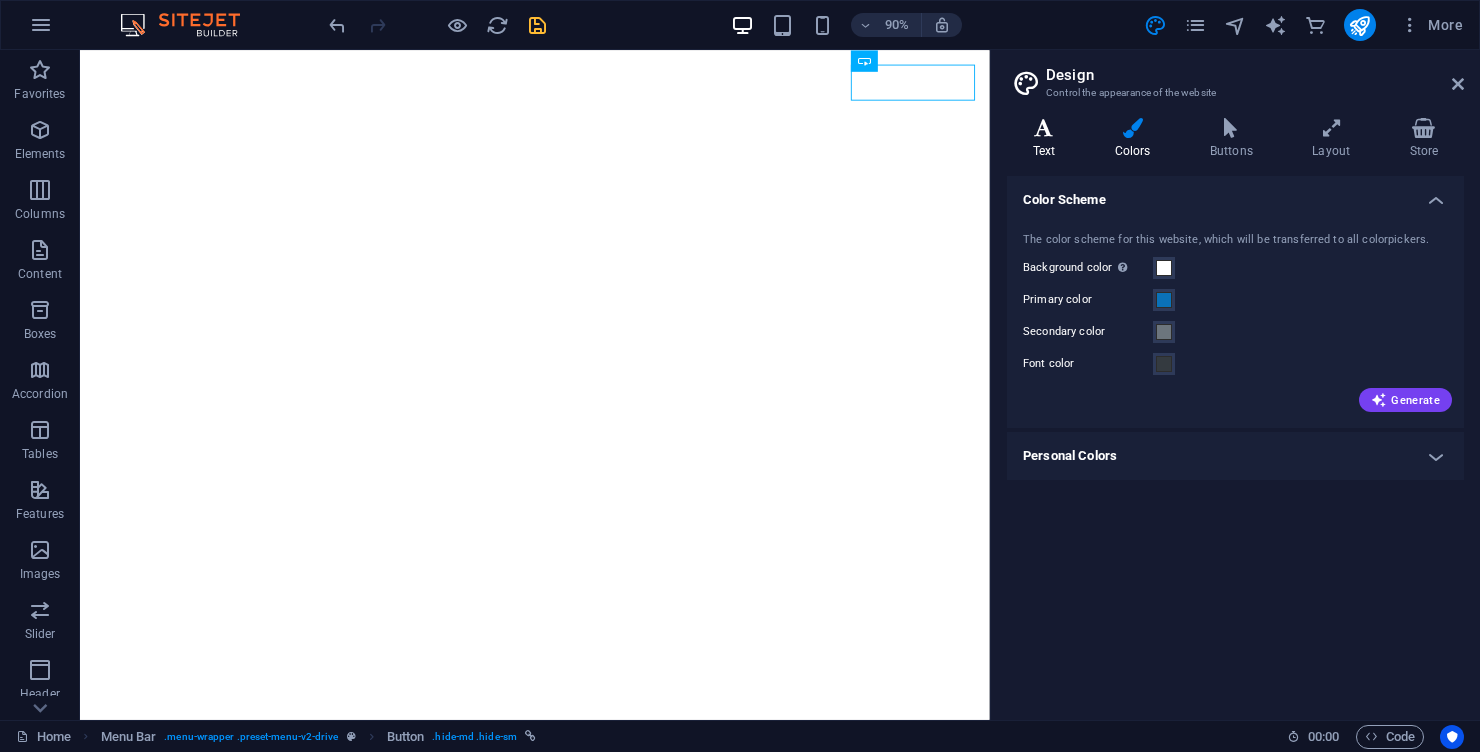 click at bounding box center (1044, 128) 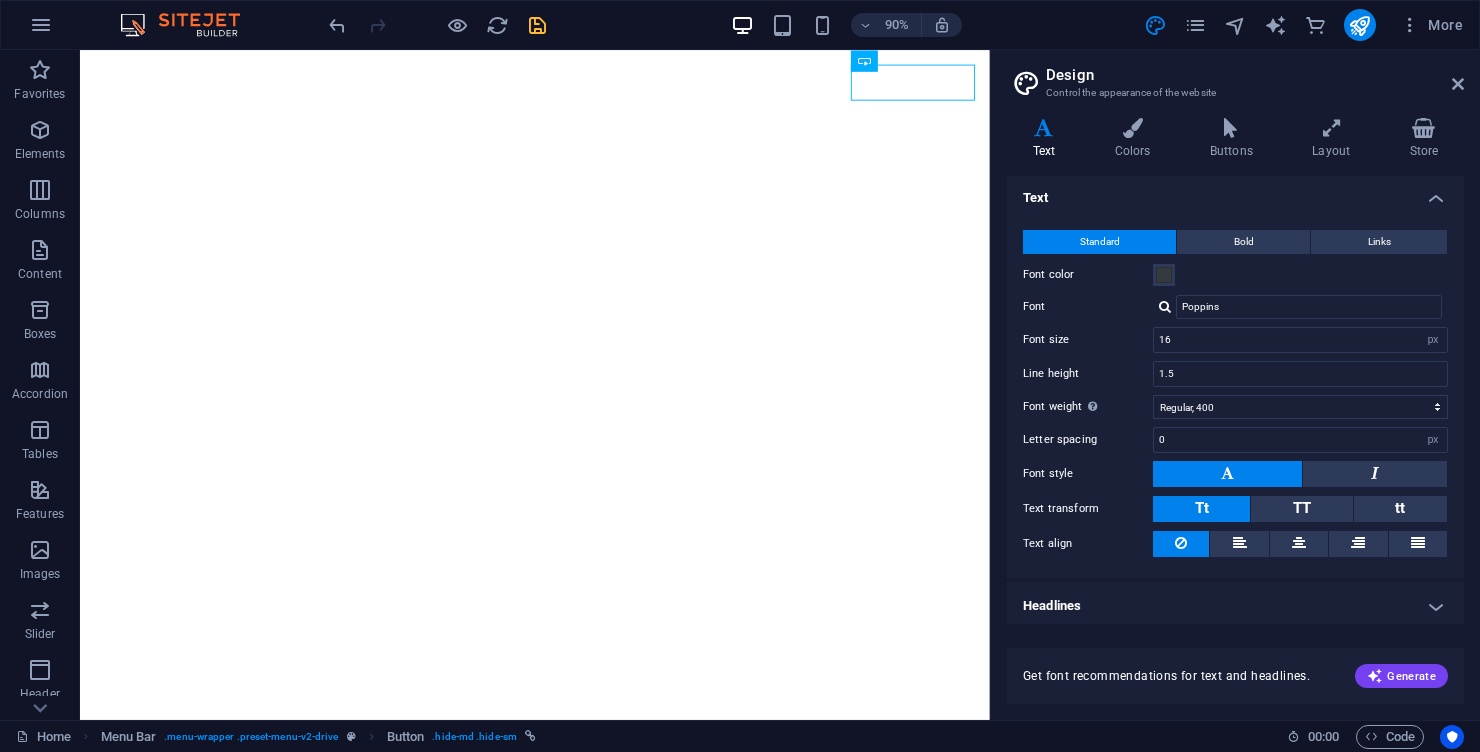 click on "Headlines" at bounding box center (1235, 606) 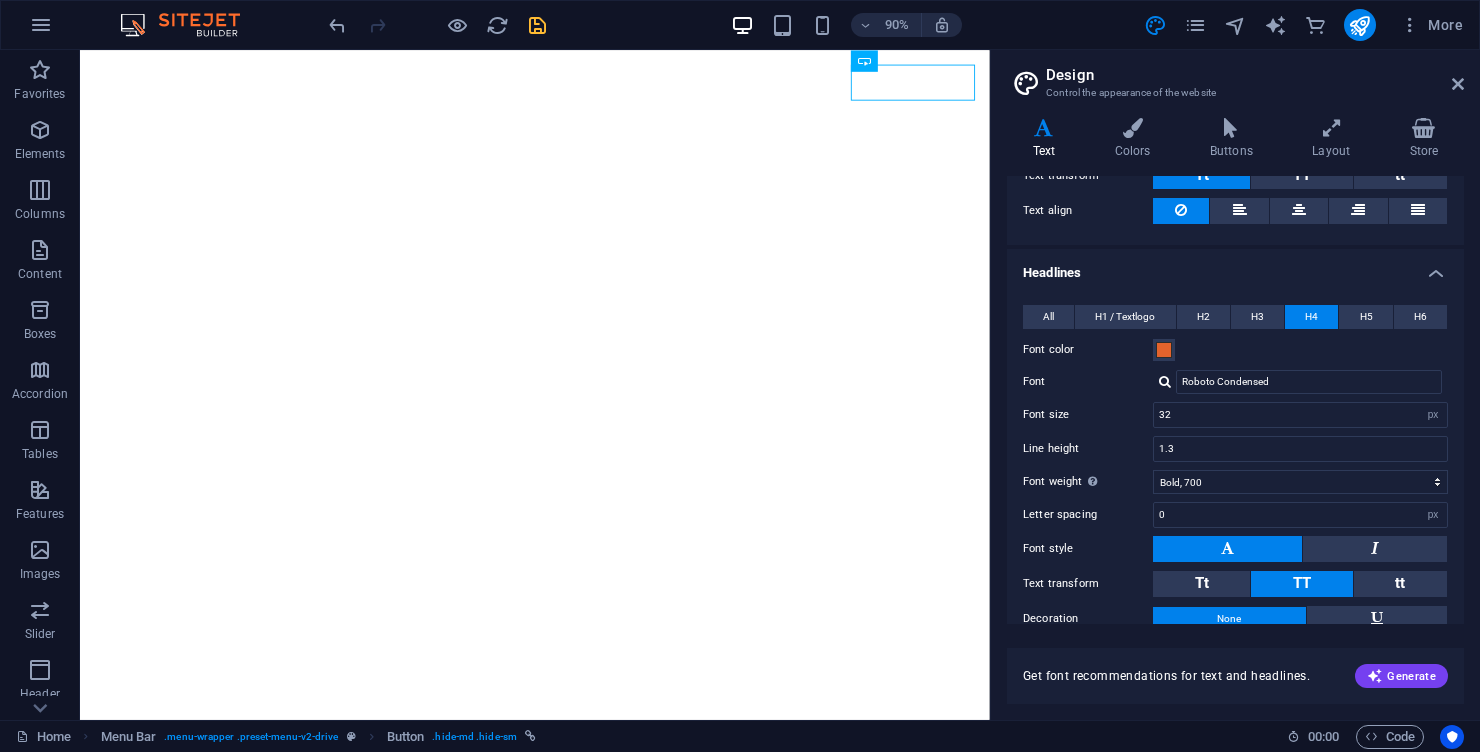 scroll, scrollTop: 334, scrollLeft: 0, axis: vertical 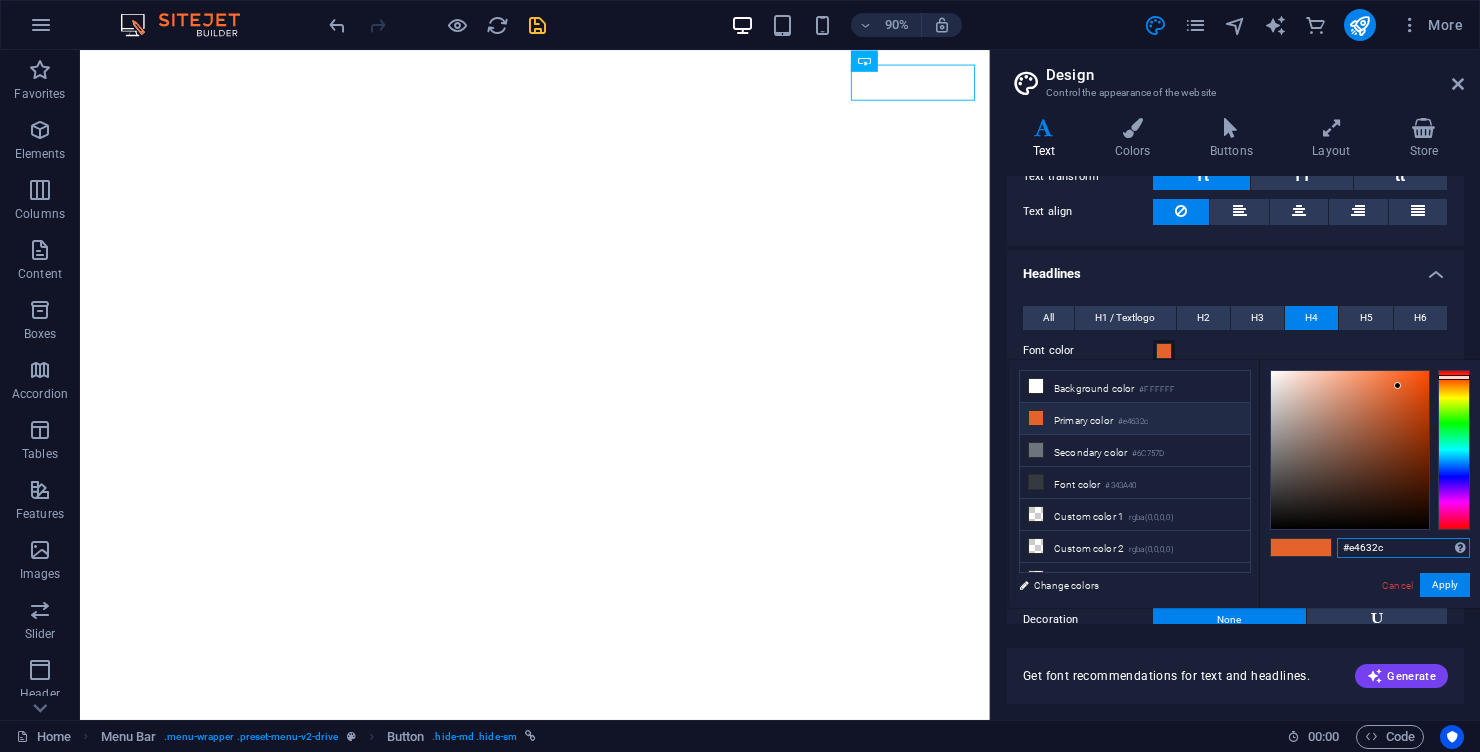 click on "#e4632c" at bounding box center (1403, 548) 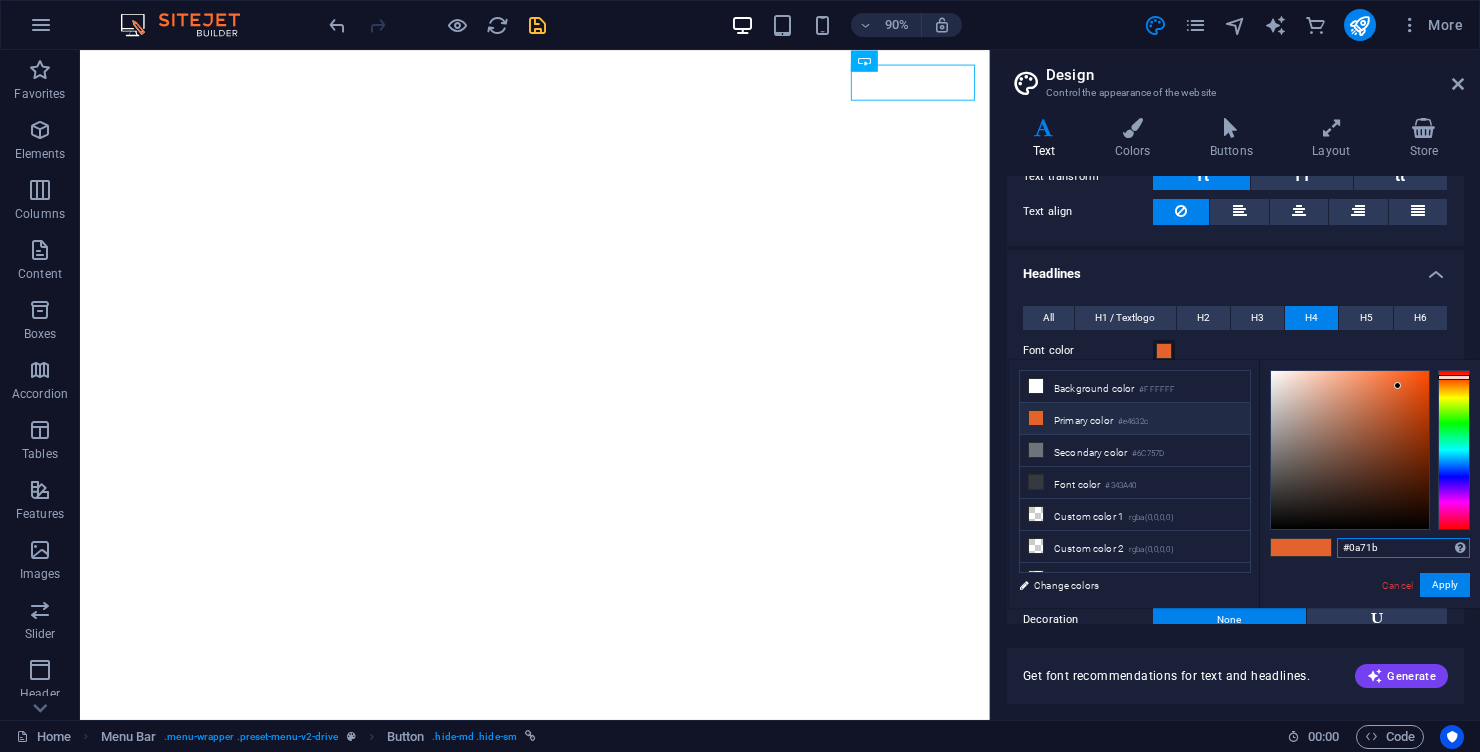 type on "#0a71b8" 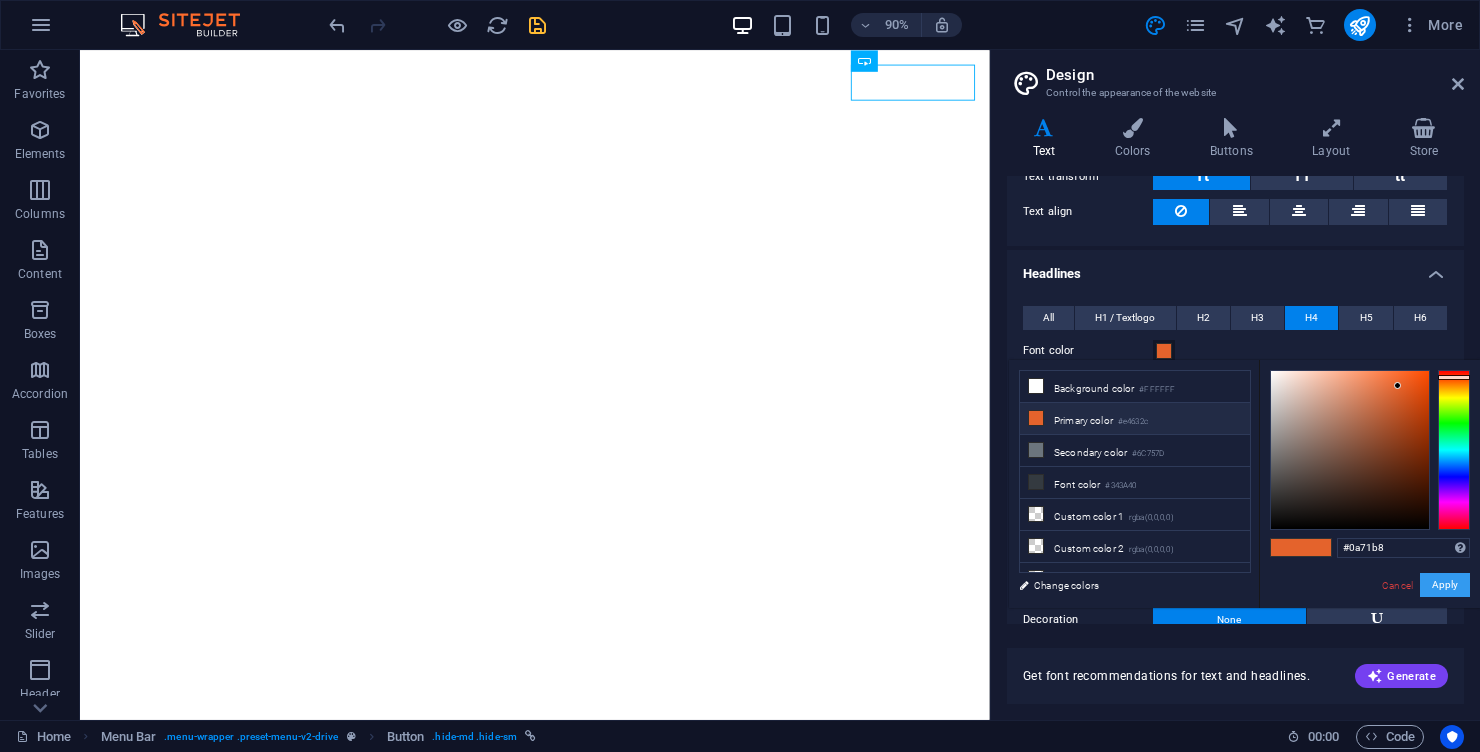 click on "Apply" at bounding box center [1445, 585] 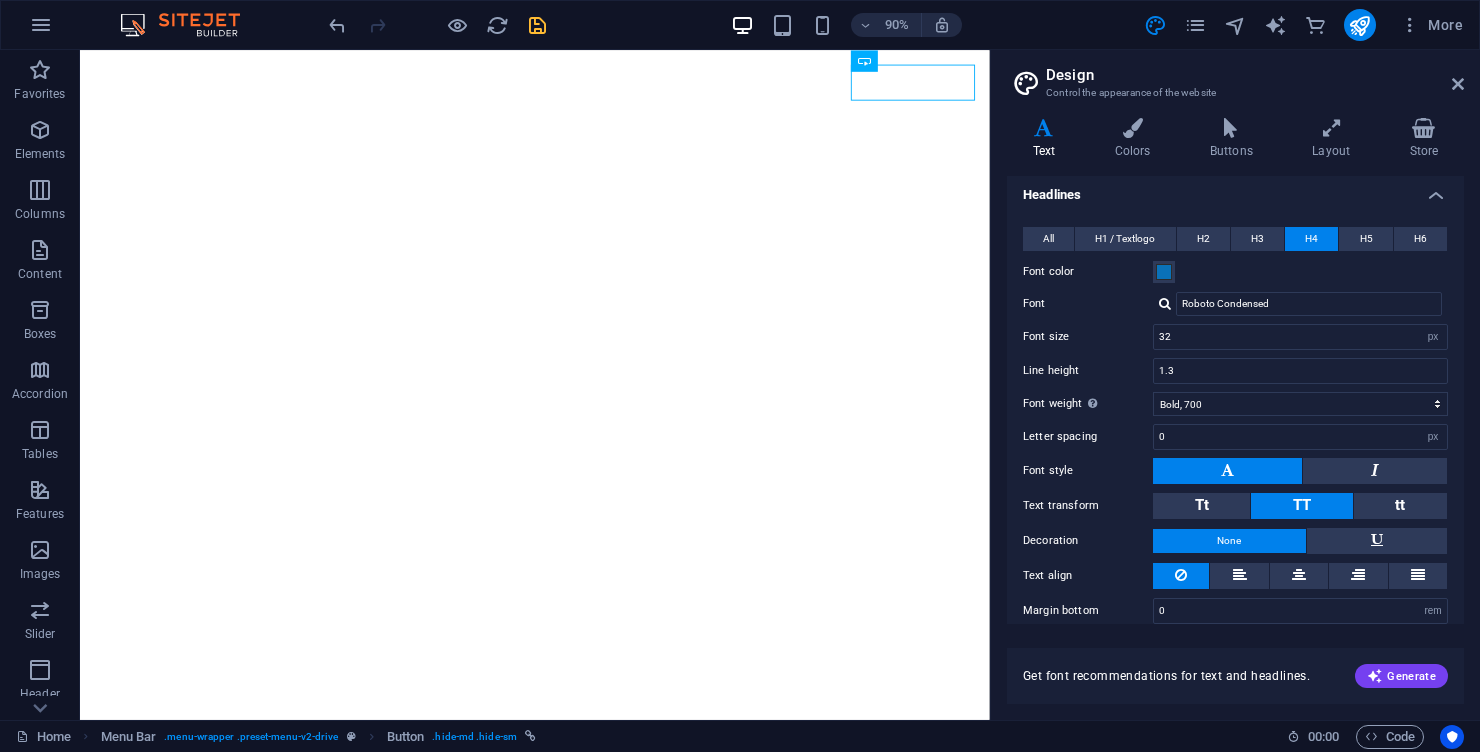 scroll, scrollTop: 428, scrollLeft: 0, axis: vertical 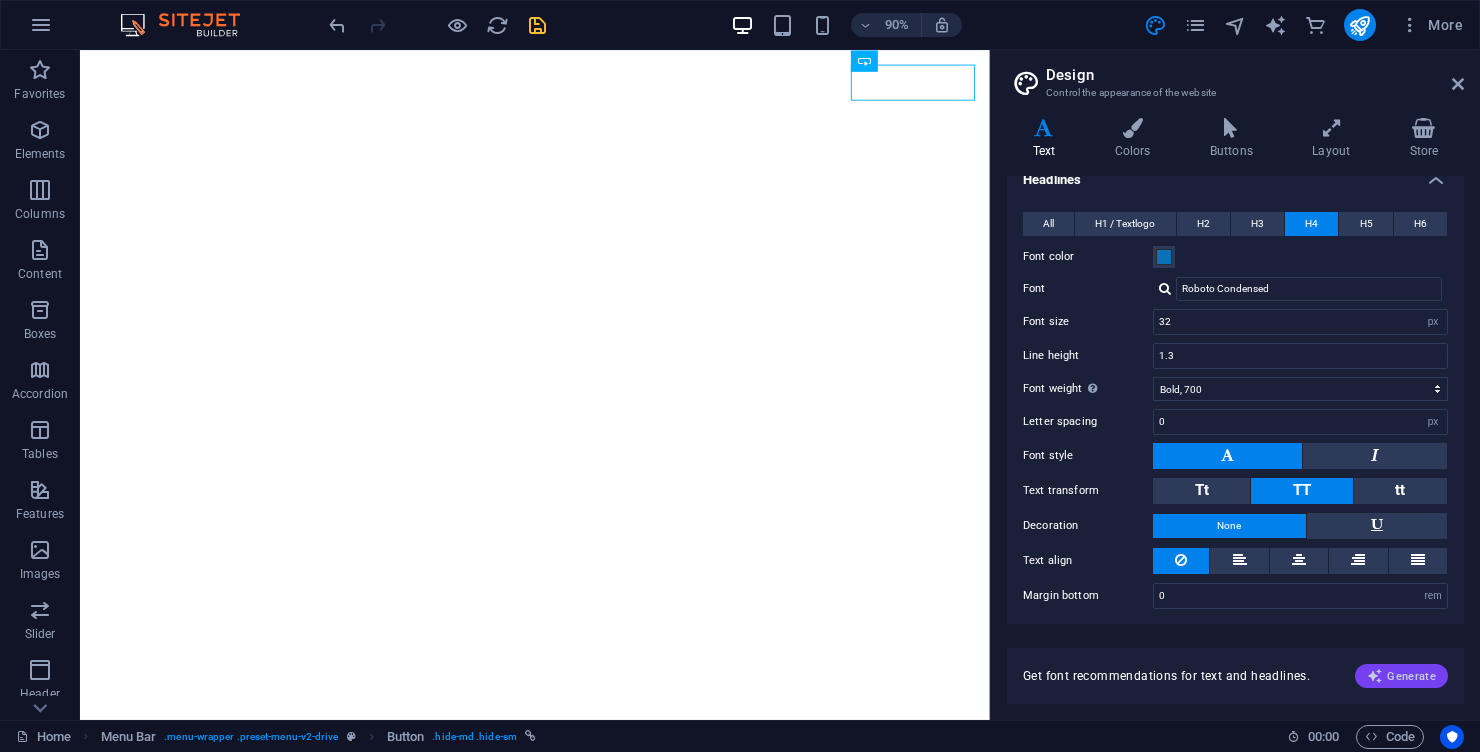 click on "Generate" at bounding box center [1401, 676] 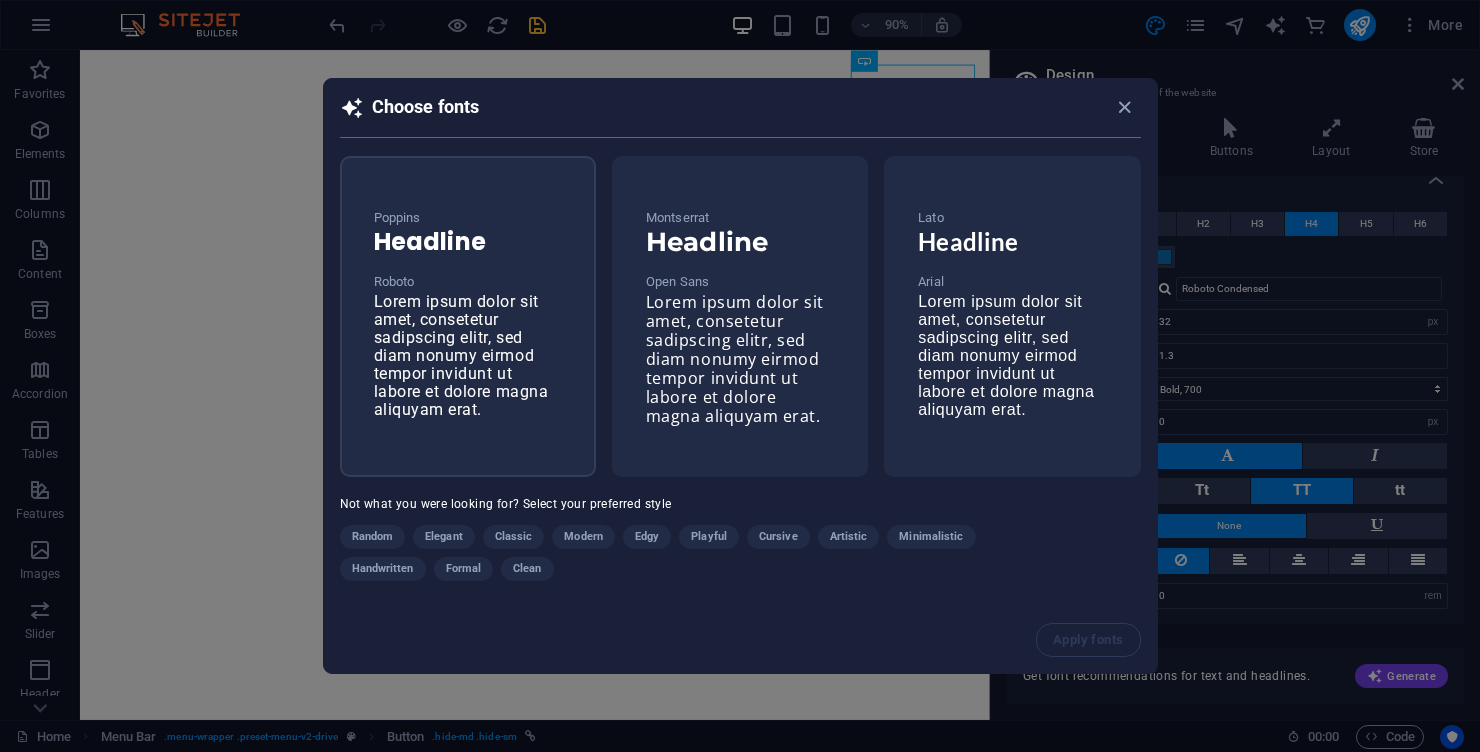 click on "Lorem ipsum dolor sit amet, consetetur sadipscing elitr, sed diam nonumy eirmod tempor invidunt ut labore et dolore magna aliquyam erat." at bounding box center (461, 355) 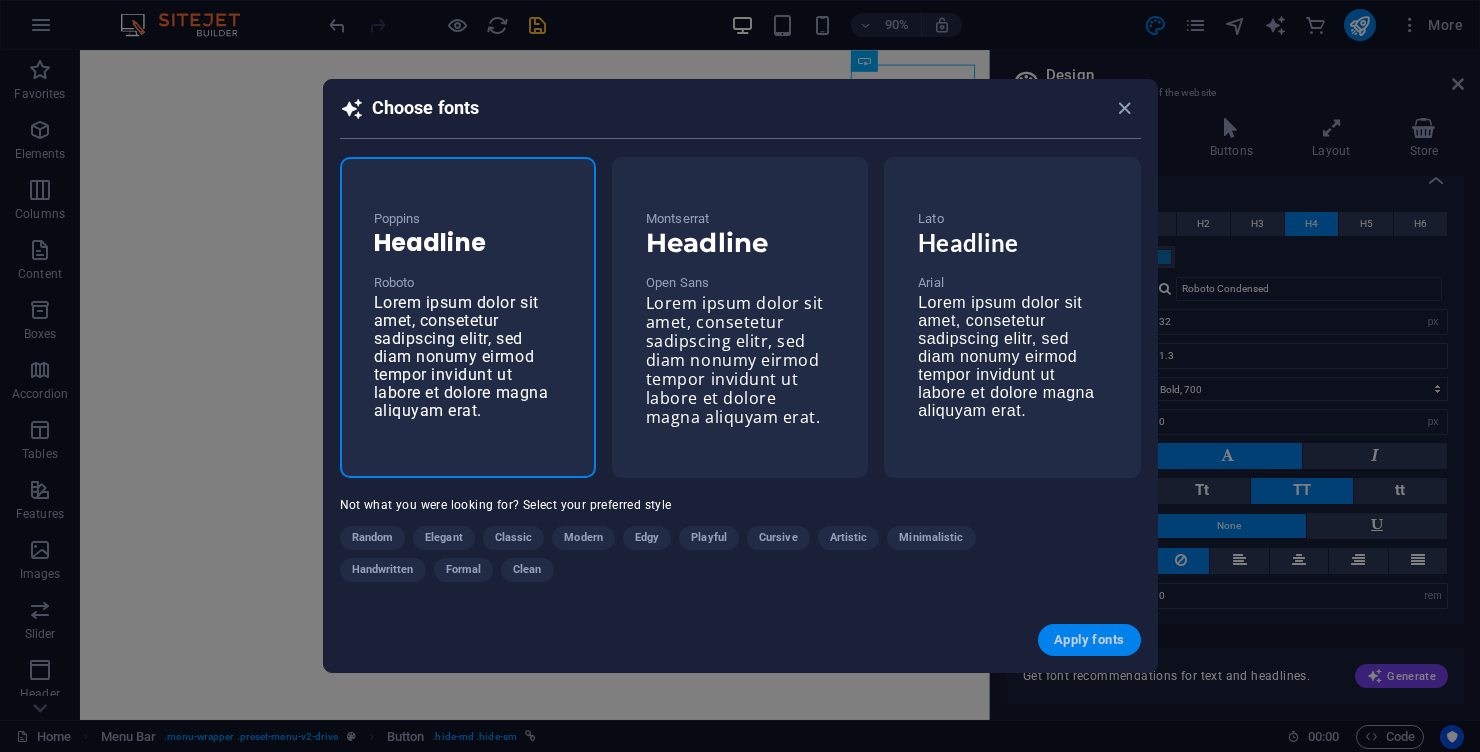 click on "Apply fonts" at bounding box center [1089, 640] 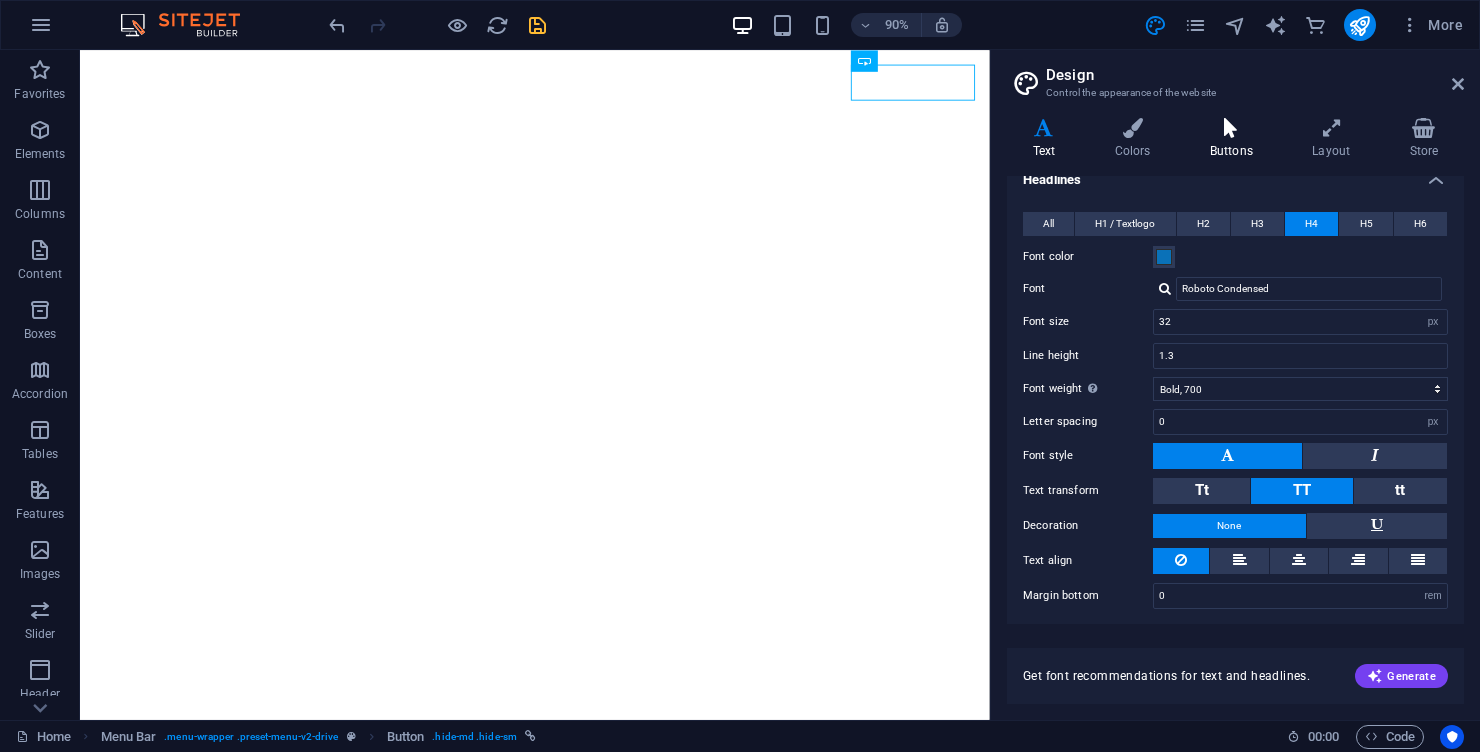 click on "Buttons" at bounding box center [1235, 139] 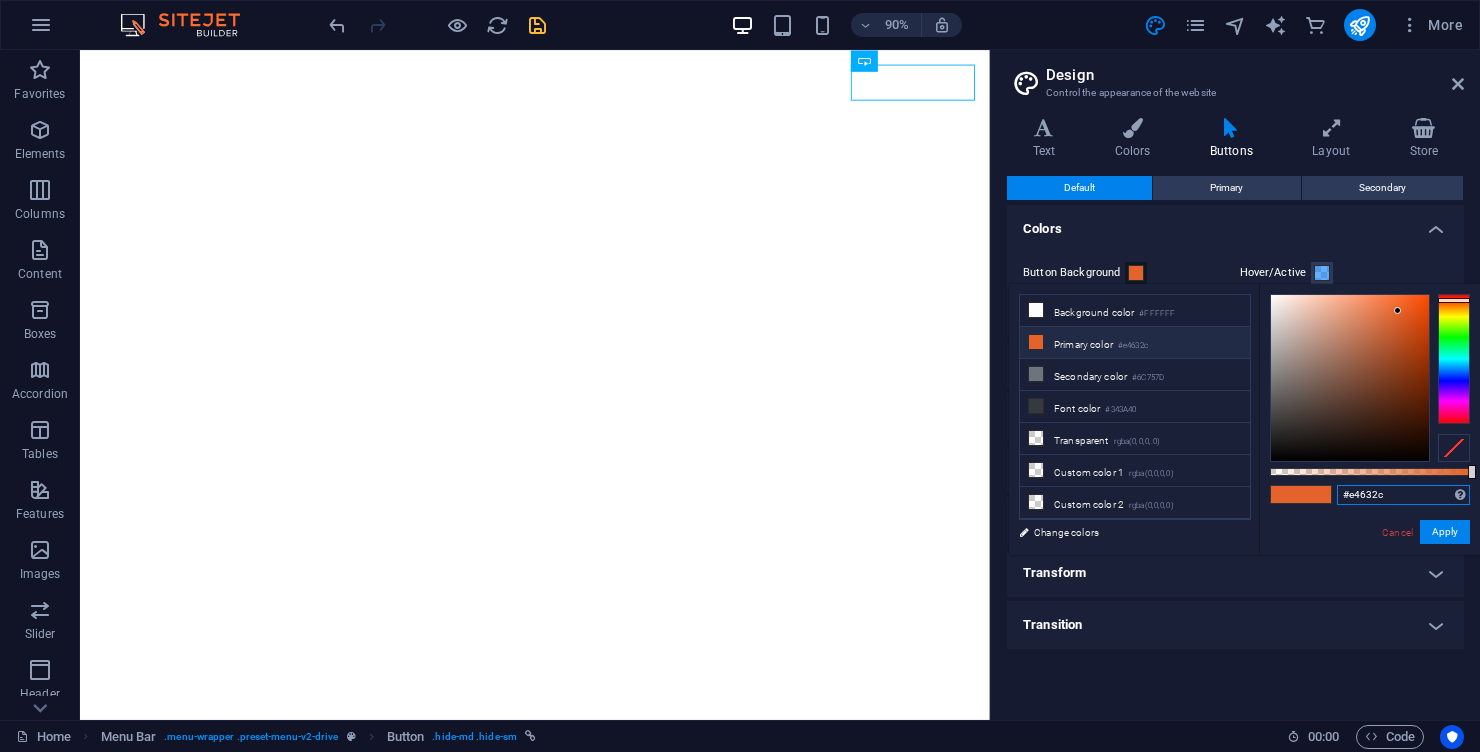 click on "#e4632c" at bounding box center [1403, 495] 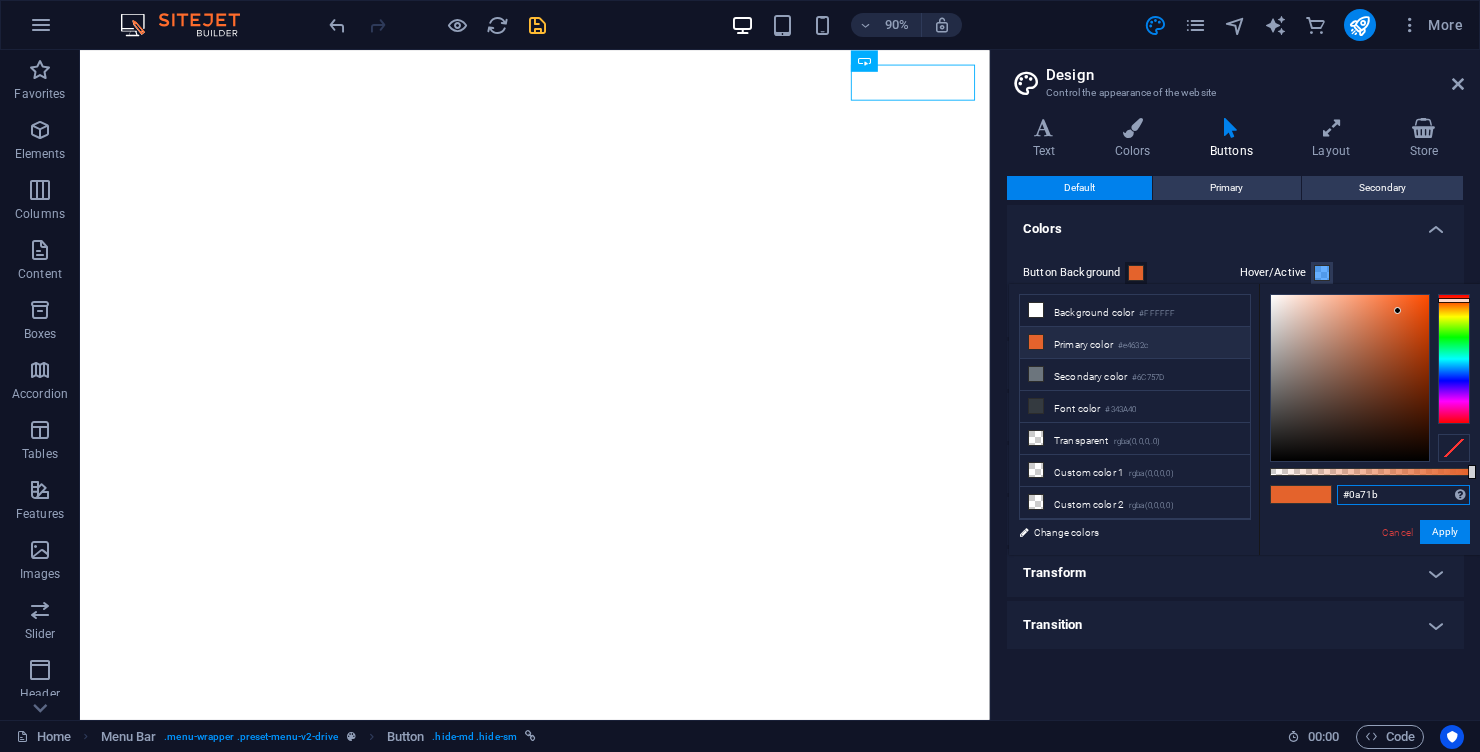 type on "#0a71b8" 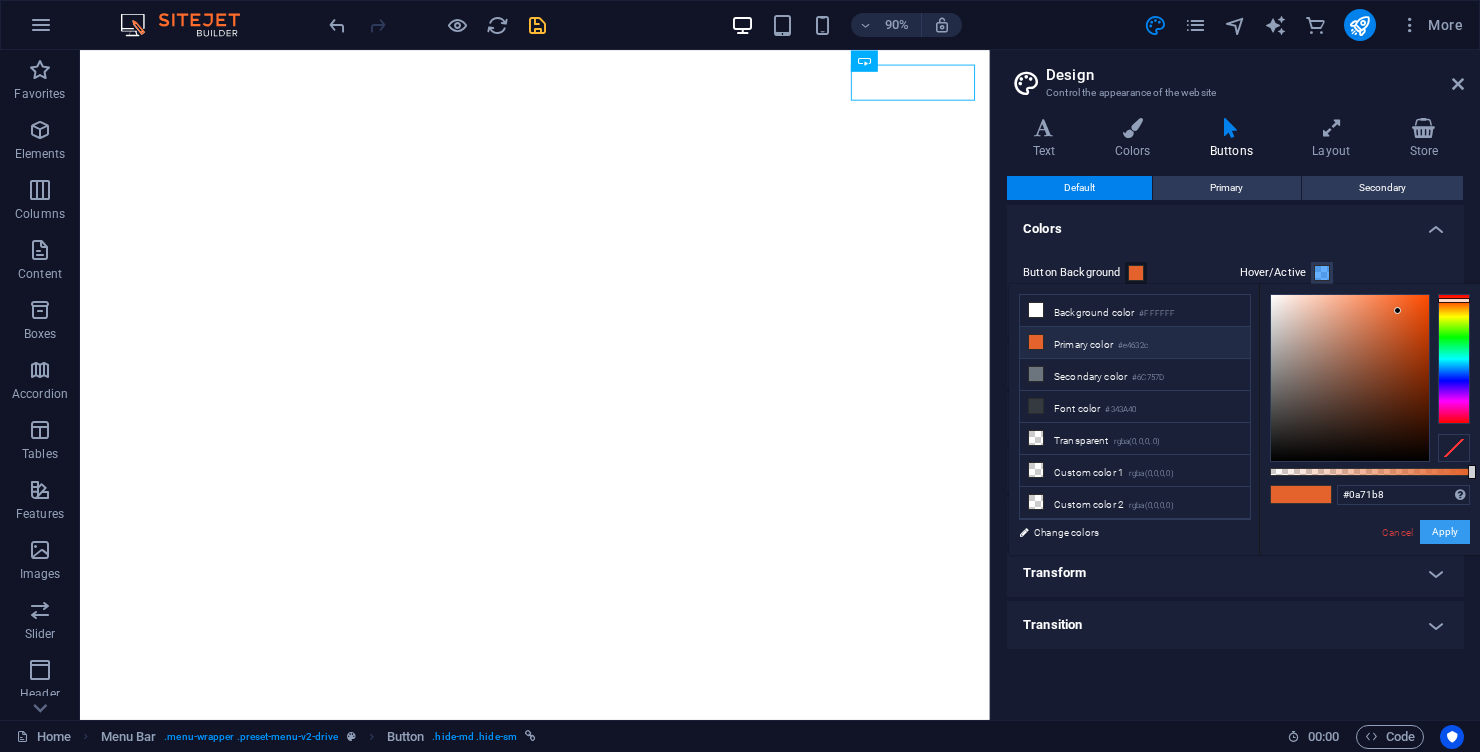 click on "Apply" at bounding box center [1445, 532] 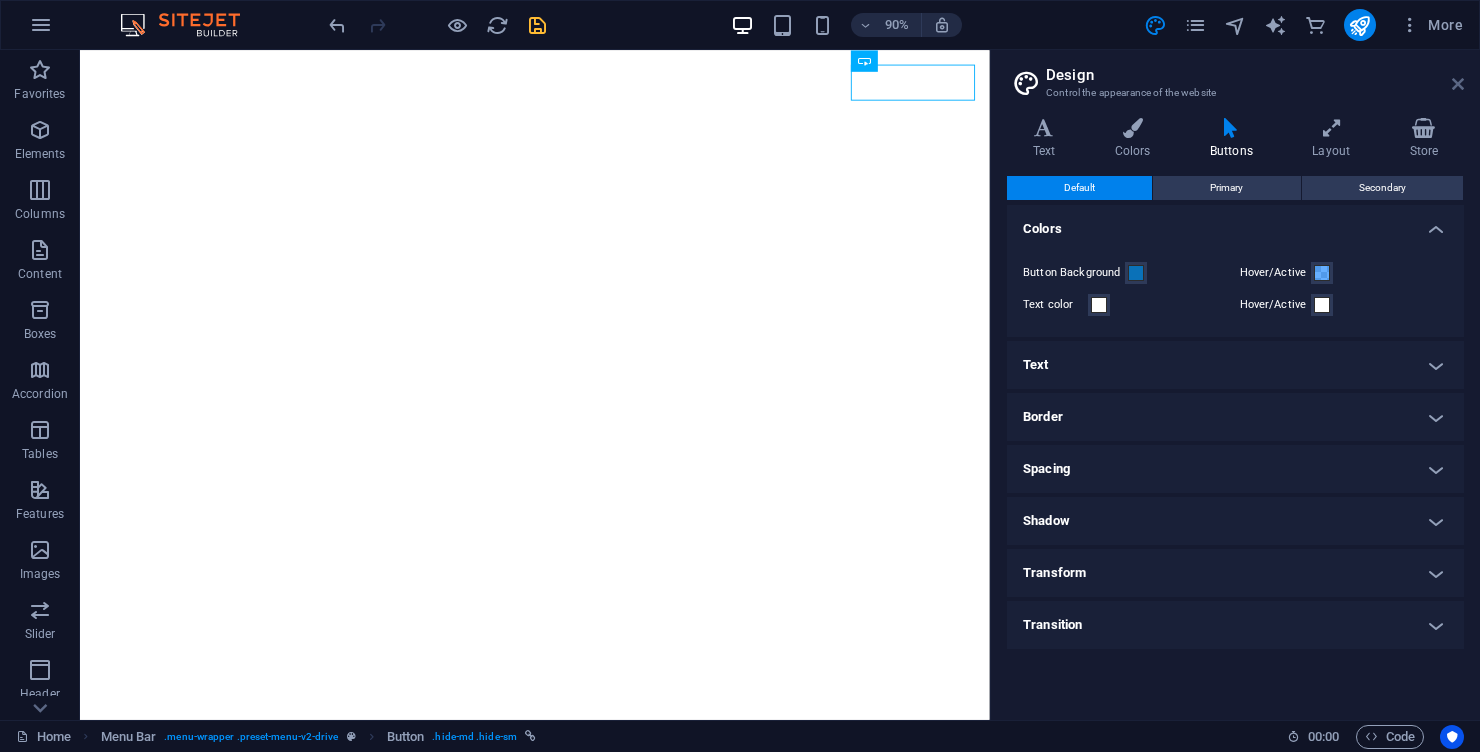 click at bounding box center (1458, 84) 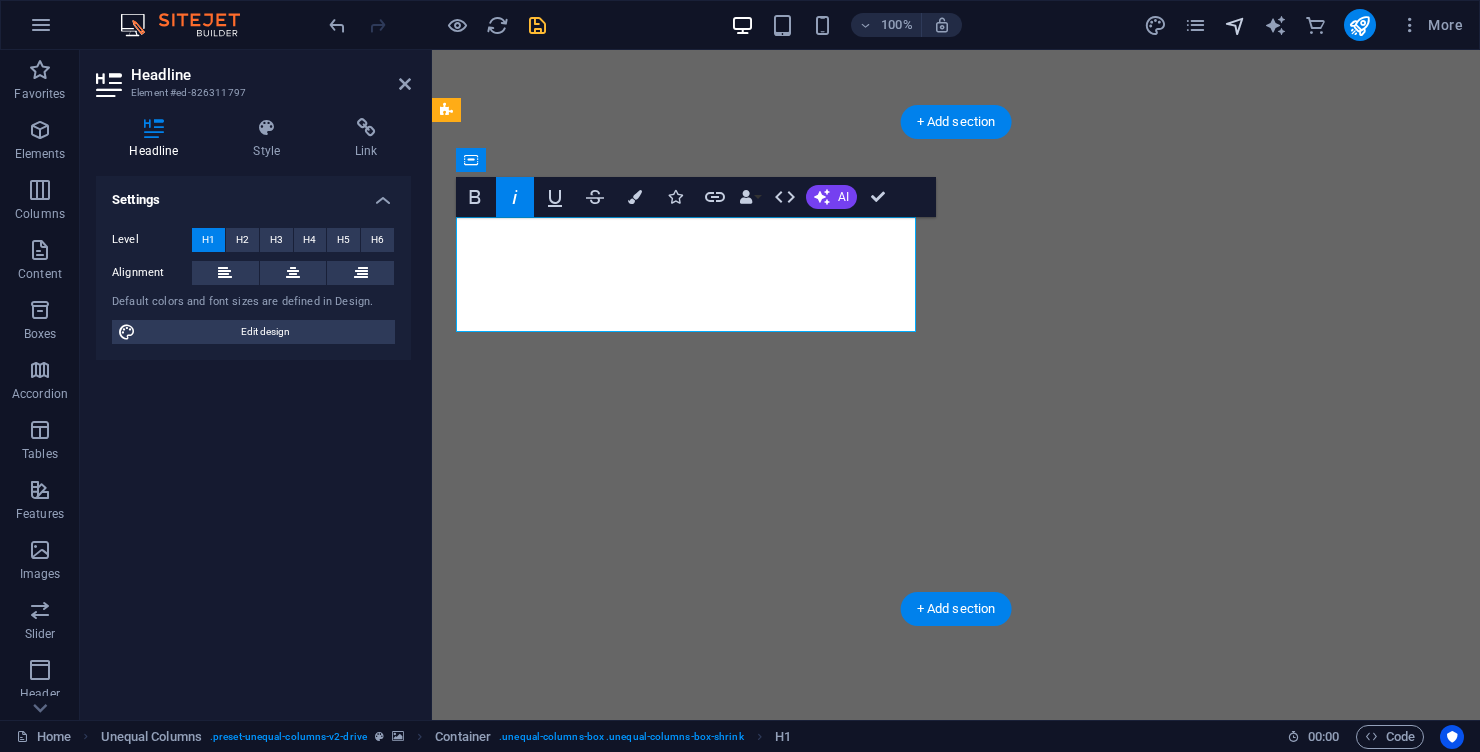 click at bounding box center [1235, 25] 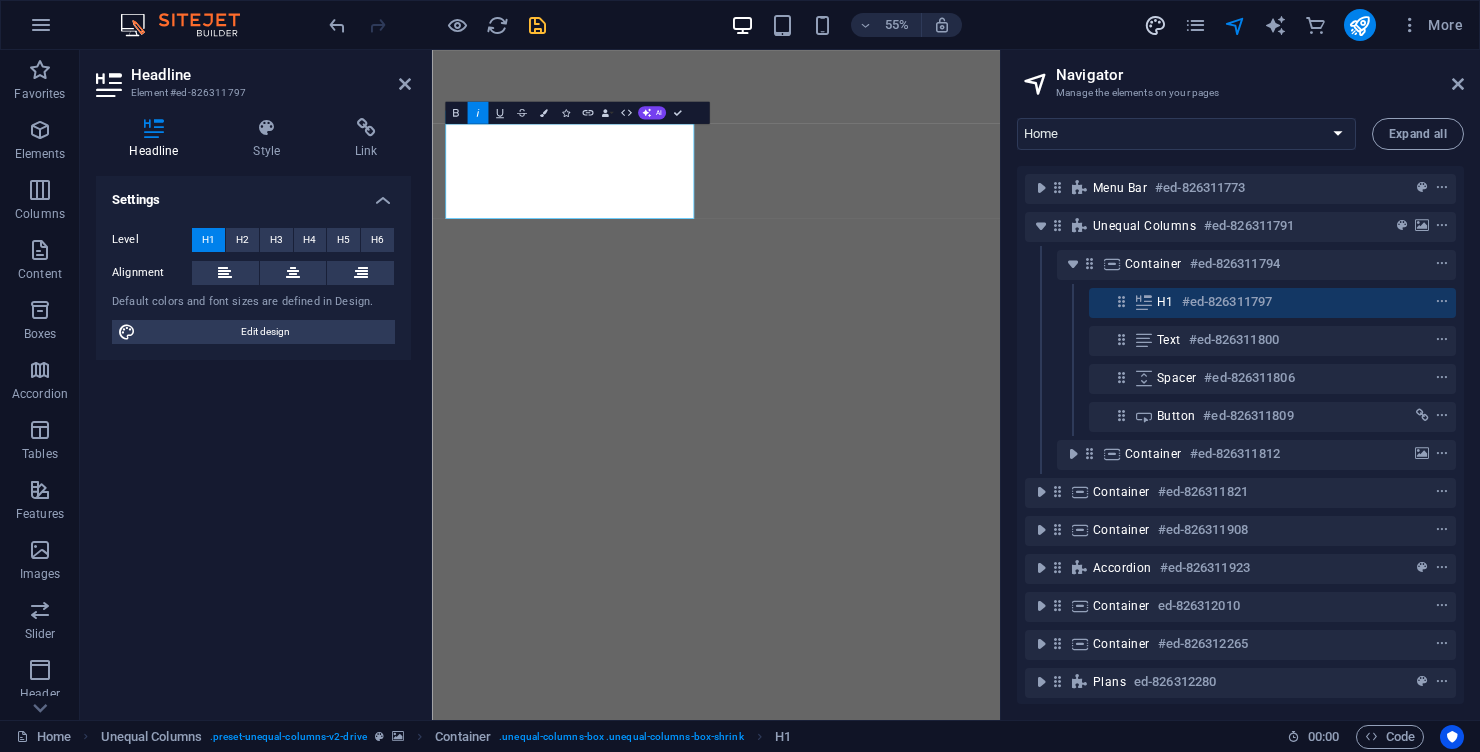 click at bounding box center (1155, 25) 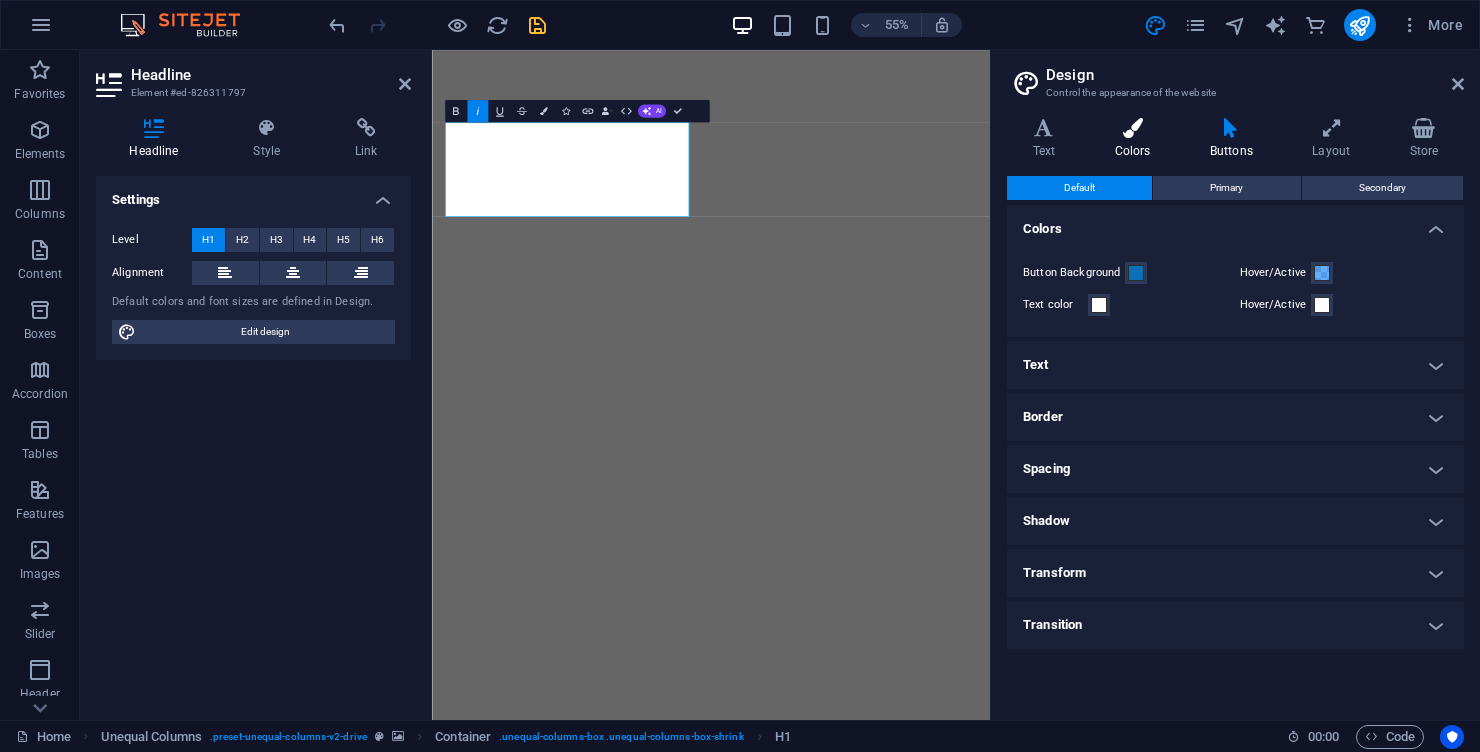 click on "Colors" at bounding box center [1136, 139] 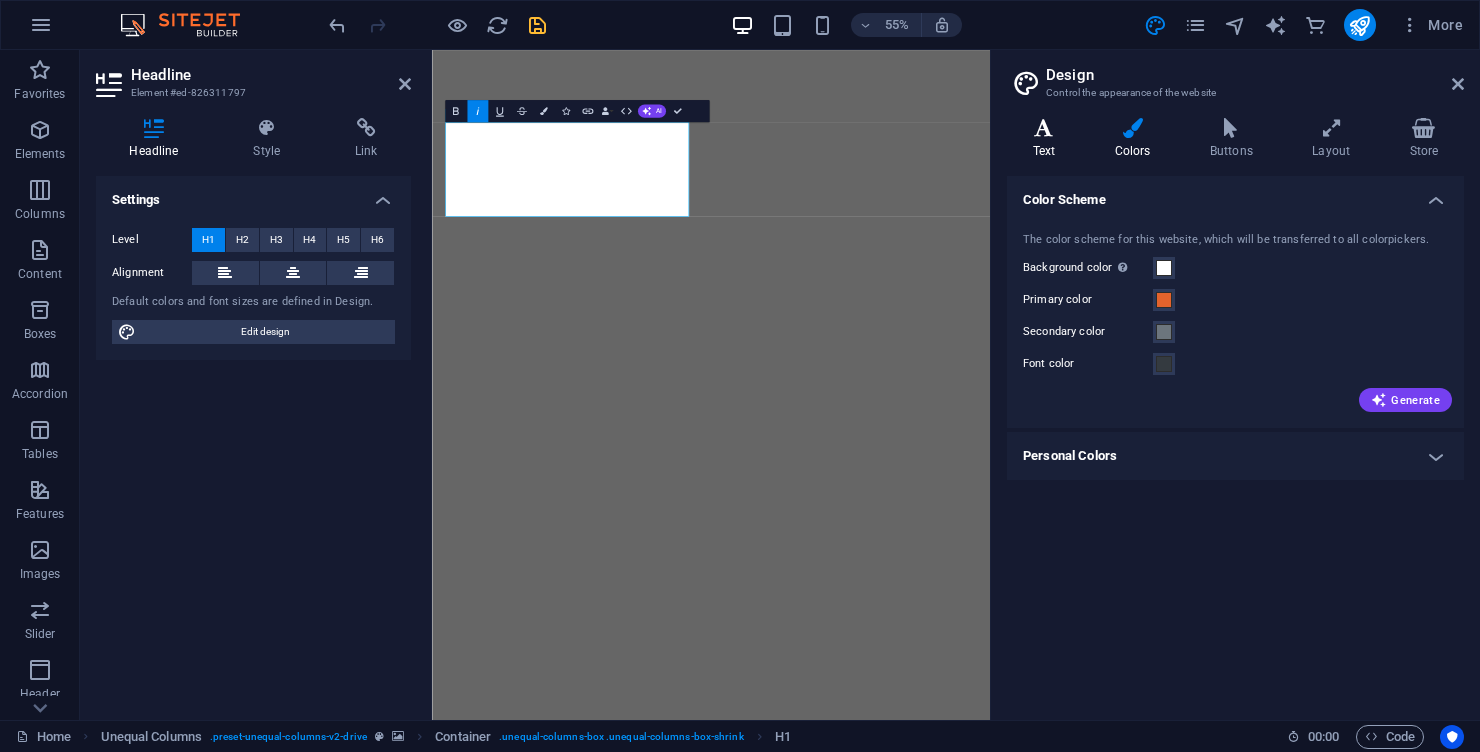 click on "Text" at bounding box center [1048, 139] 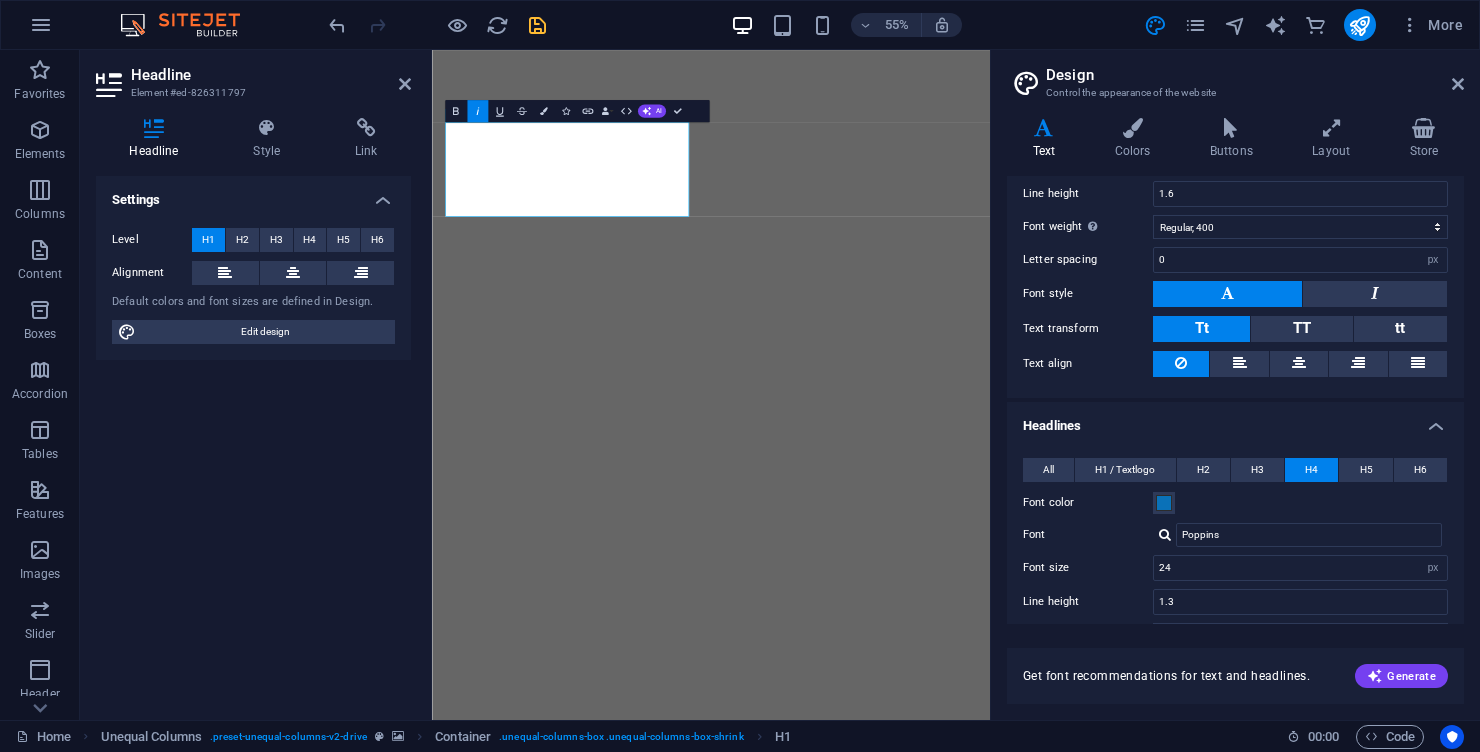 scroll, scrollTop: 192, scrollLeft: 0, axis: vertical 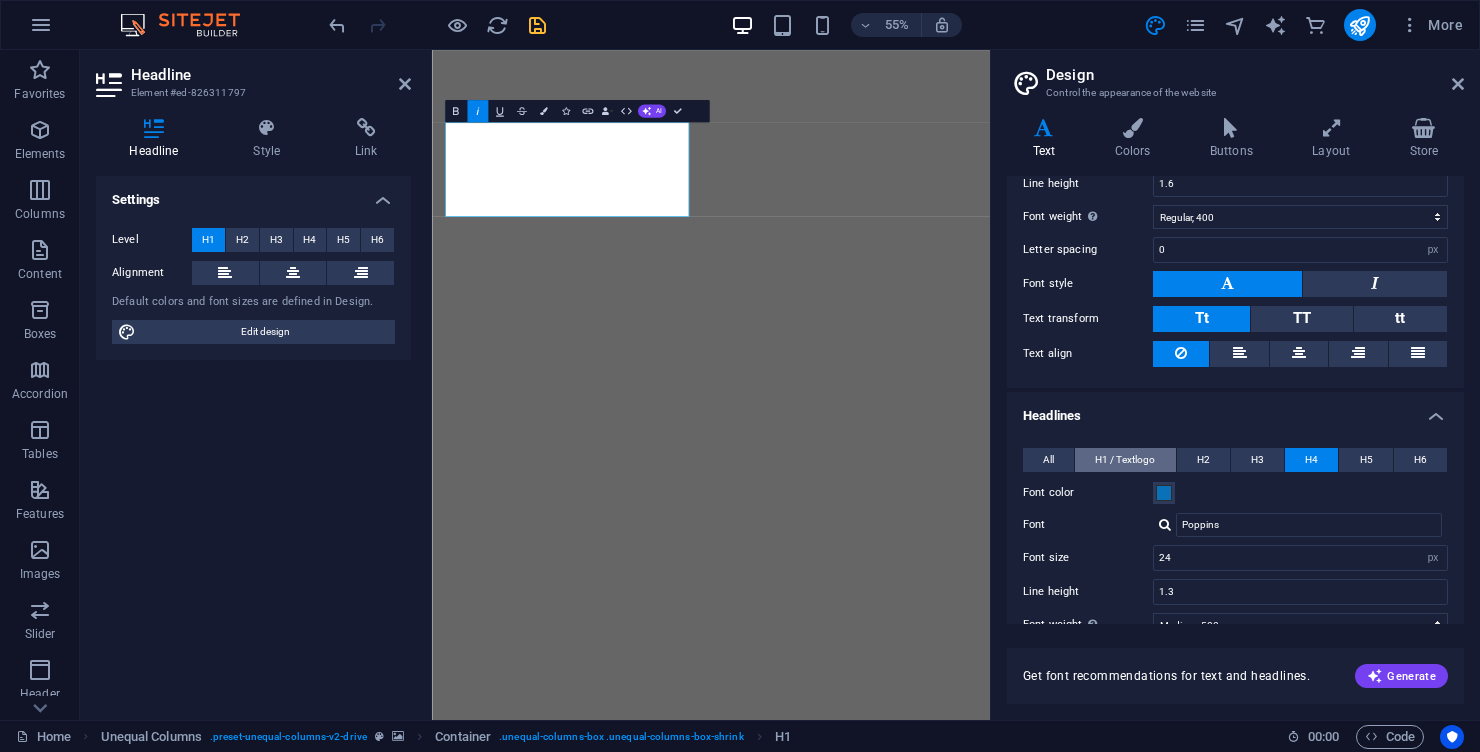 click on "H1 / Textlogo" at bounding box center (1125, 460) 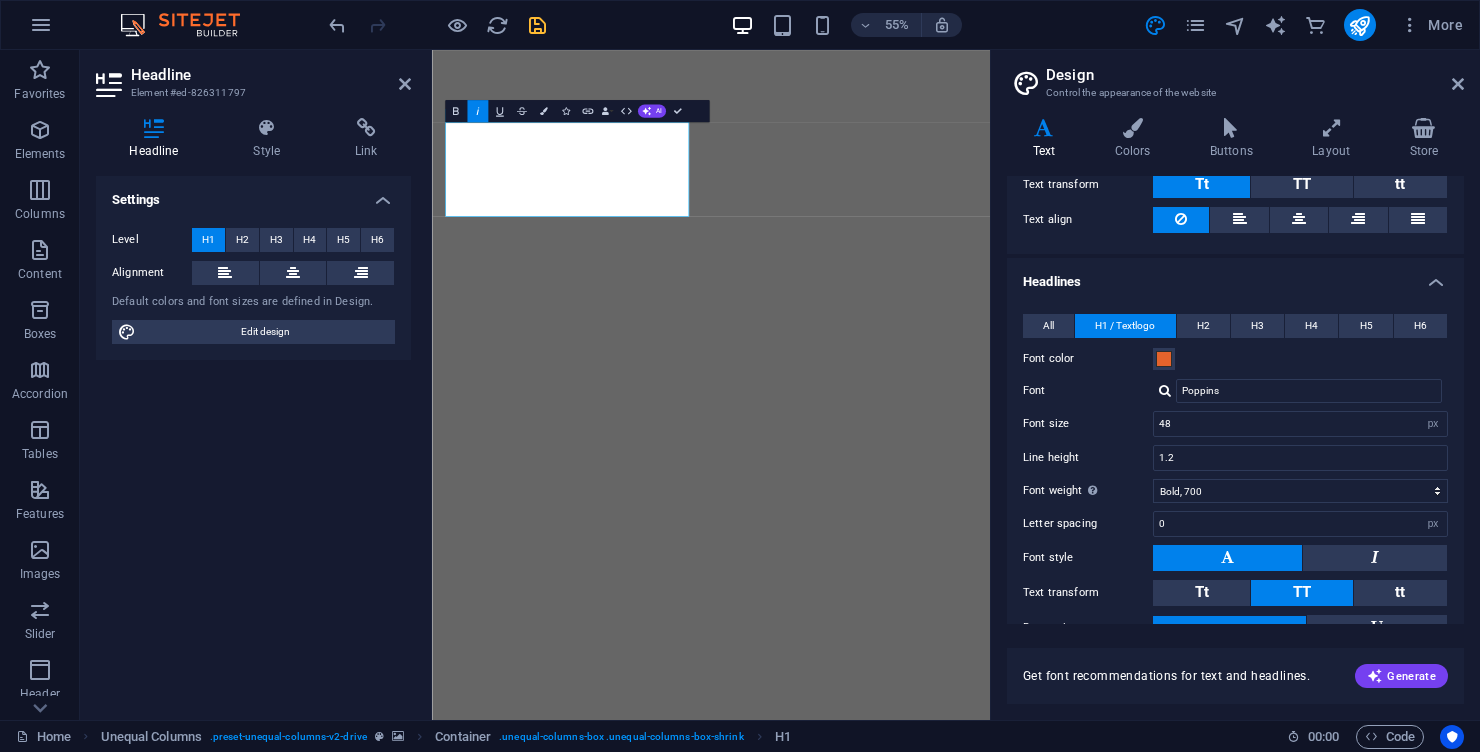 scroll, scrollTop: 327, scrollLeft: 0, axis: vertical 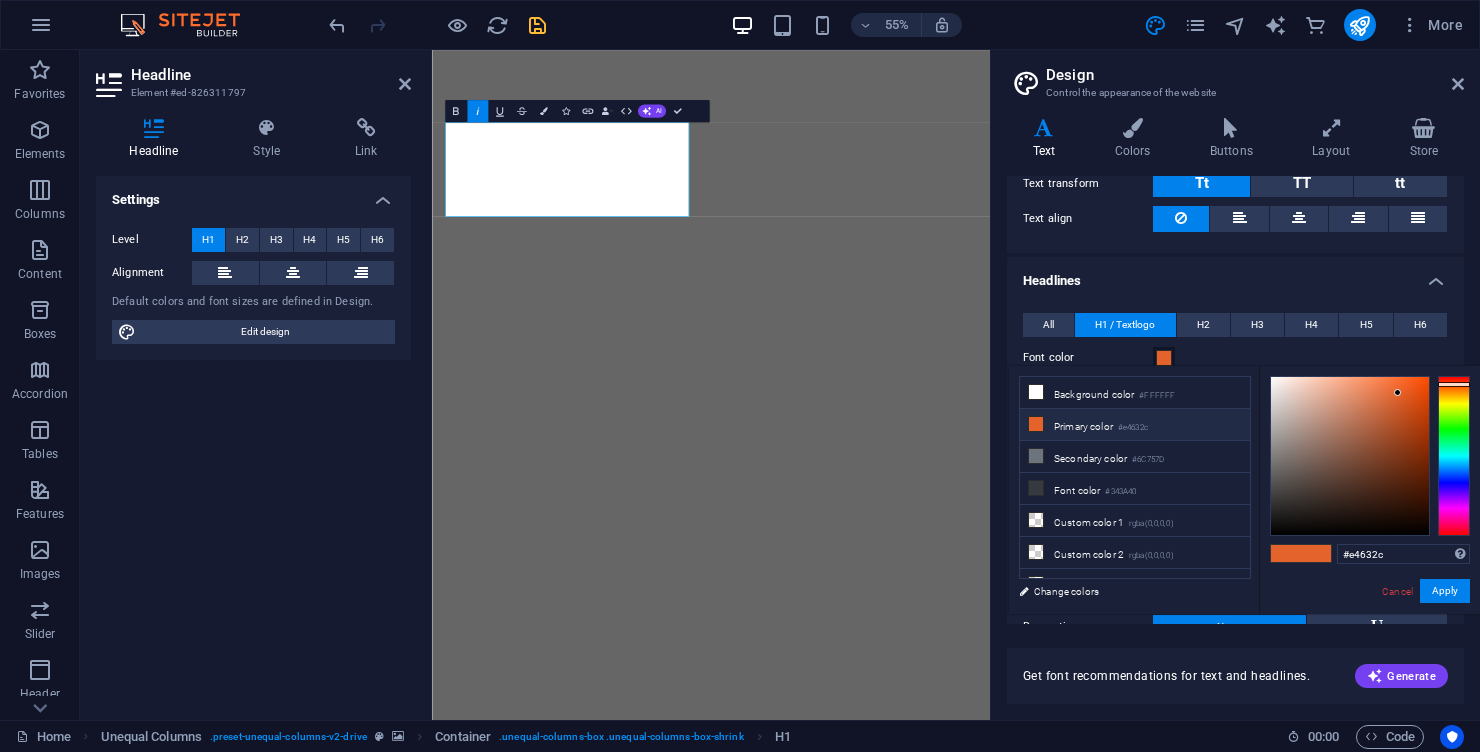 click at bounding box center [1164, 358] 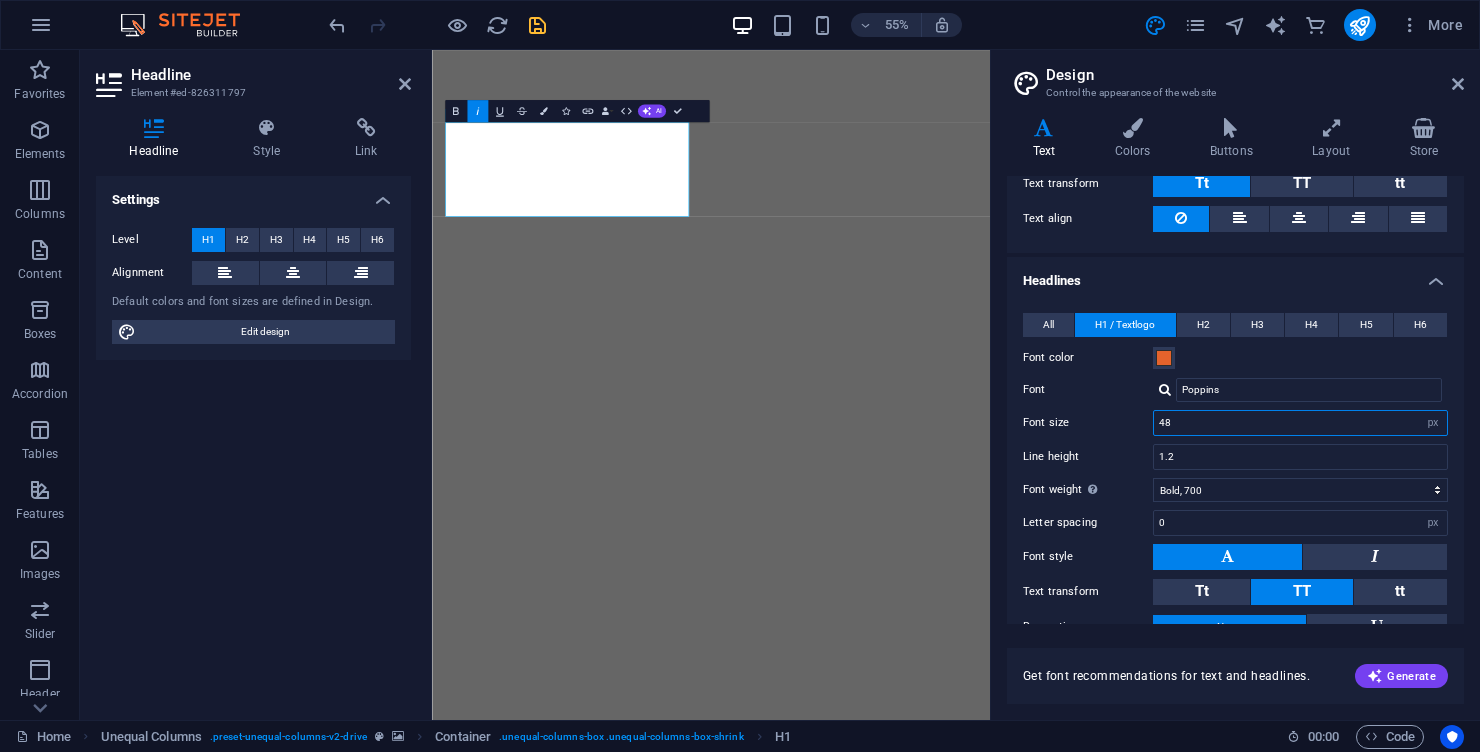 click on "48" at bounding box center (1300, 423) 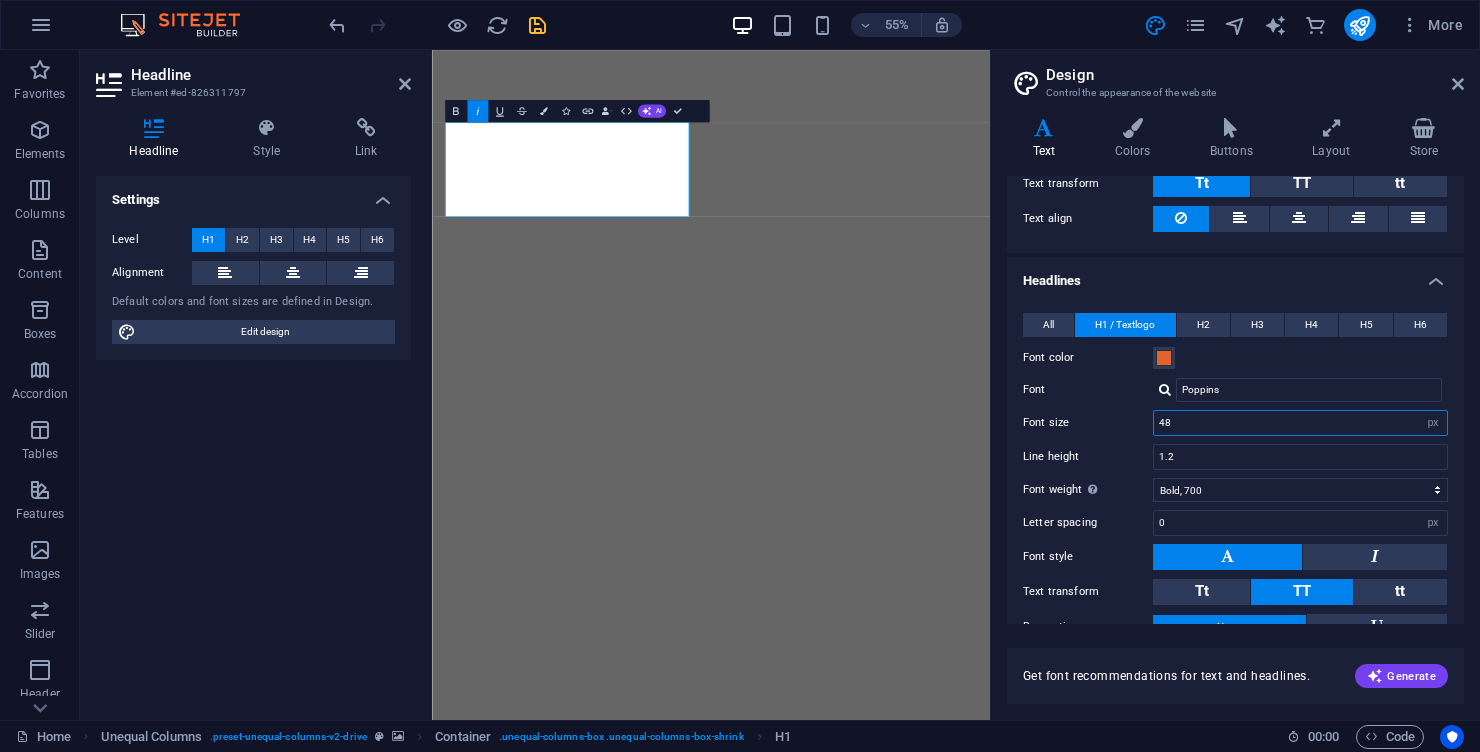 type on "4" 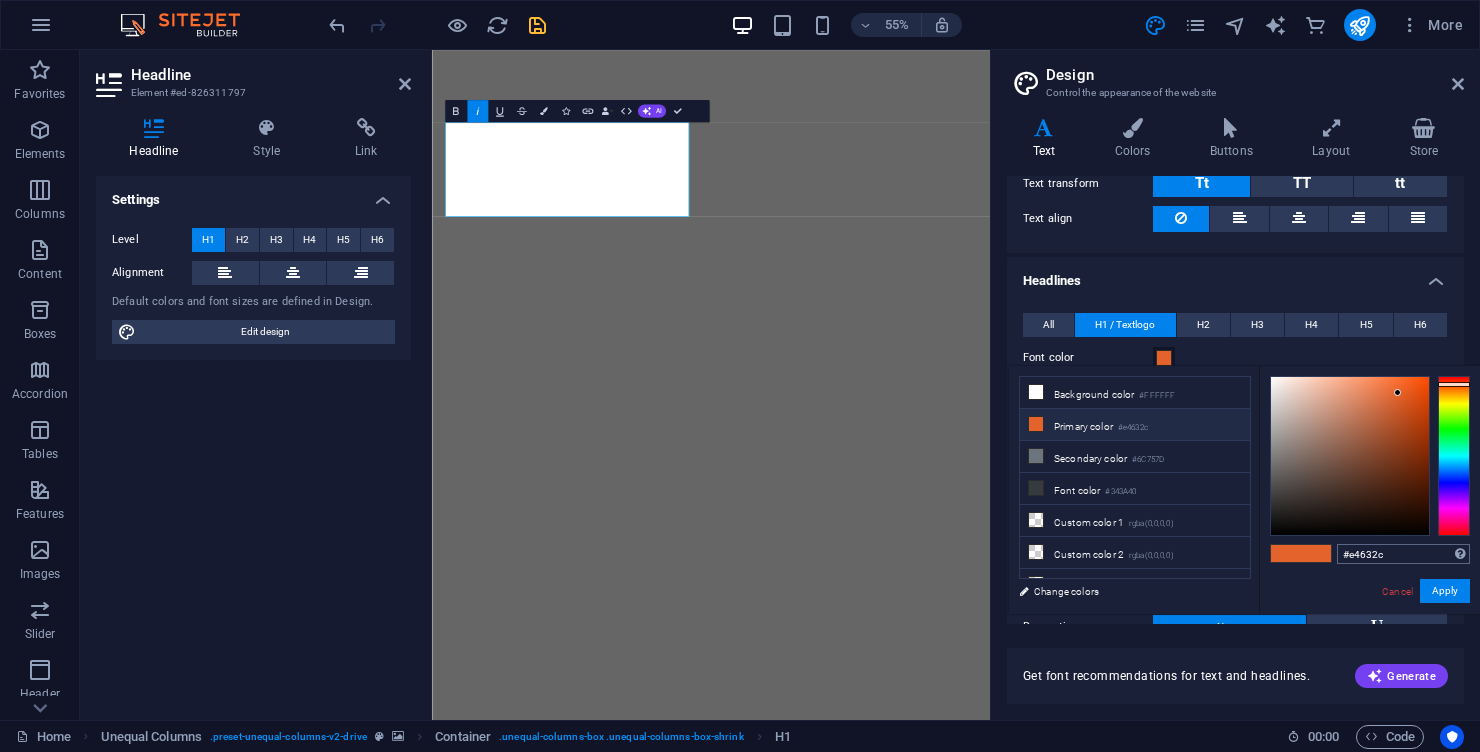 type on "60" 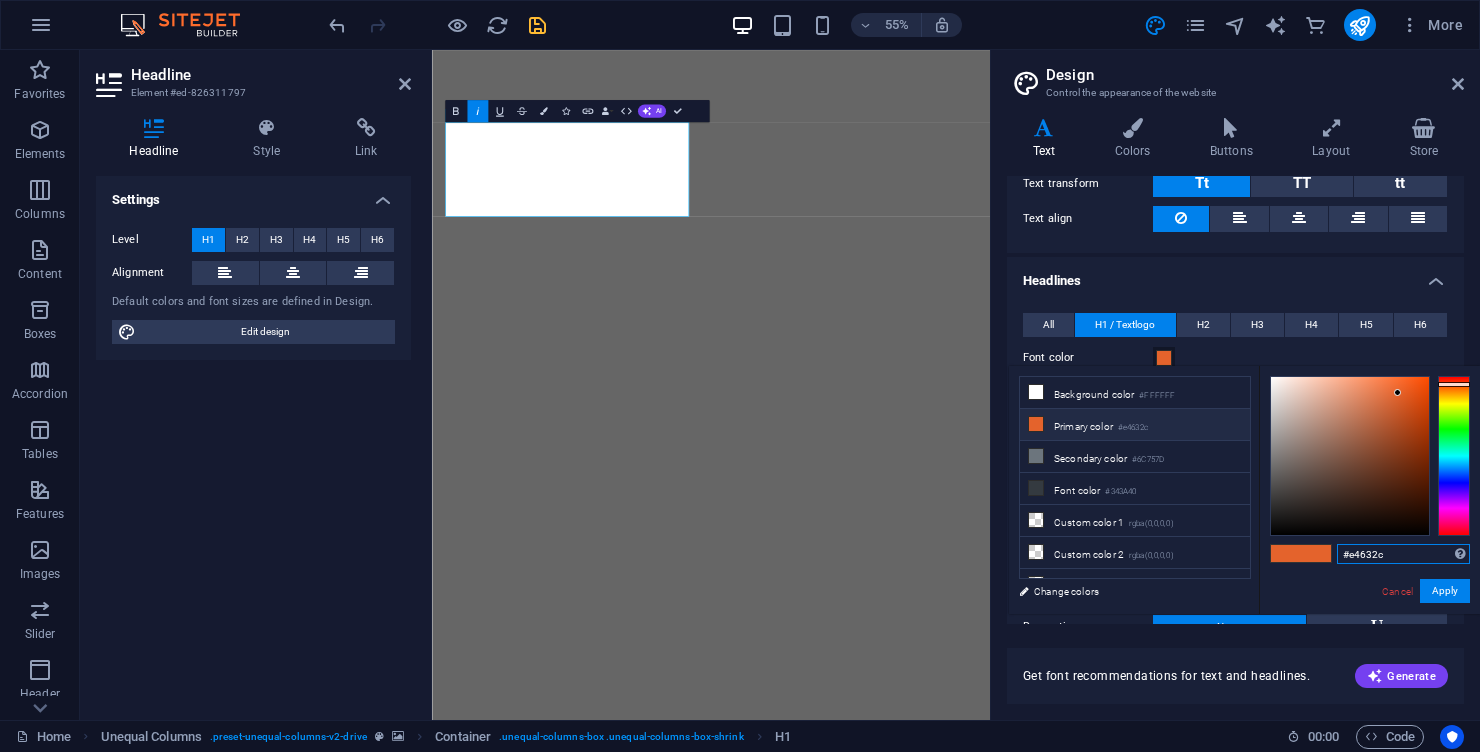 click on "#e4632c" at bounding box center (1403, 554) 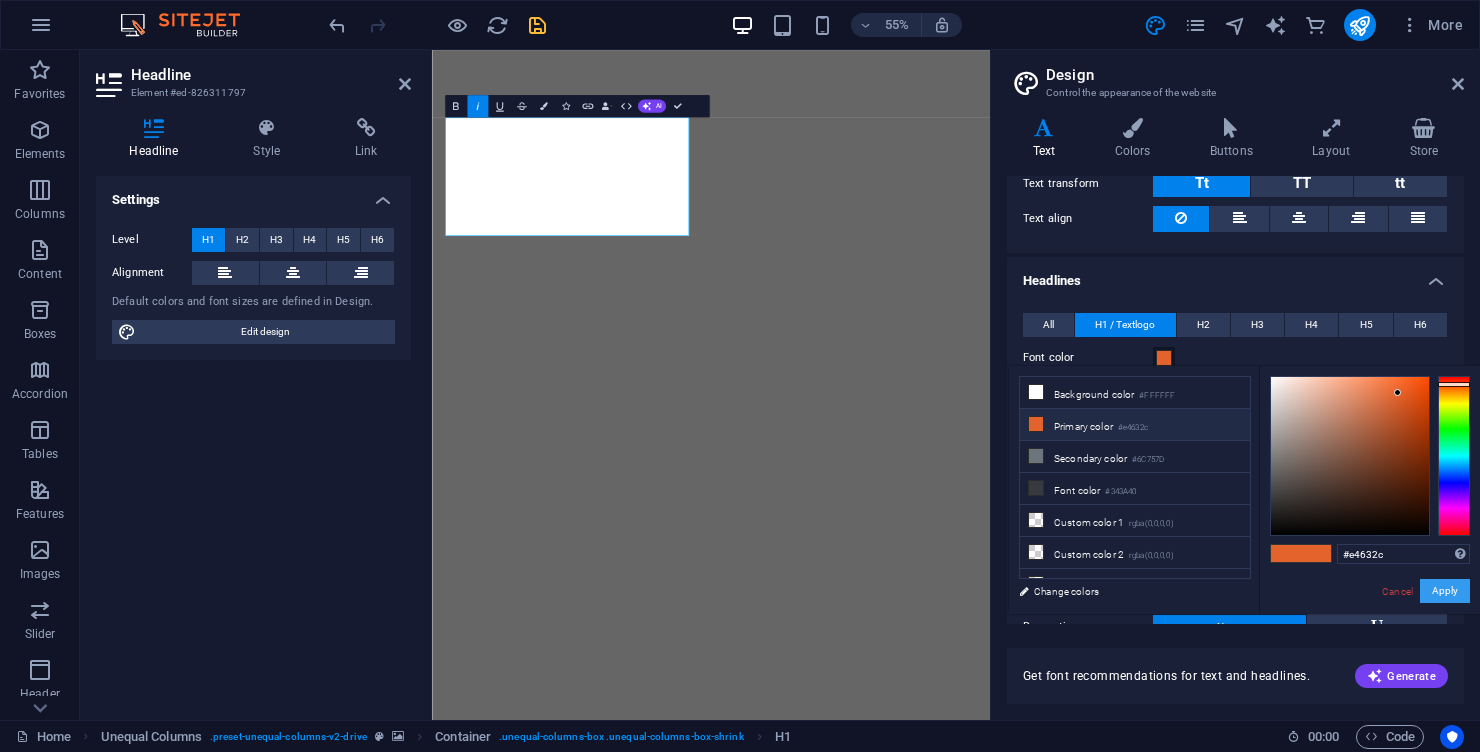 click on "Apply" at bounding box center (1445, 591) 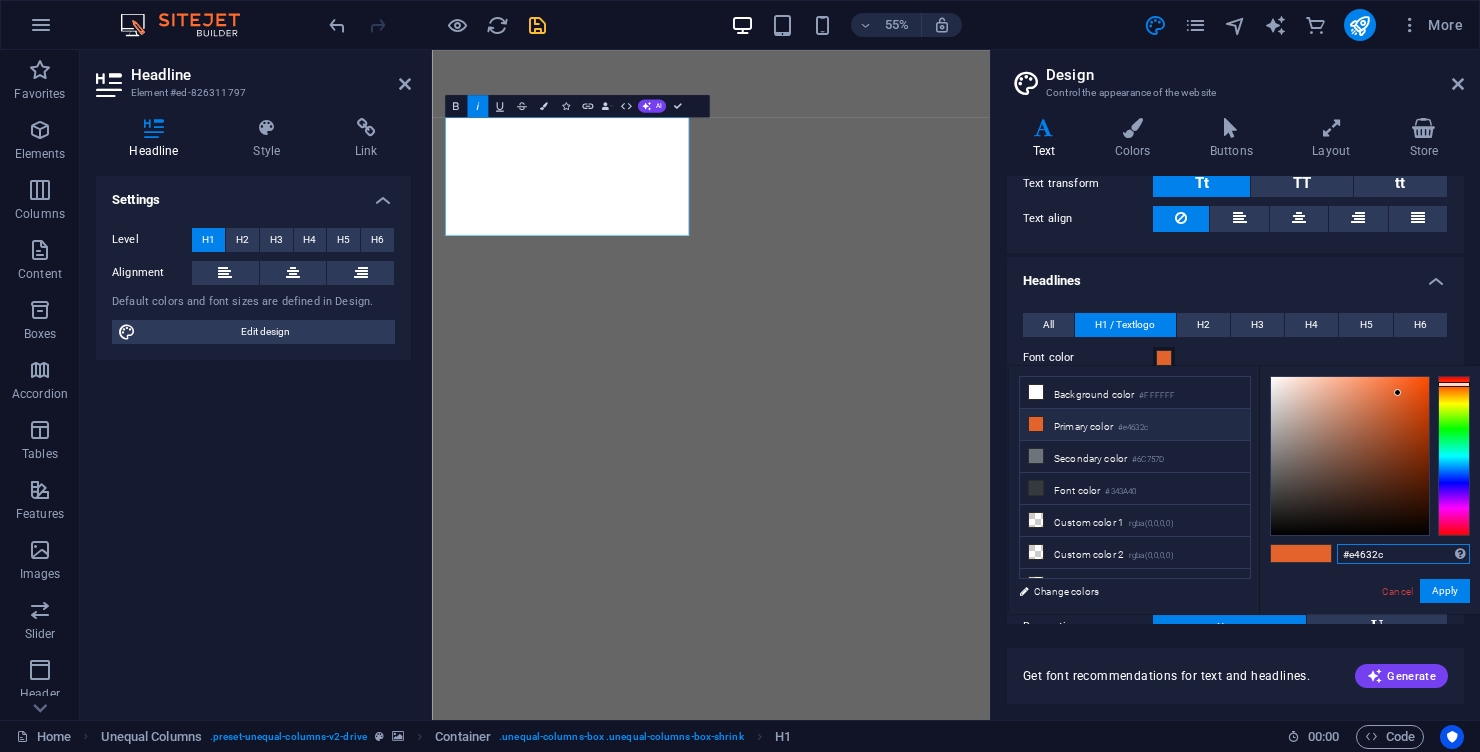 click on "#e4632c" at bounding box center (1403, 554) 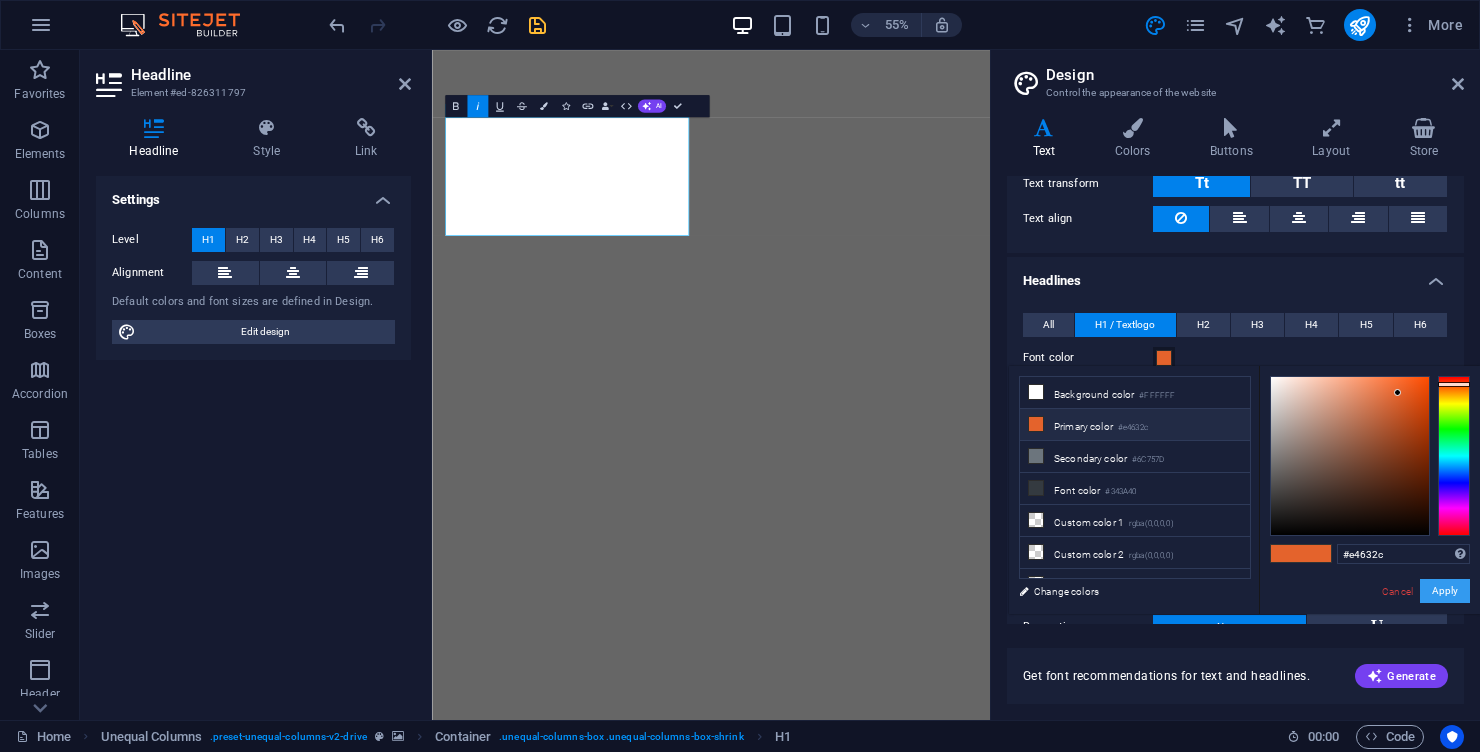click on "Apply" at bounding box center (1445, 591) 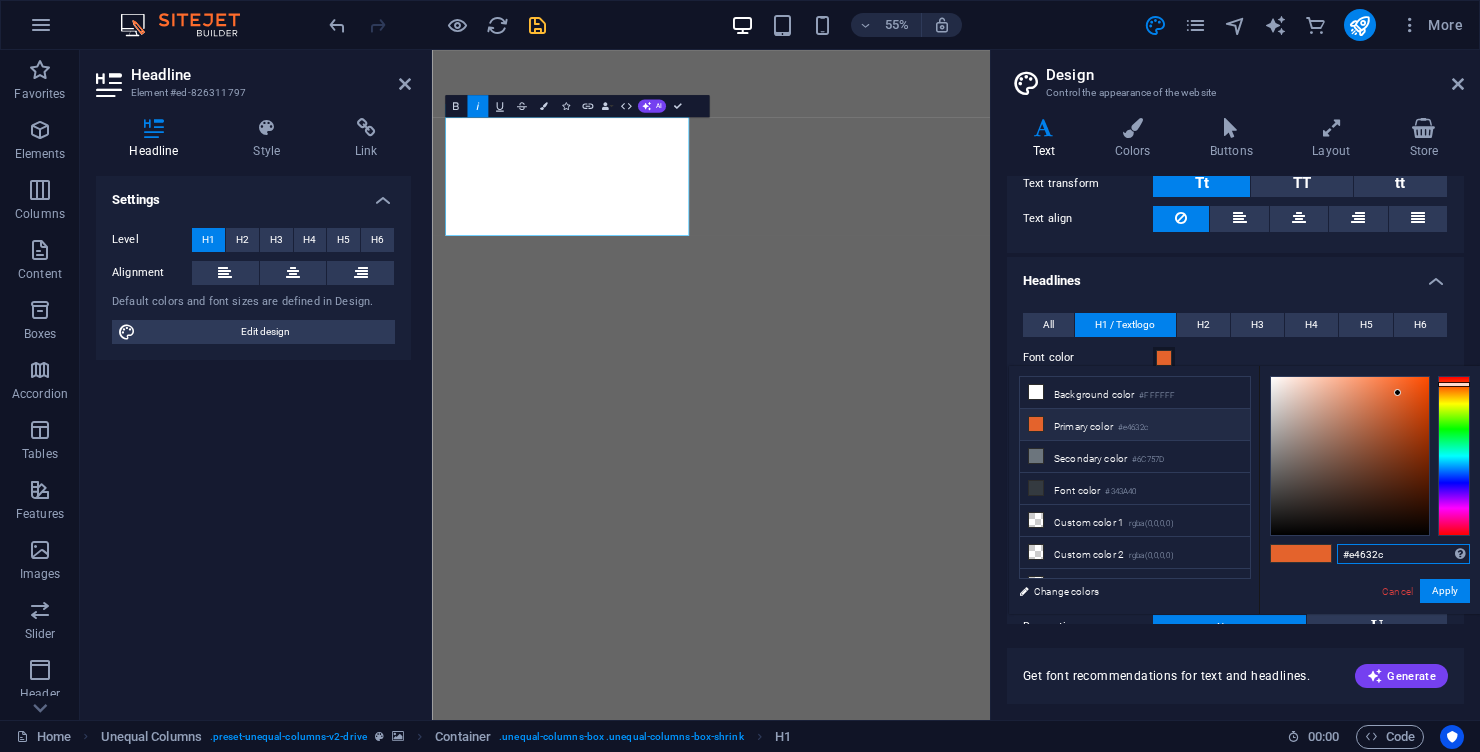 click on "#e4632c" at bounding box center (1403, 554) 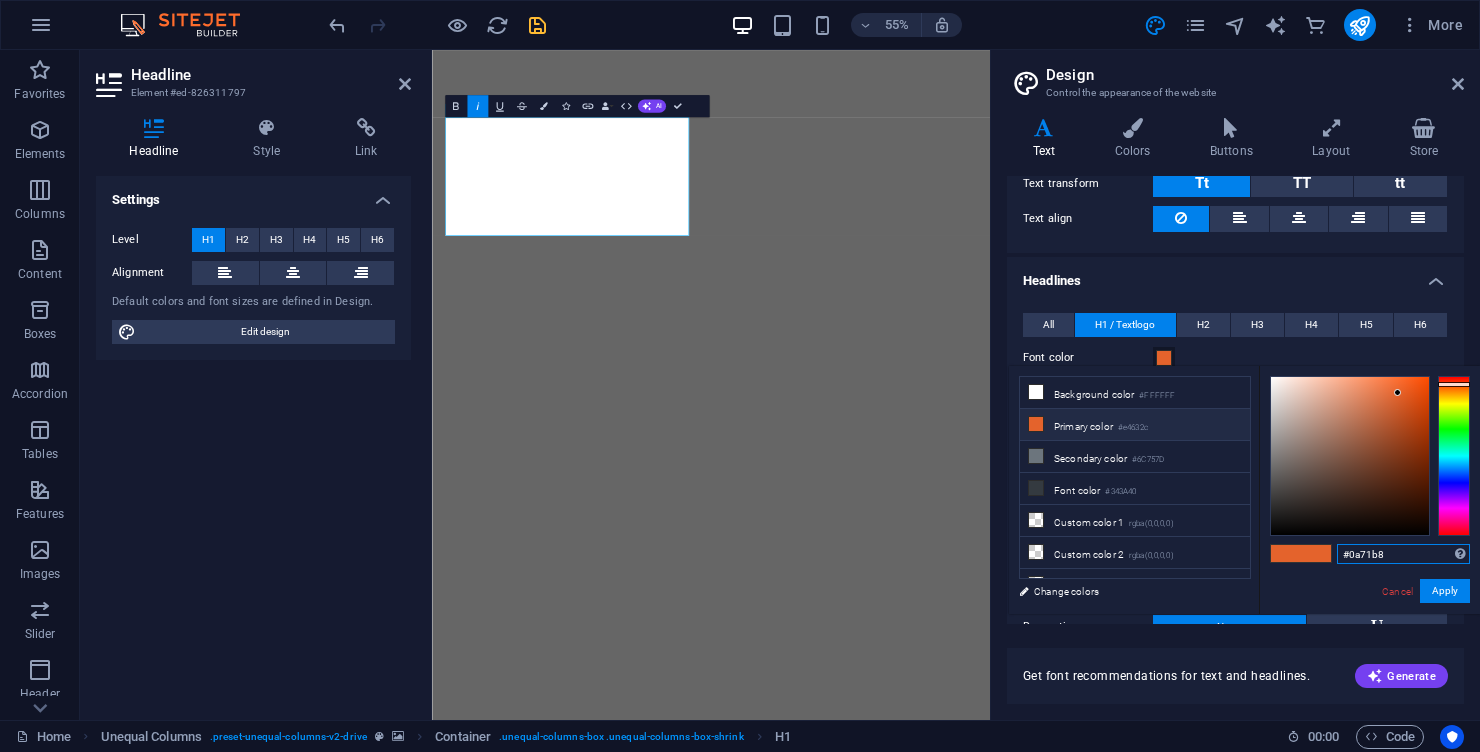 type on "#e4632c" 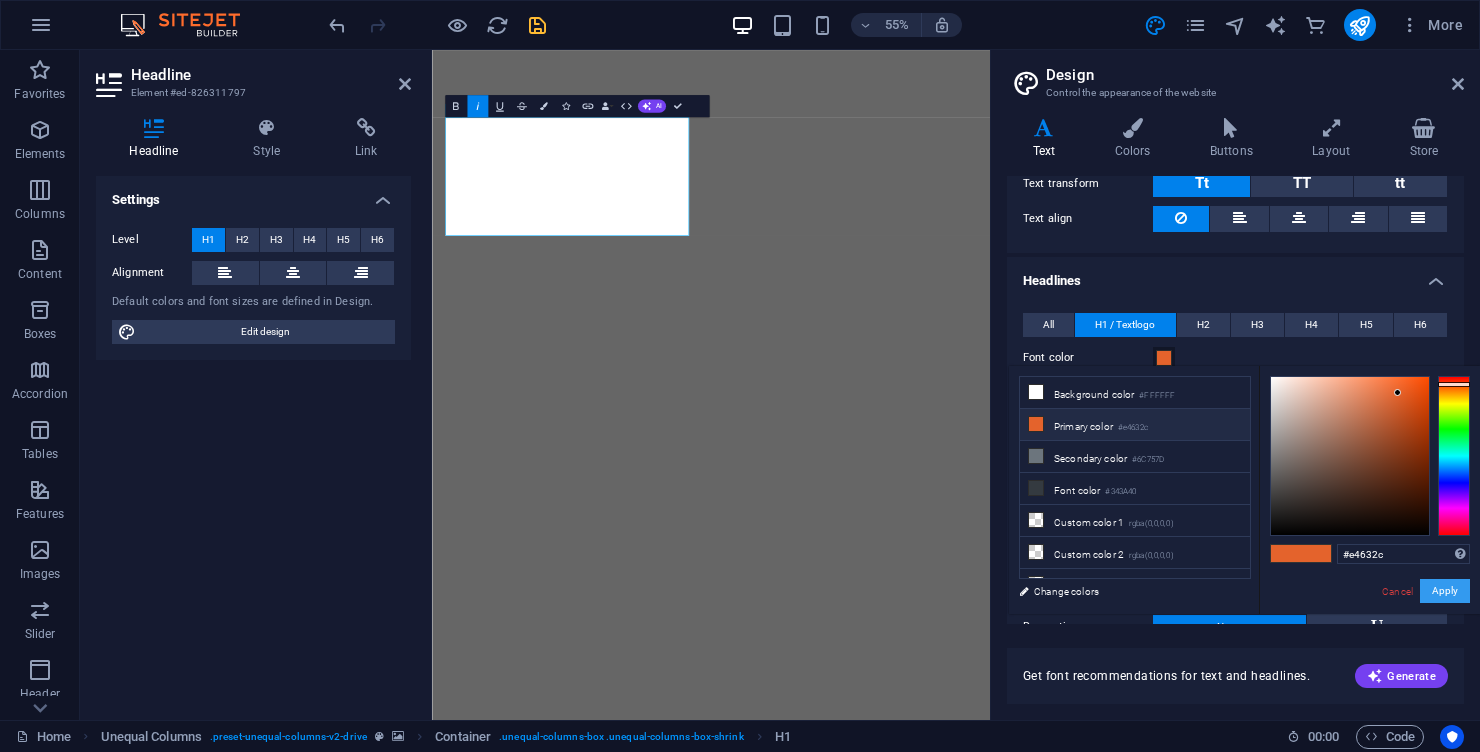 click on "Apply" at bounding box center (1445, 591) 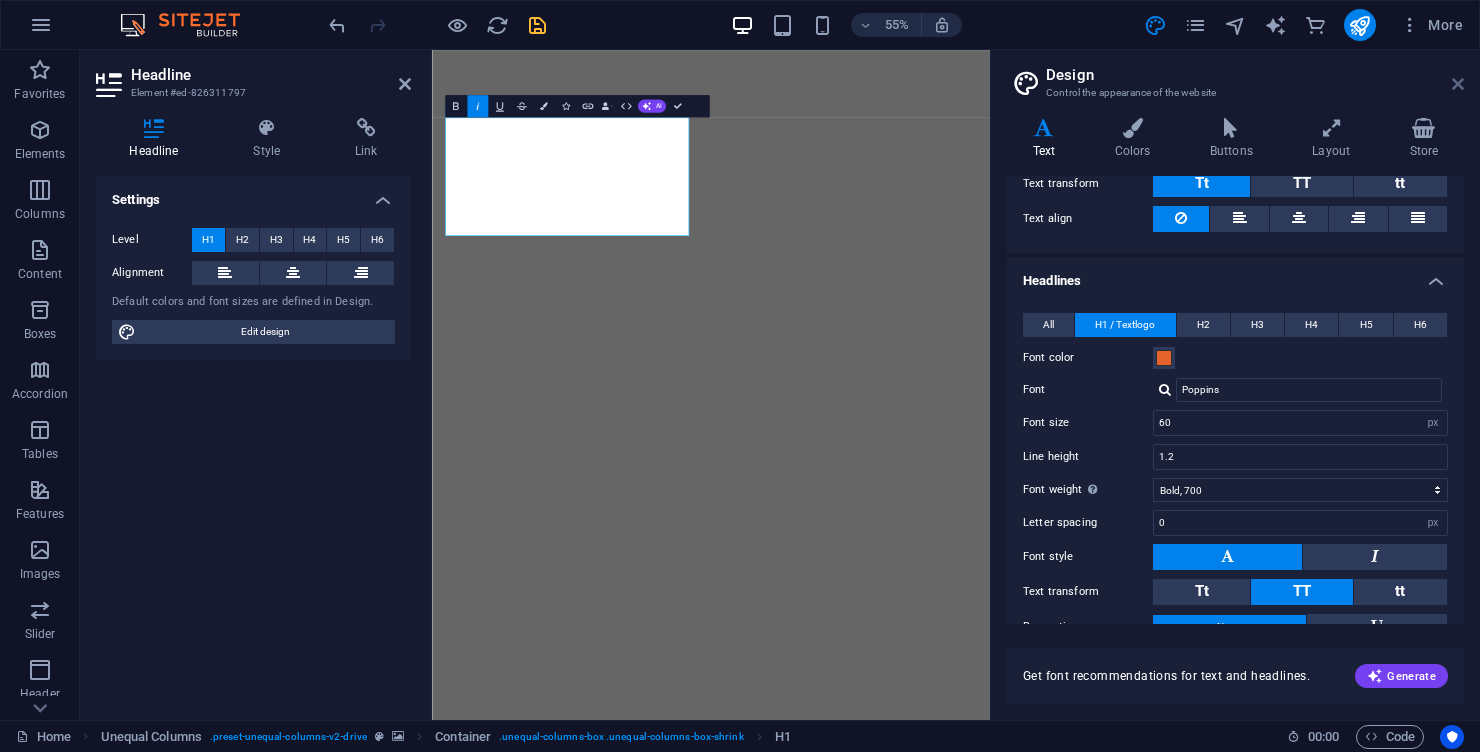 click at bounding box center [1458, 84] 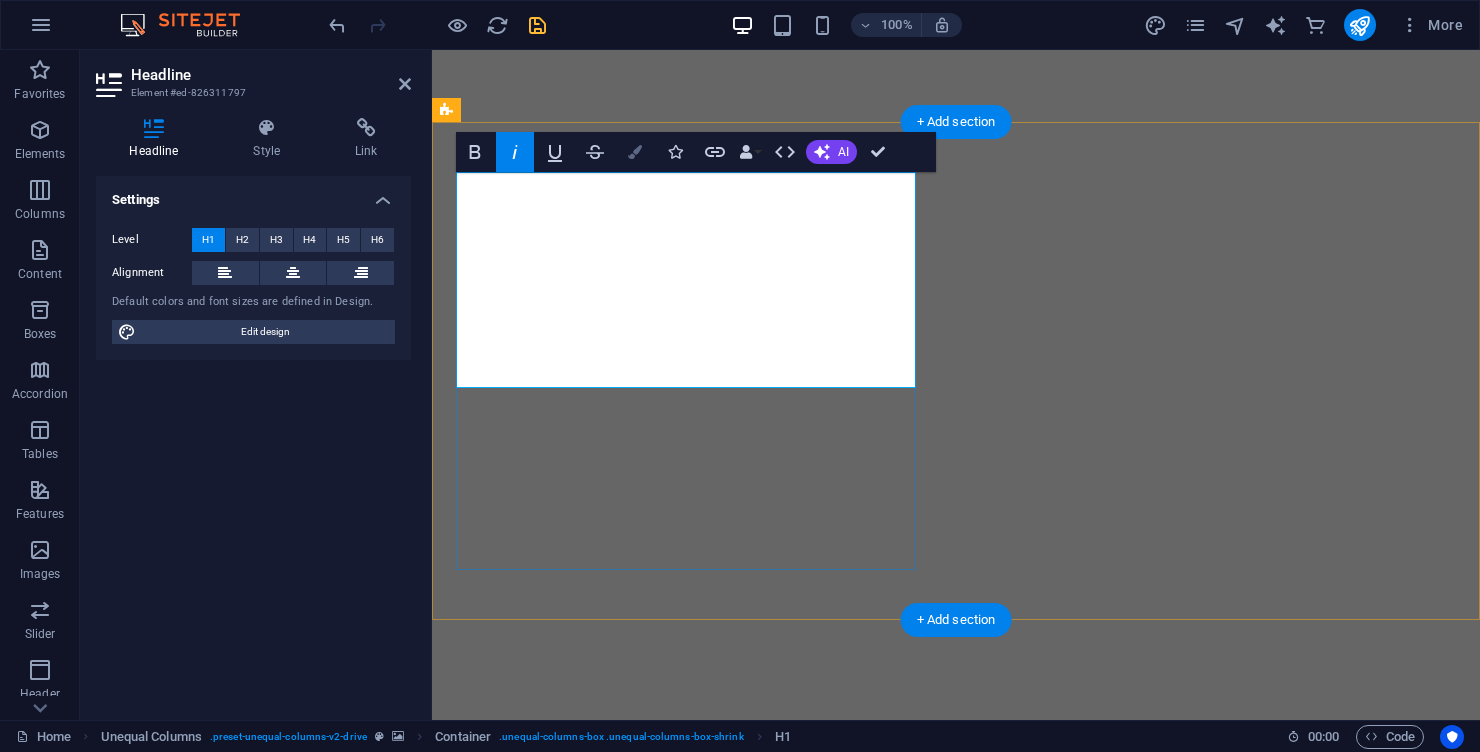 click on "Colors" at bounding box center (635, 152) 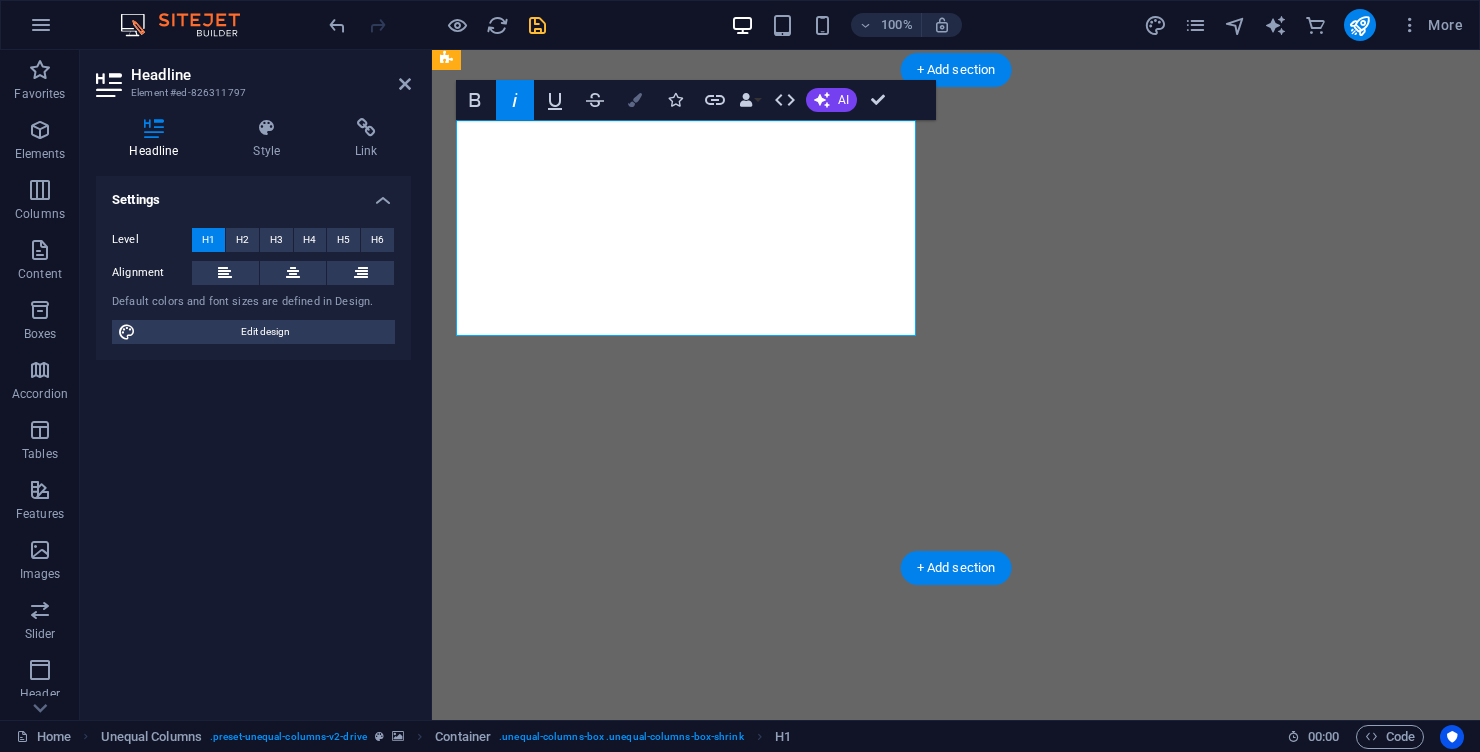 click at bounding box center [635, 100] 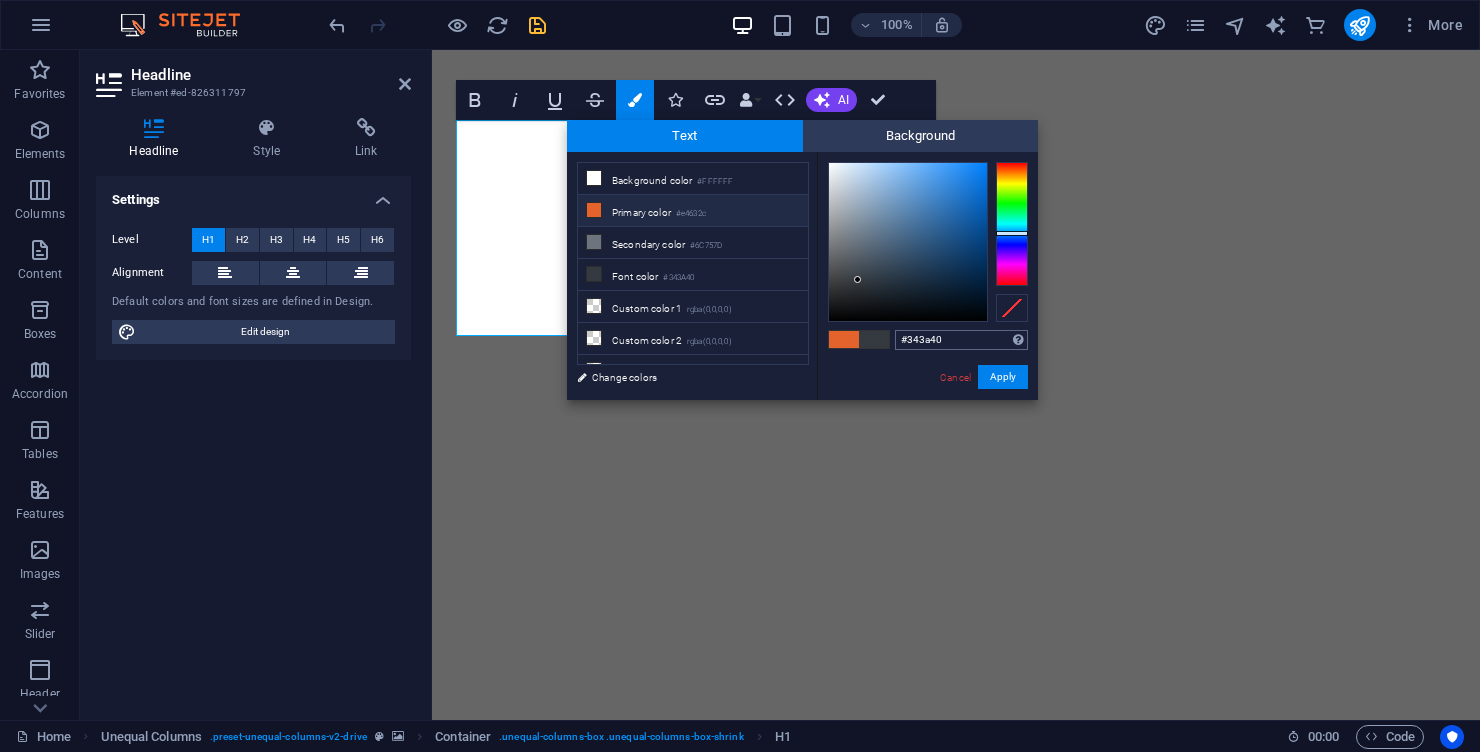 click on "#343a40" at bounding box center (961, 340) 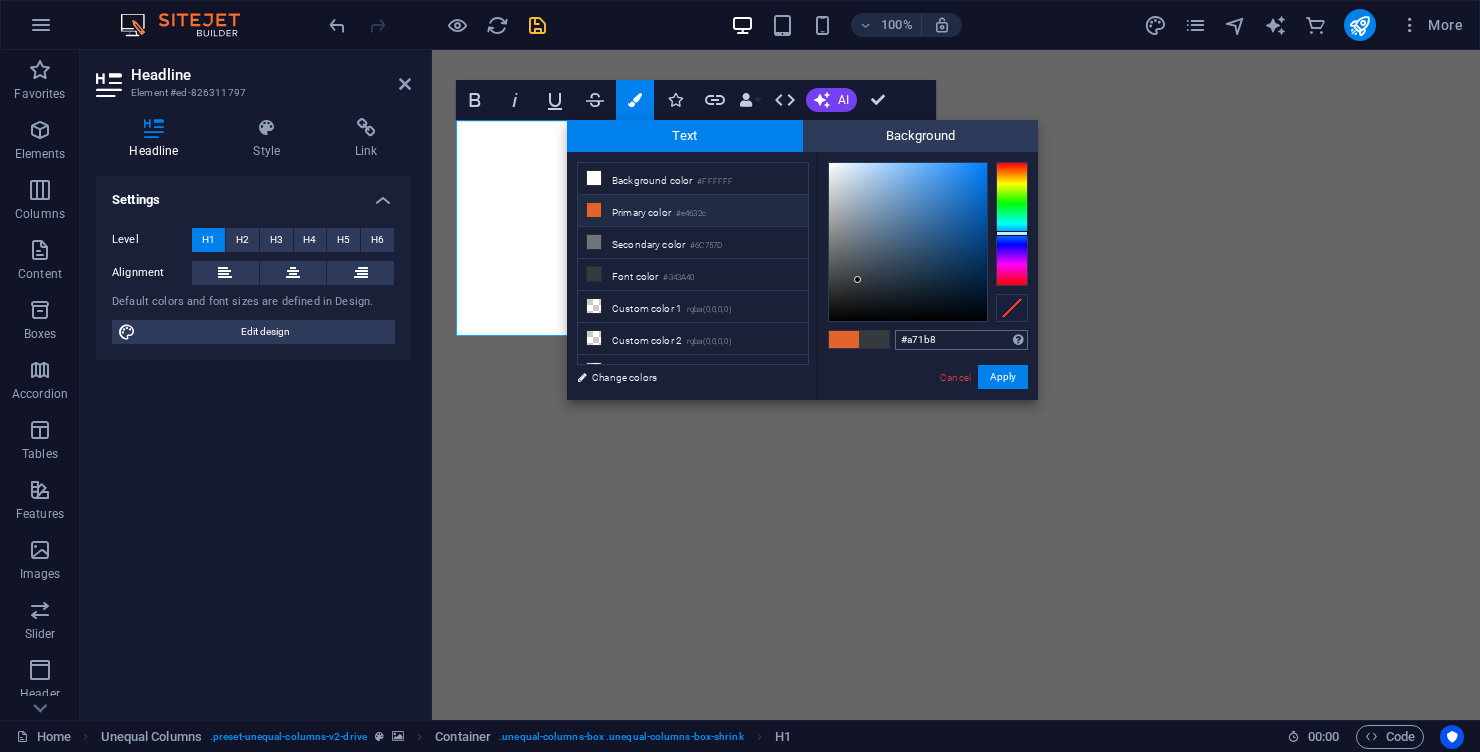 click on "#a71b8" at bounding box center [961, 340] 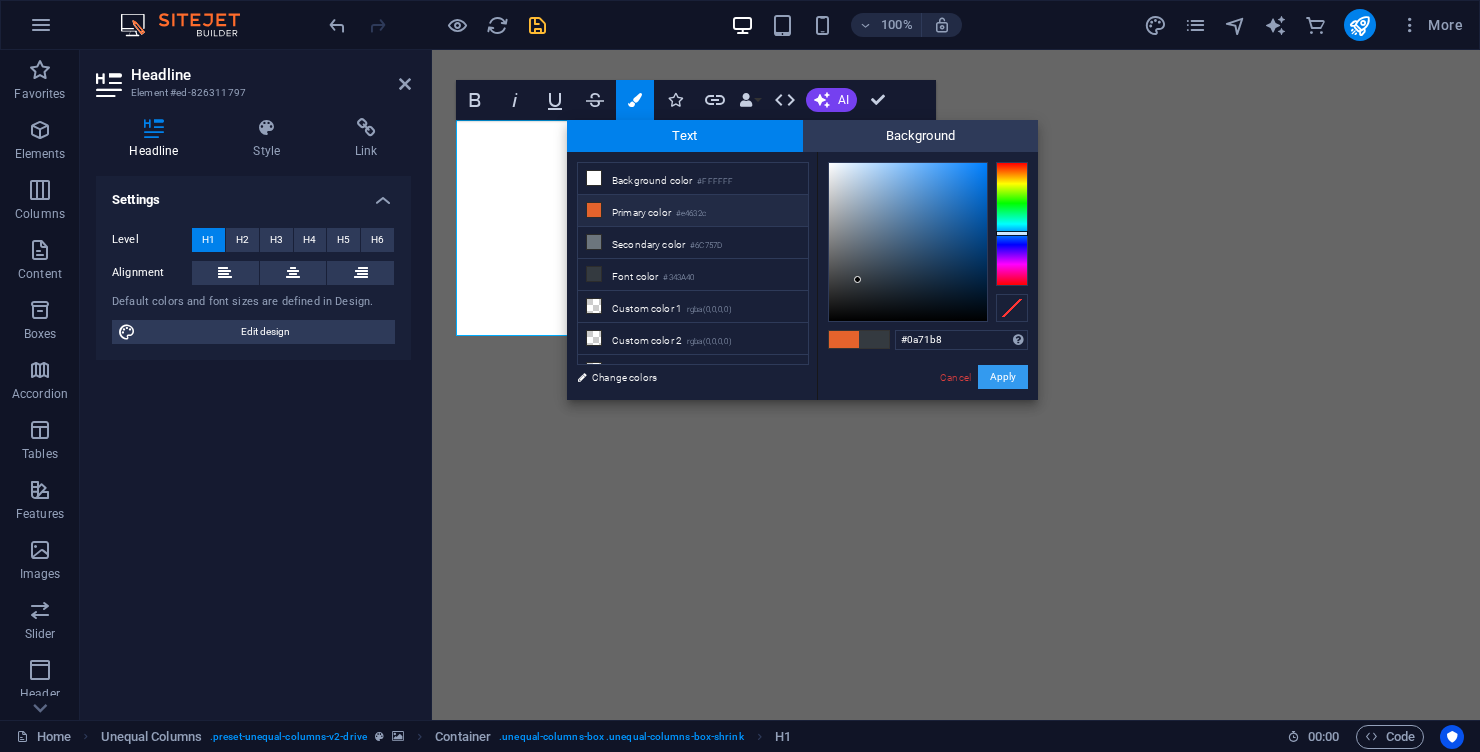 click on "Apply" at bounding box center [1003, 377] 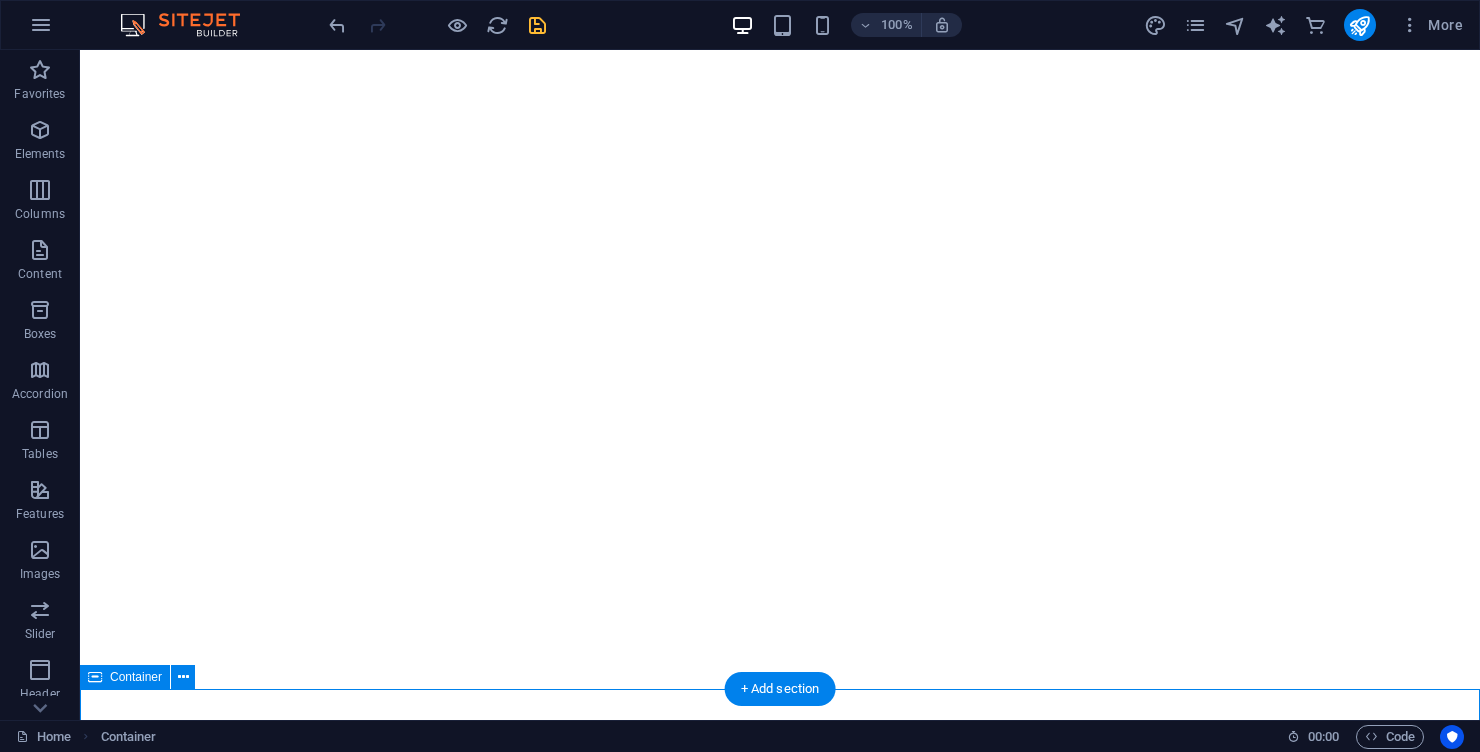 click at bounding box center (537, 25) 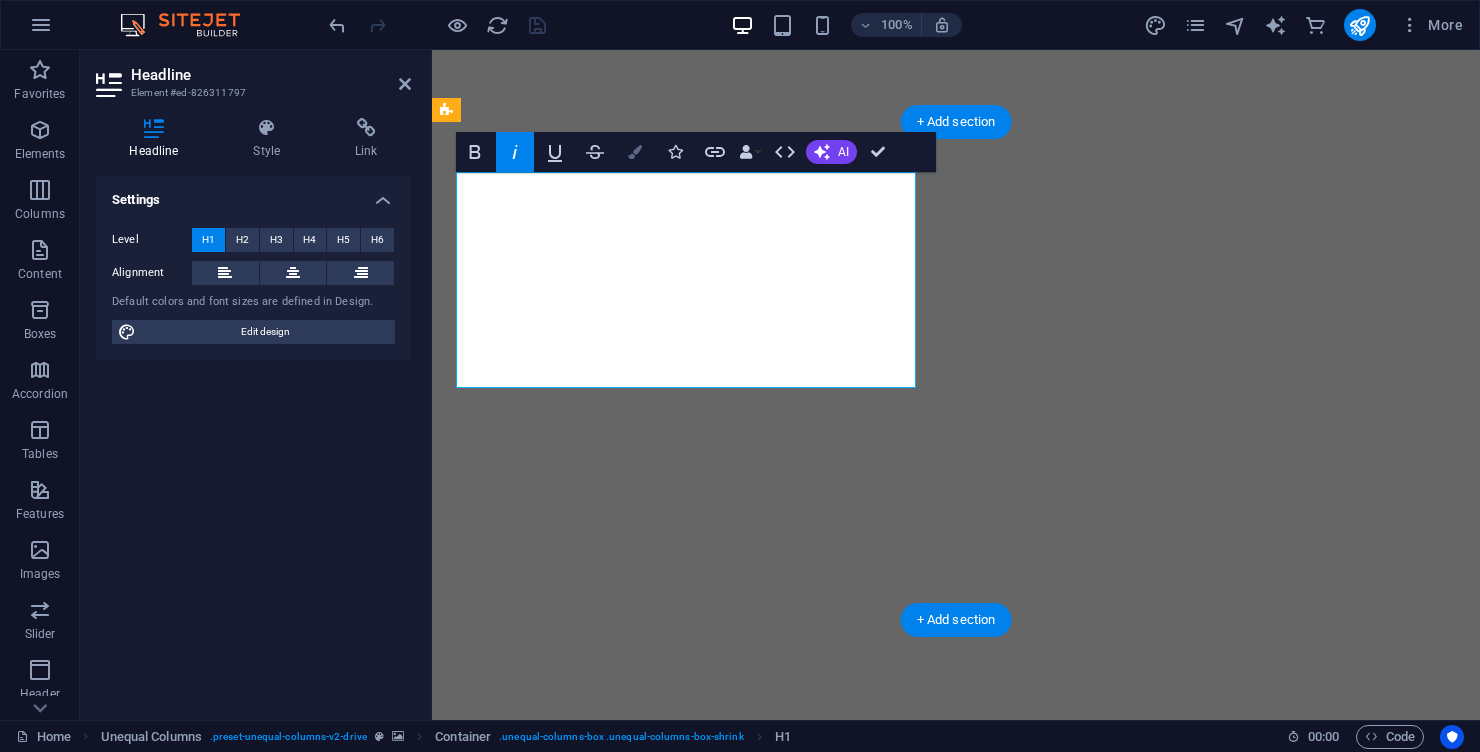 click at bounding box center (635, 152) 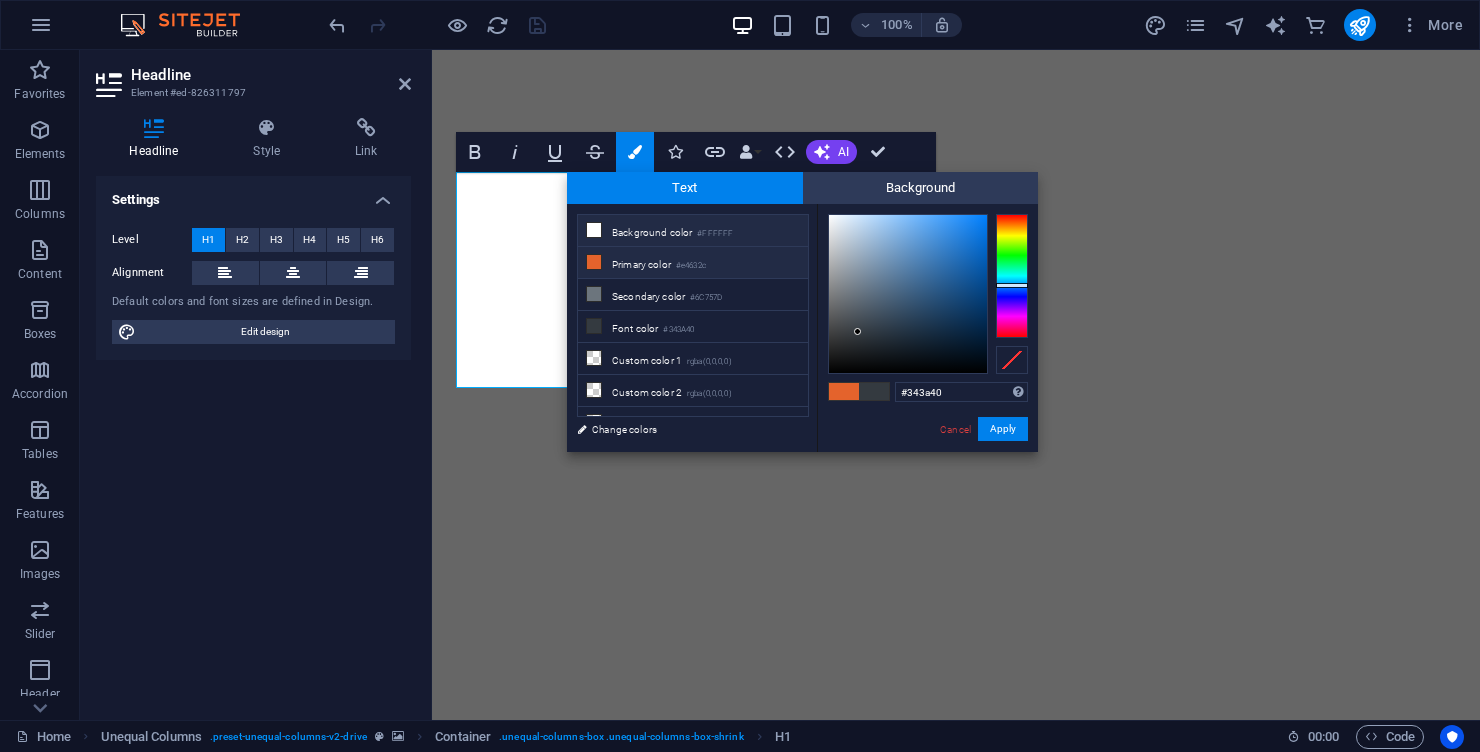 click at bounding box center [594, 230] 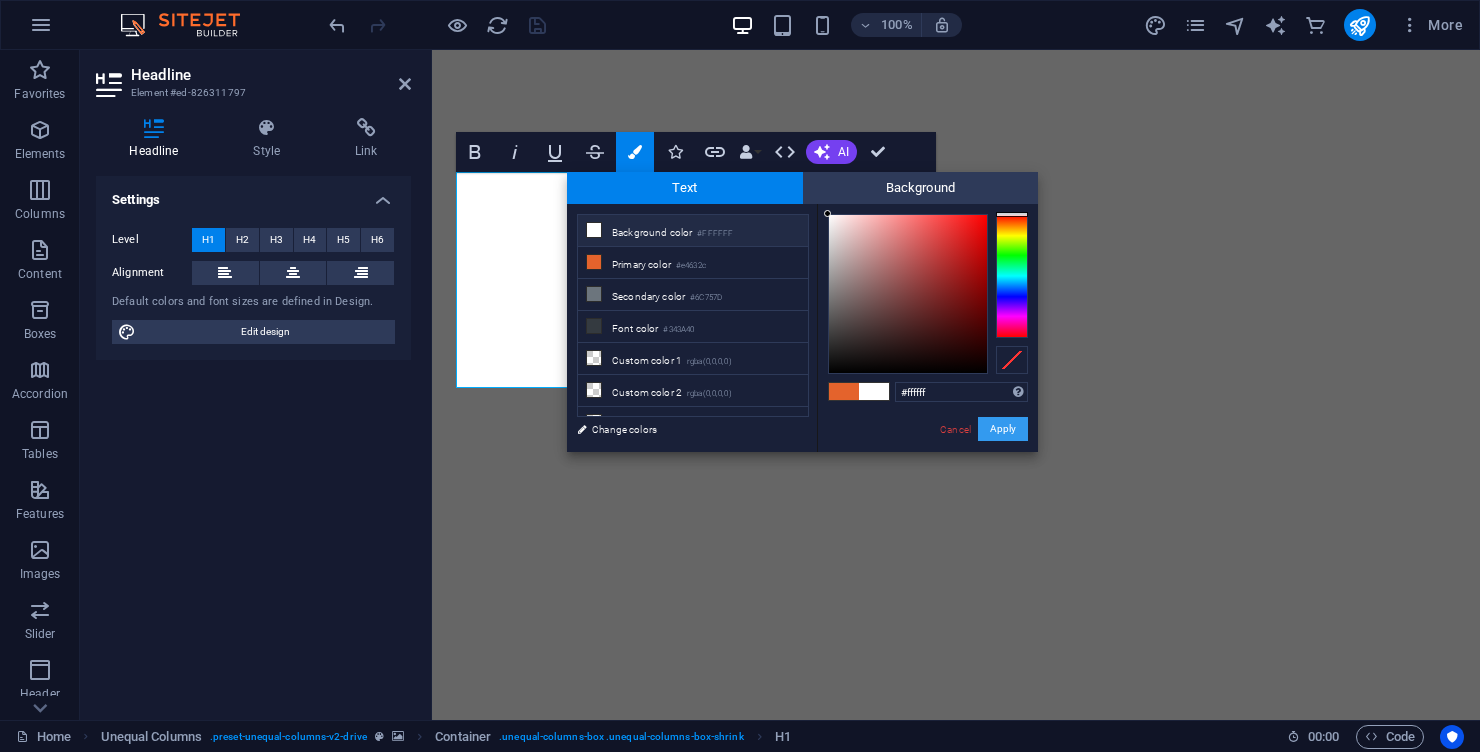 click on "Apply" at bounding box center [1003, 429] 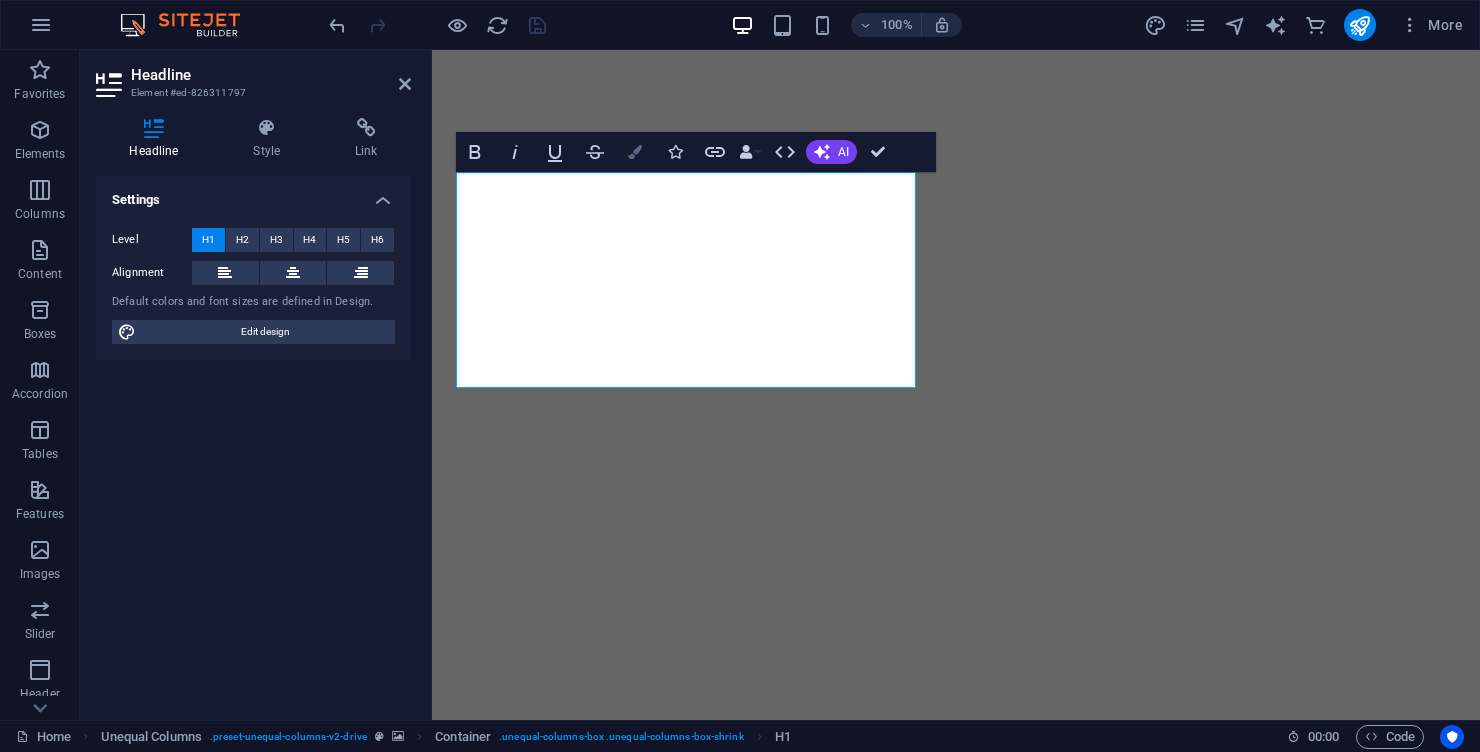 click at bounding box center [635, 152] 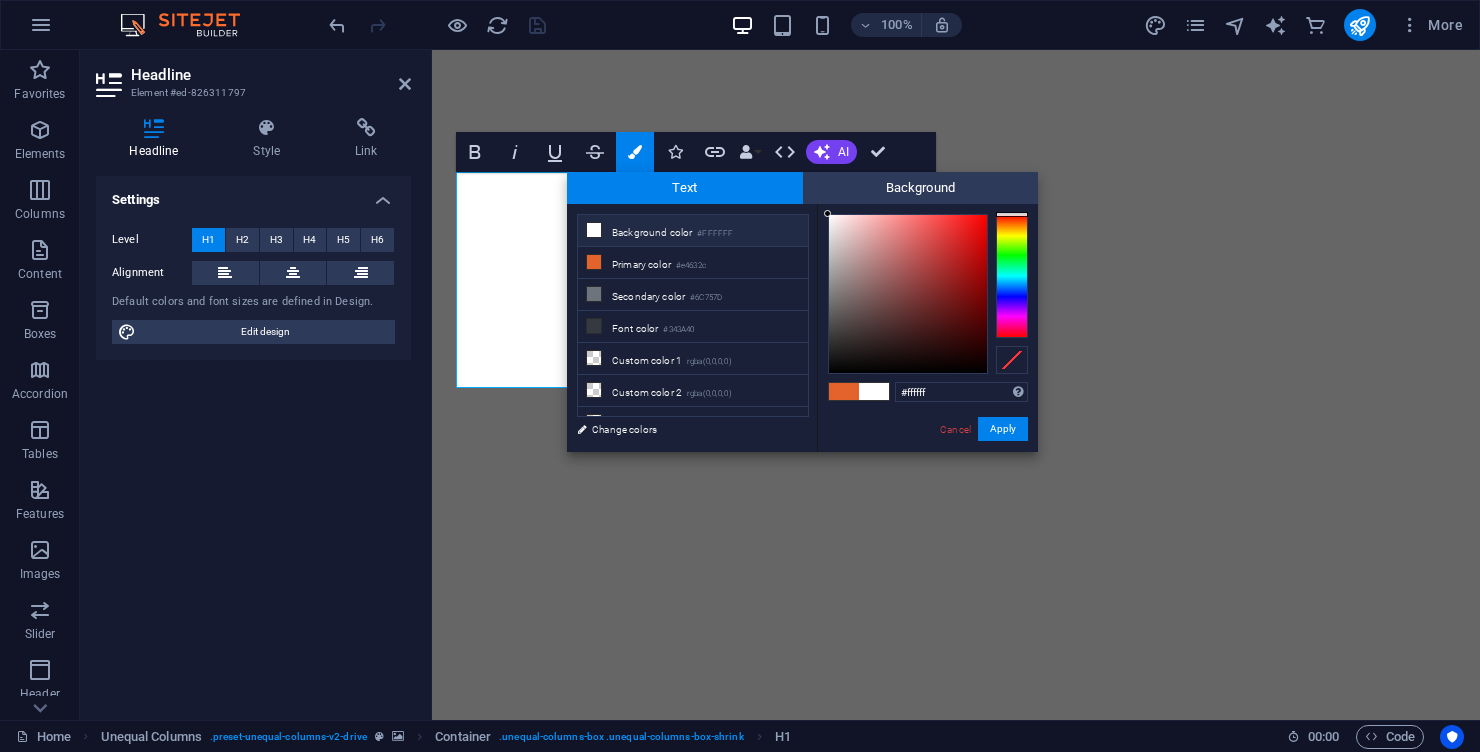 click on "Background color
#FFFFFF" at bounding box center [693, 231] 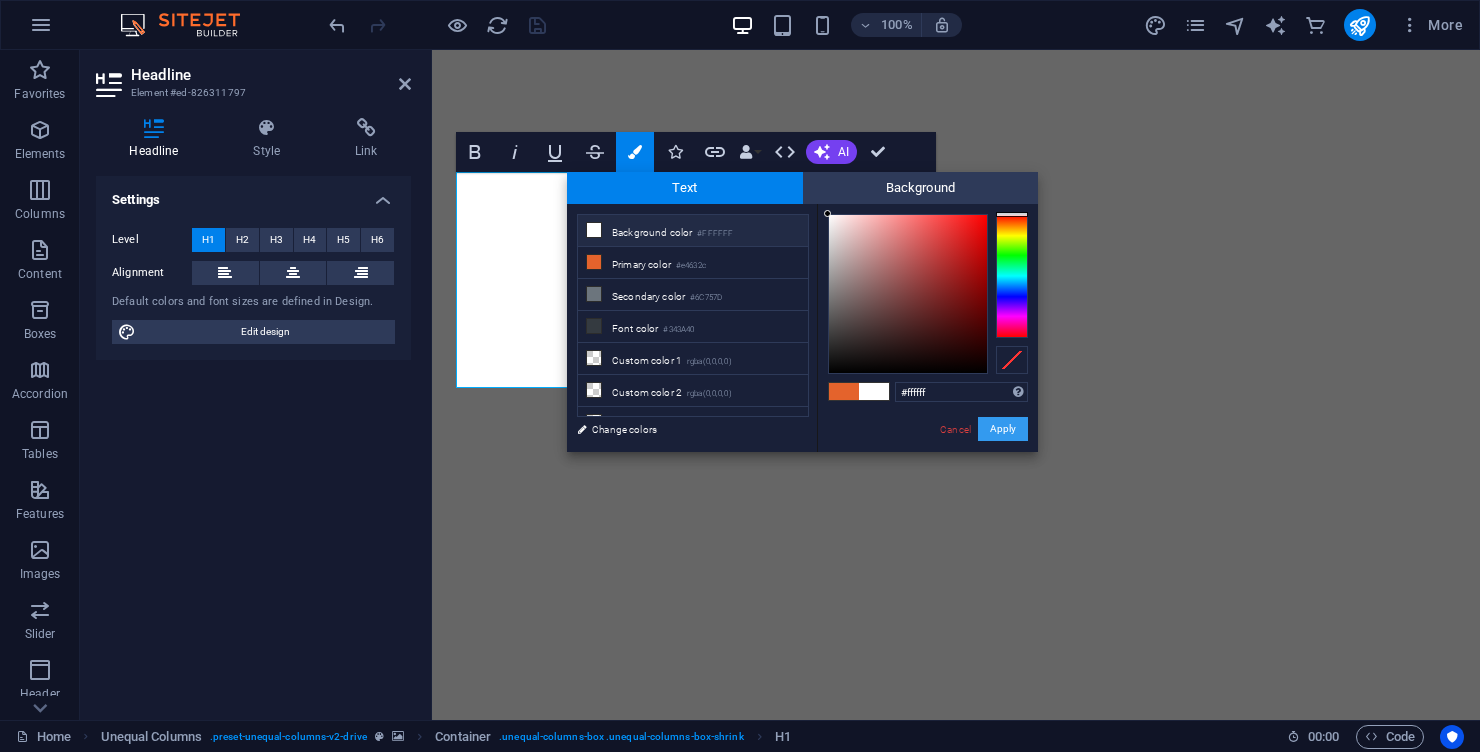 click on "Apply" at bounding box center (1003, 429) 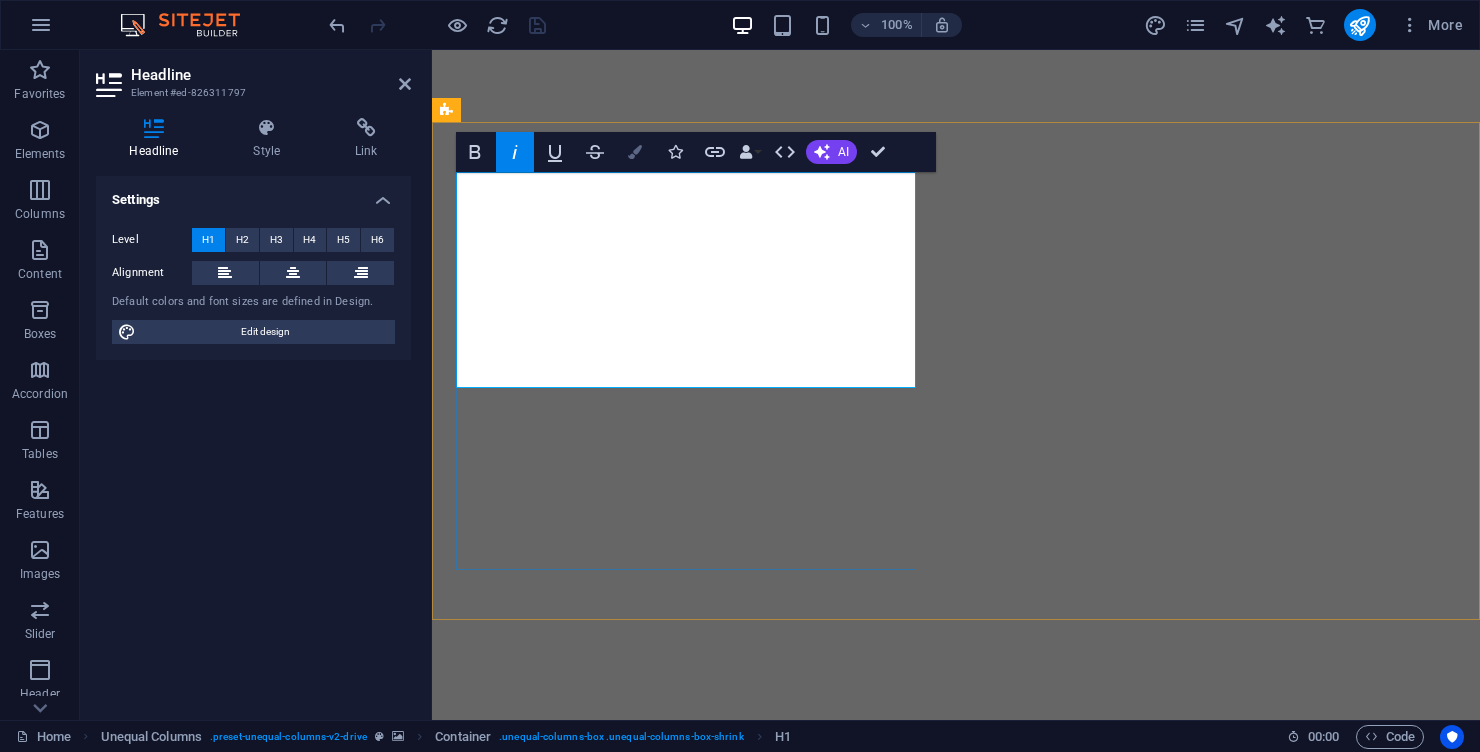 click at bounding box center (635, 152) 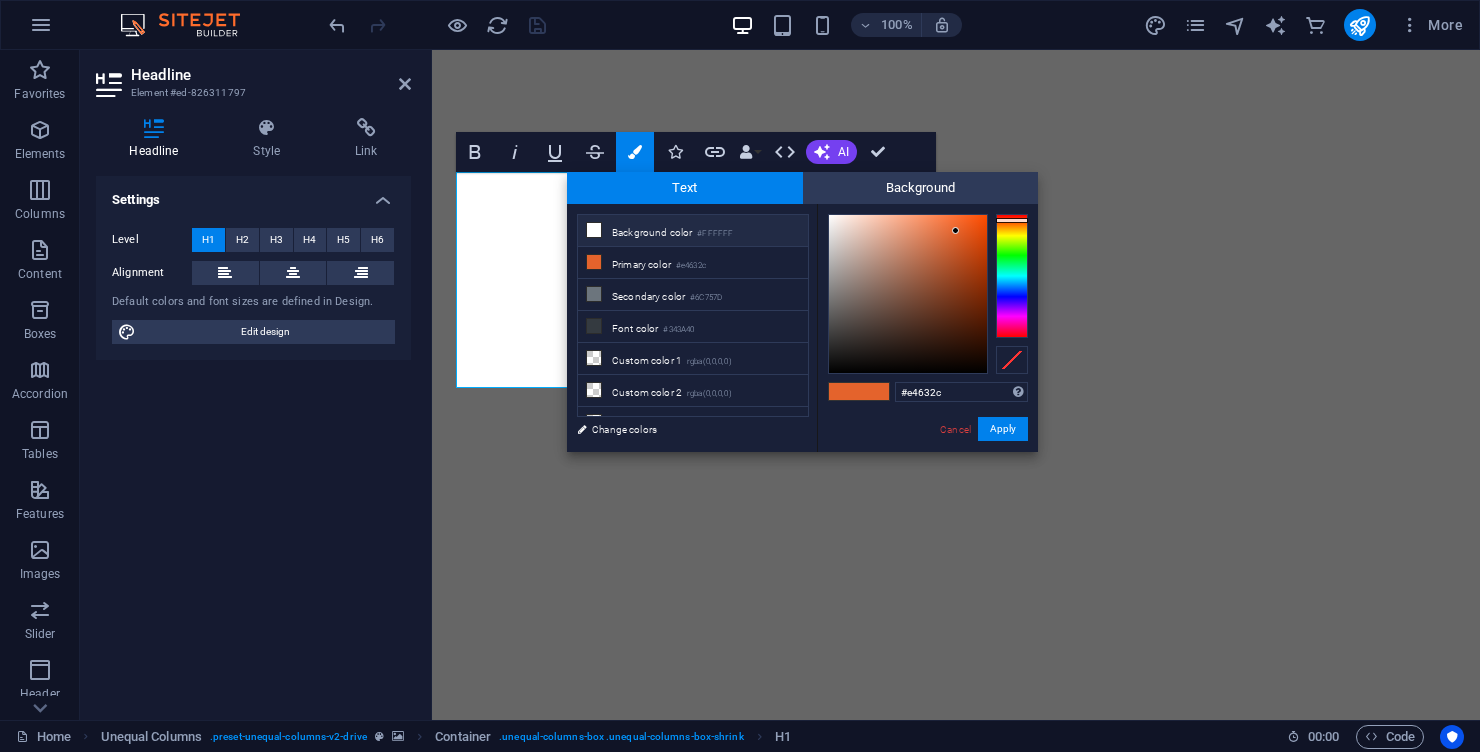 click on "Background color
#FFFFFF" at bounding box center (693, 231) 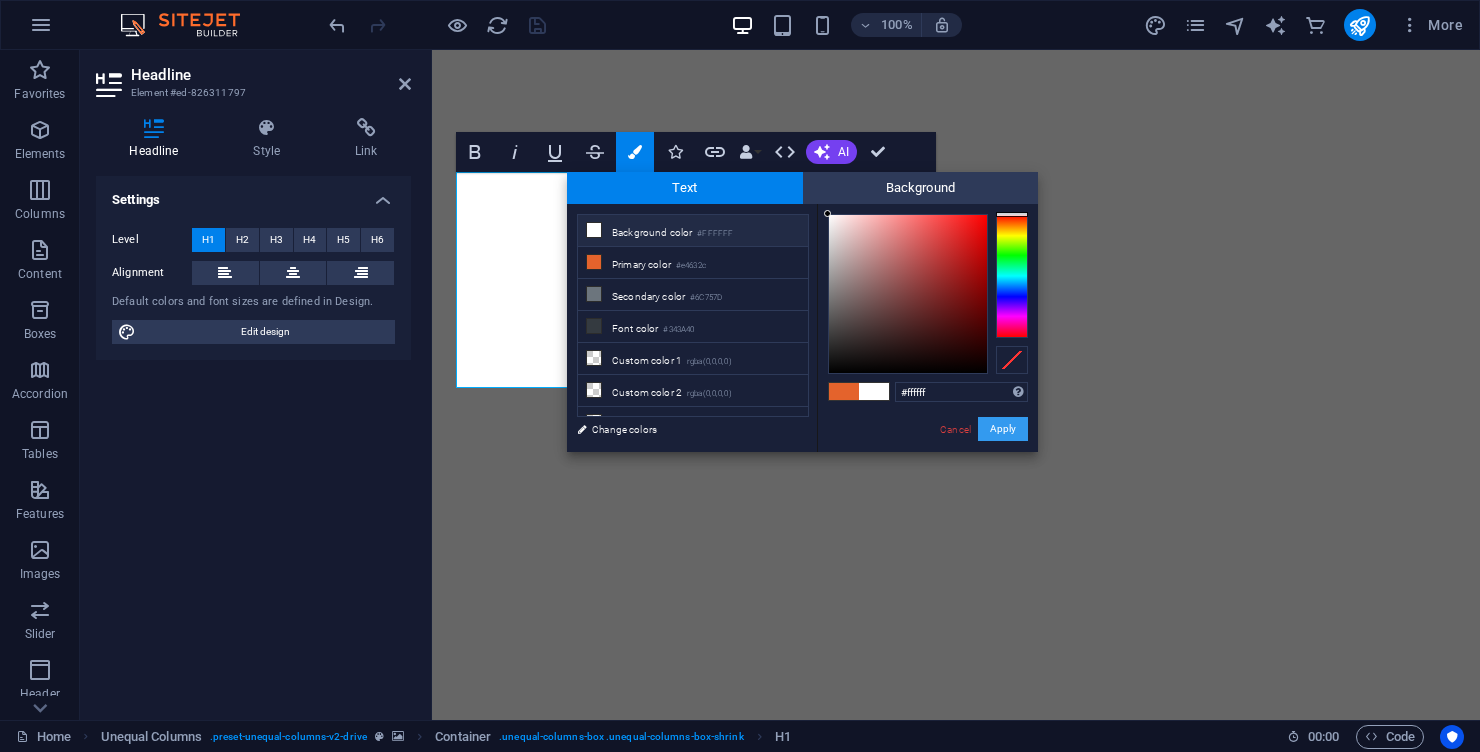 click on "Apply" at bounding box center [1003, 429] 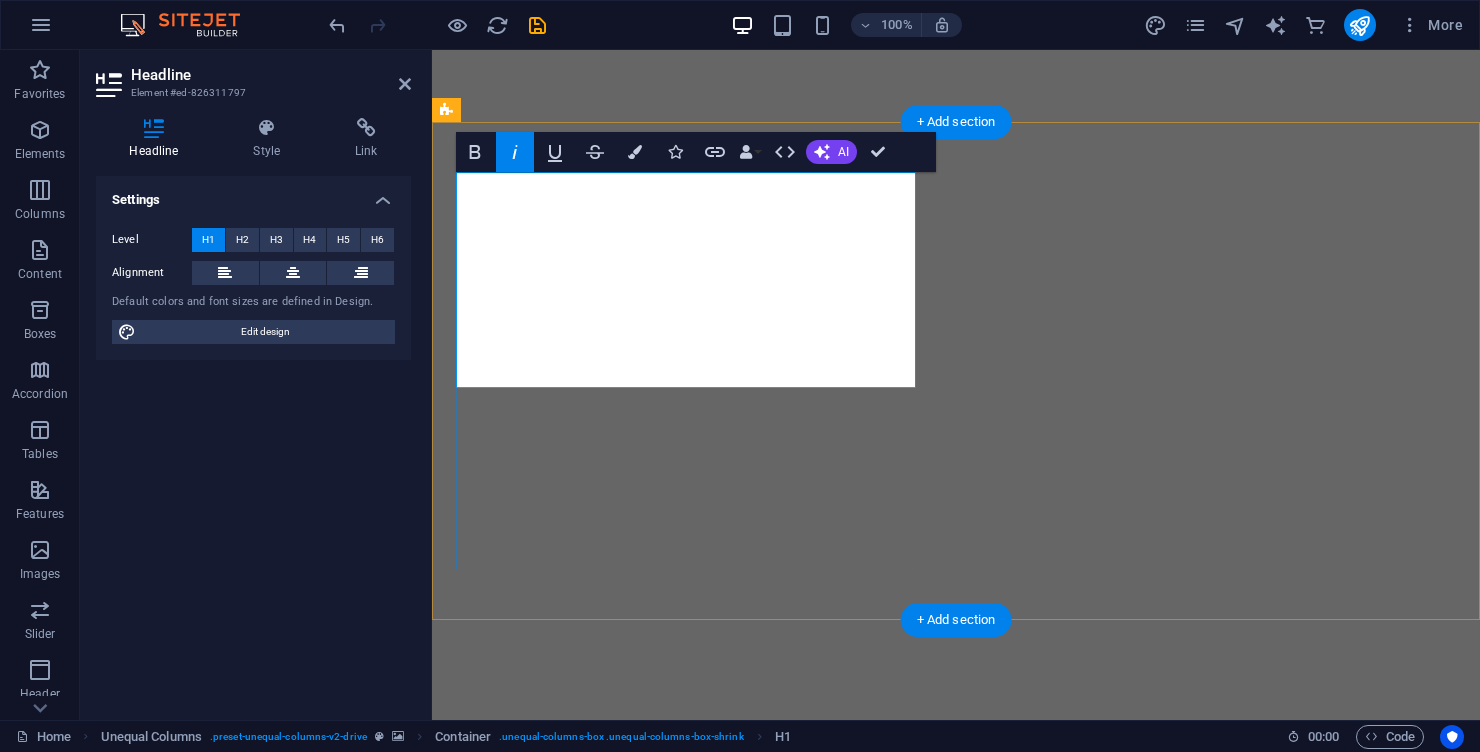 click on "Italic" at bounding box center (515, 152) 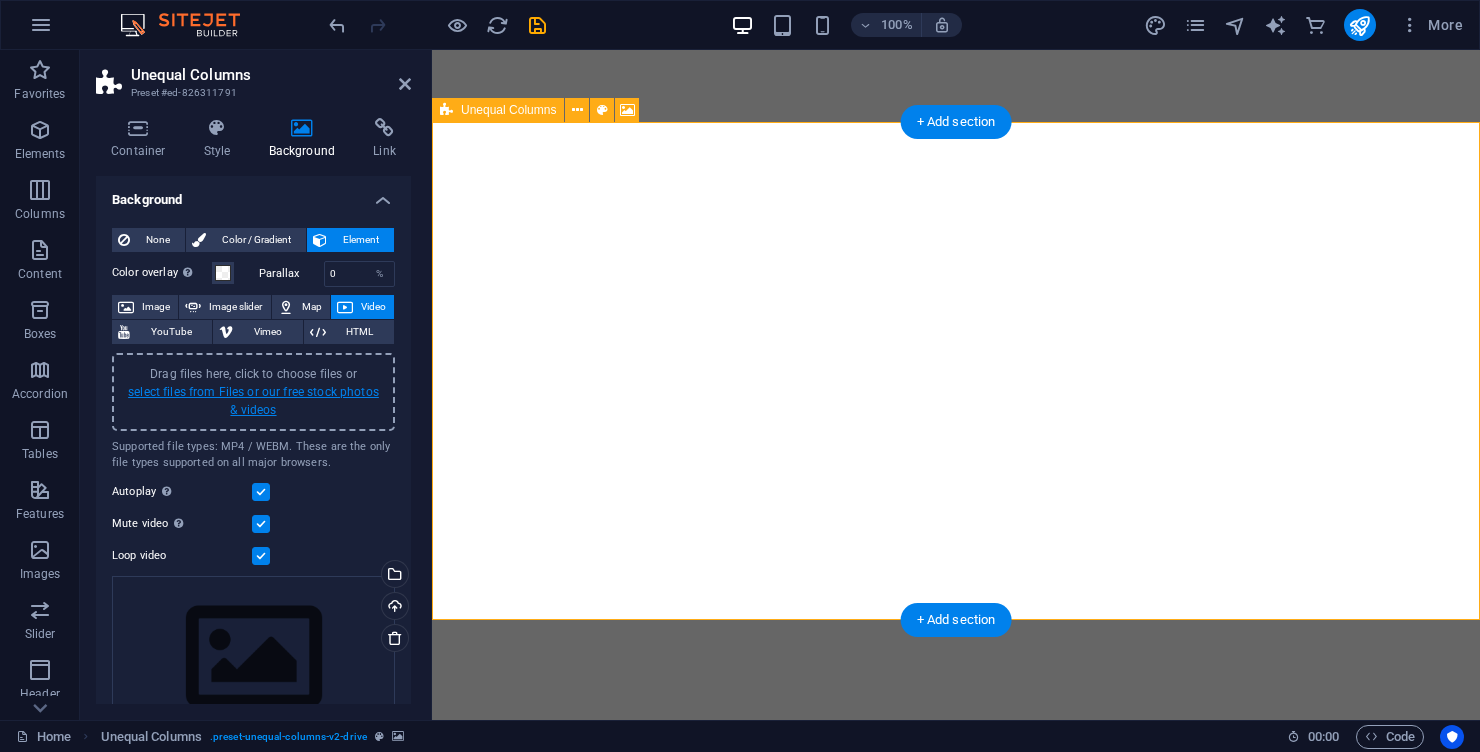 click on "select files from Files or our free stock photos & videos" at bounding box center [253, 401] 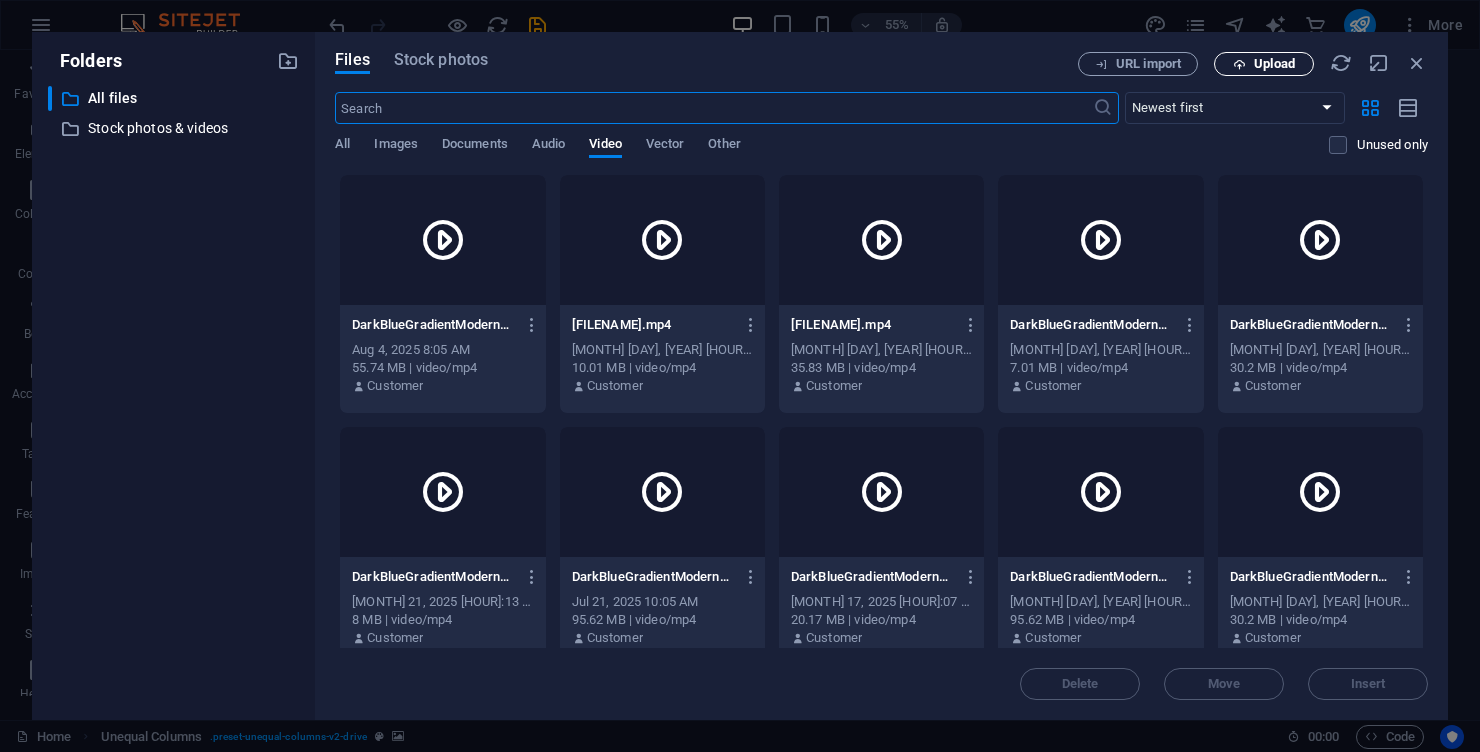 click on "Upload" at bounding box center [1274, 64] 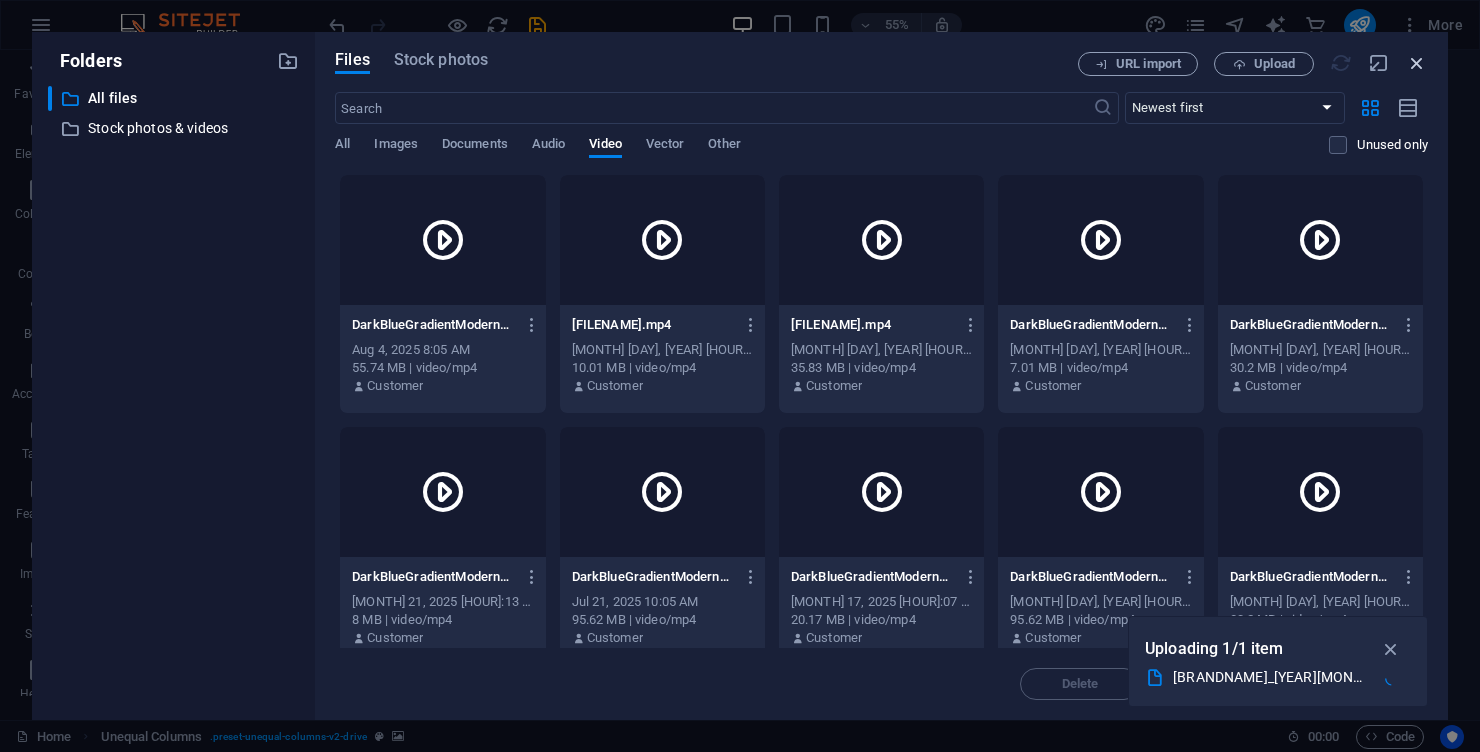 click at bounding box center [1417, 63] 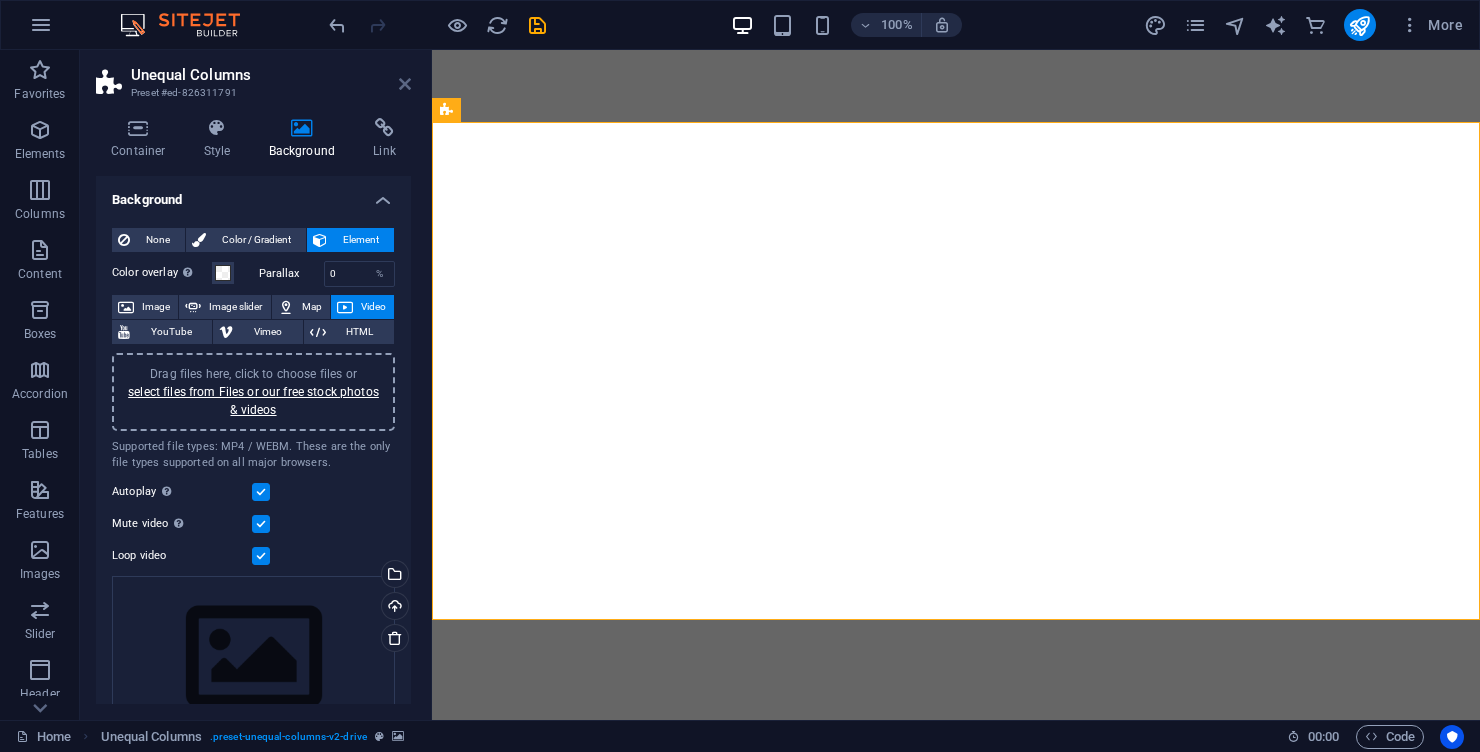 click at bounding box center [405, 84] 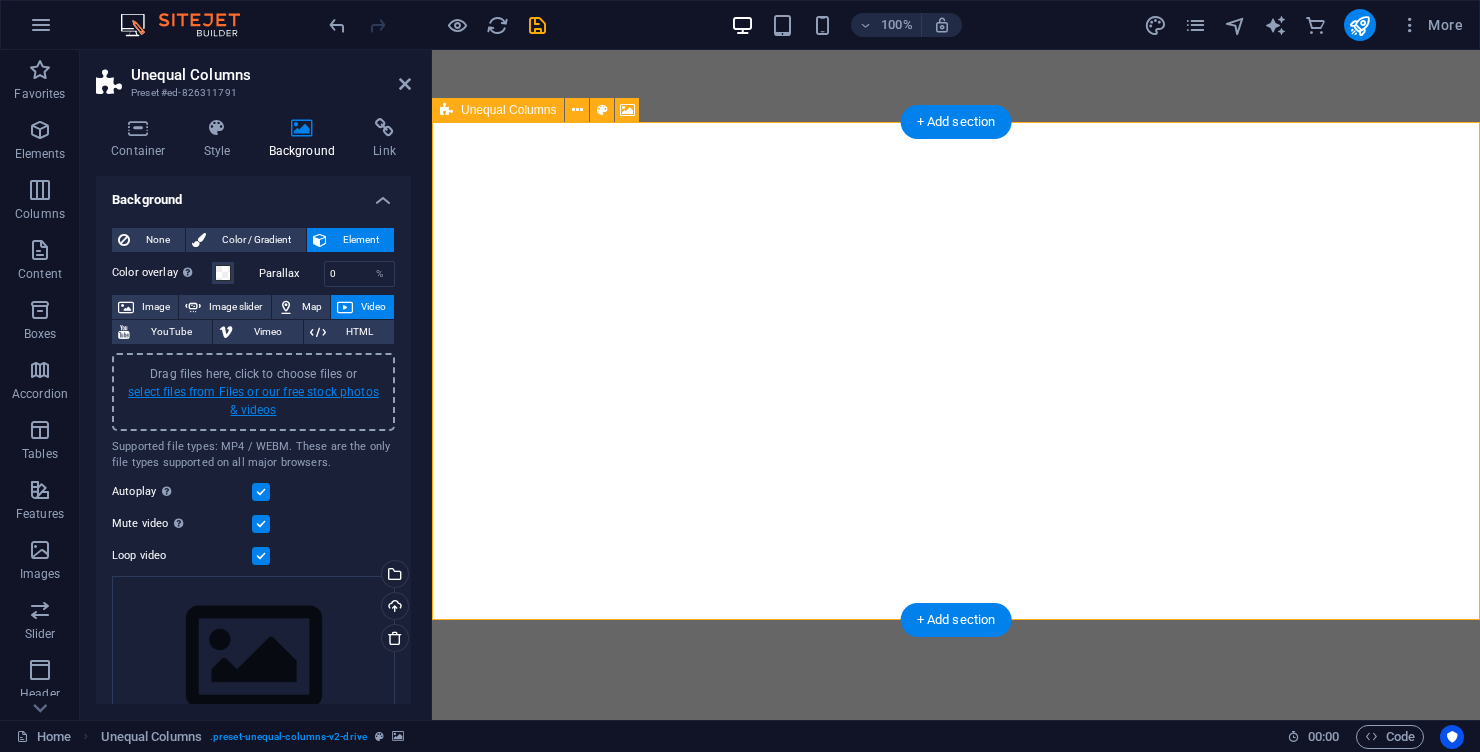 click on "select files from Files or our free stock photos & videos" at bounding box center (253, 401) 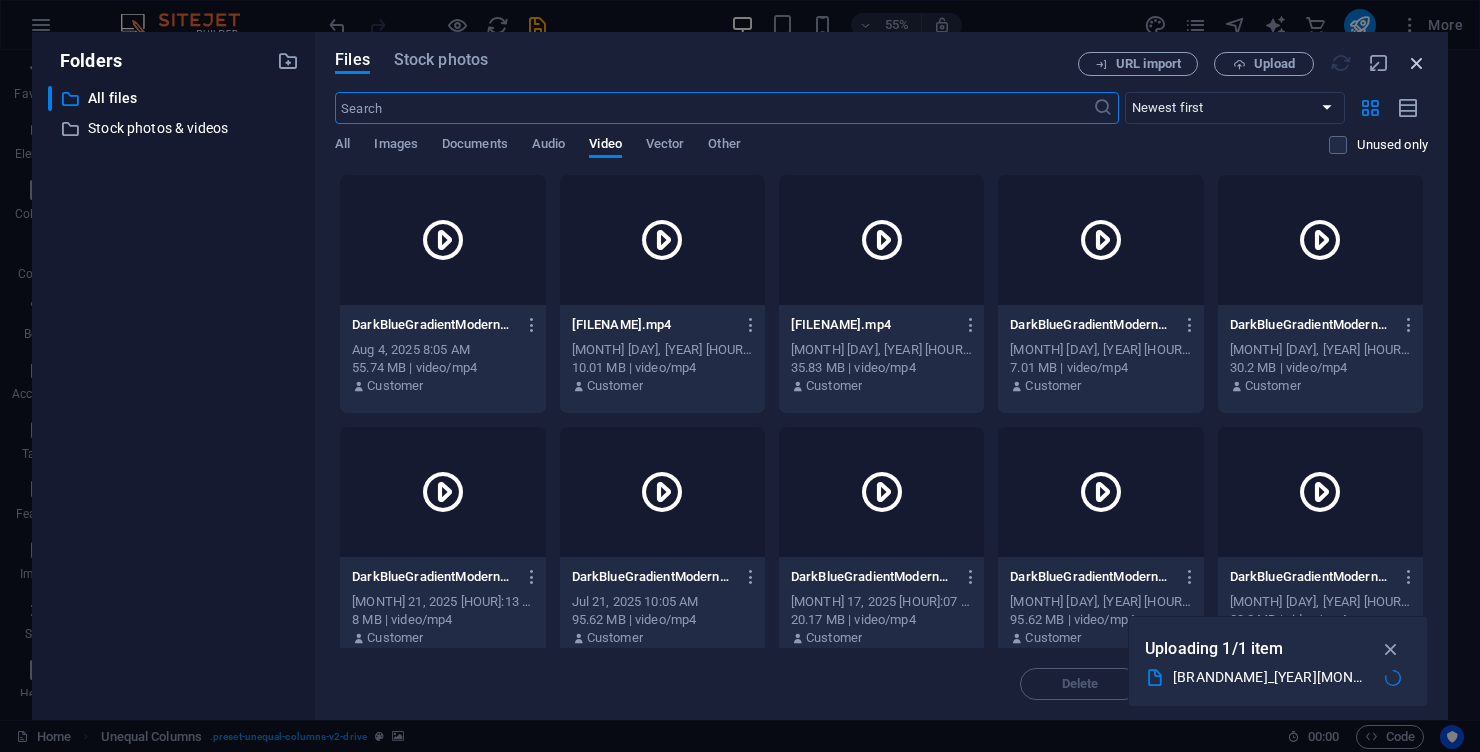 click at bounding box center (1417, 63) 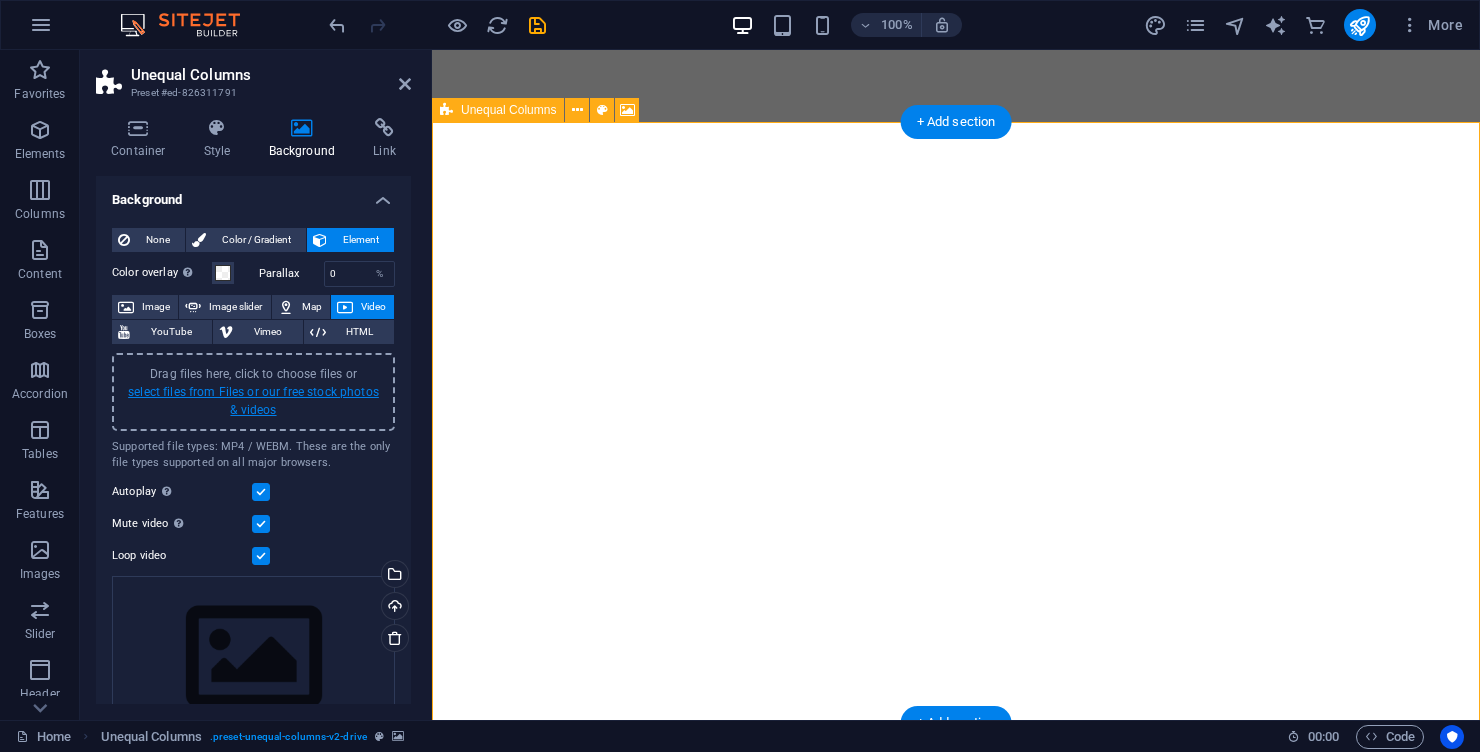 click on "select files from Files or our free stock photos & videos" at bounding box center (253, 401) 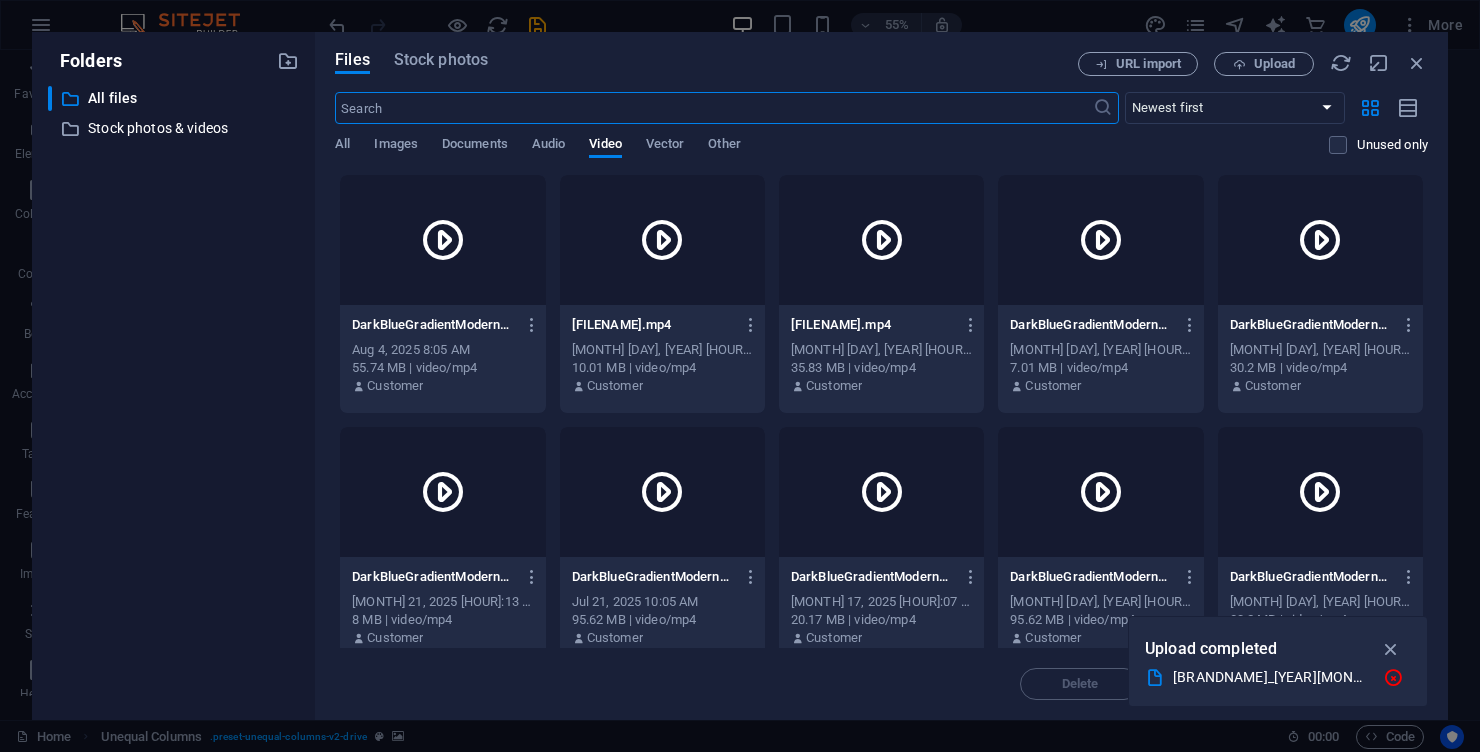 click on "Dark Blue Gradient Modern Business Solution Presentation_20250804_082459_0001.mp4" at bounding box center (1270, 677) 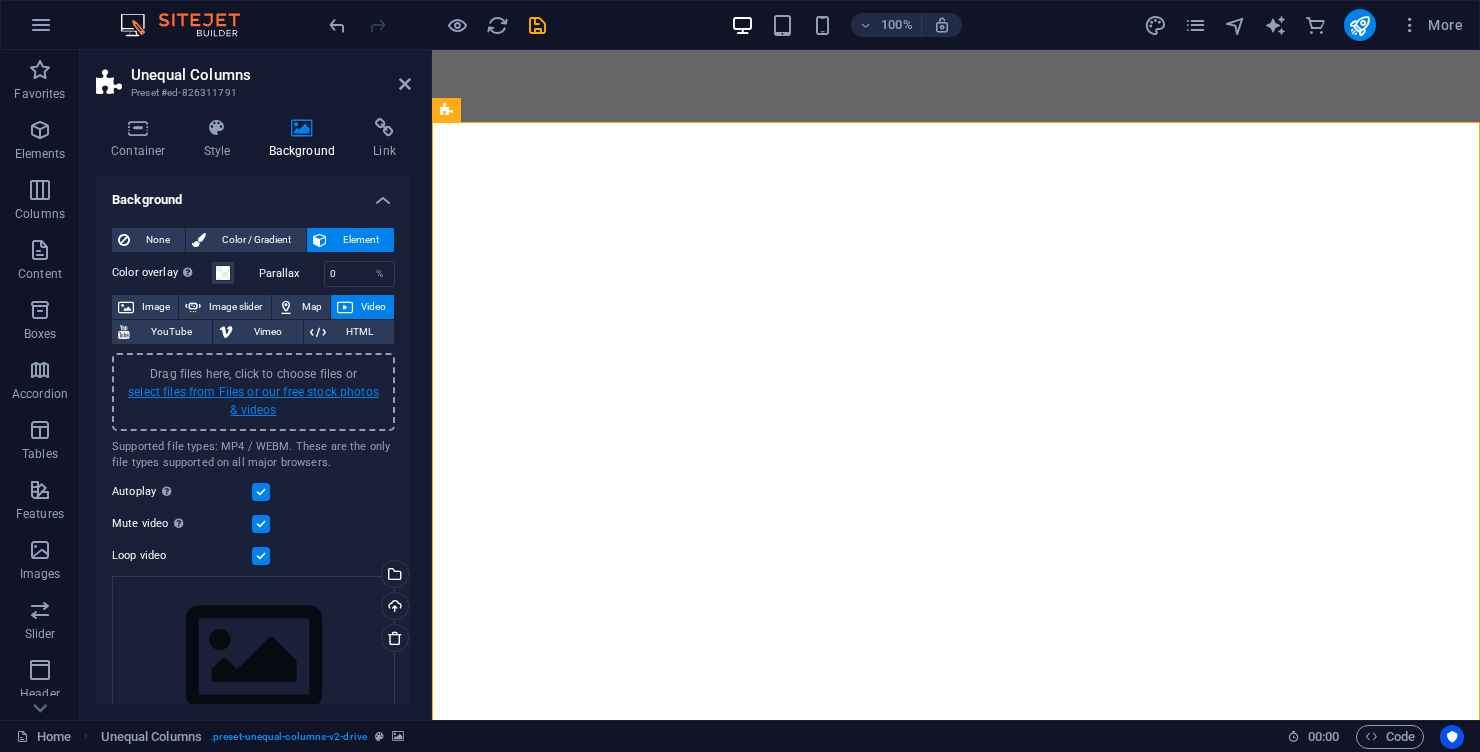 click on "select files from Files or our free stock photos & videos" at bounding box center (253, 401) 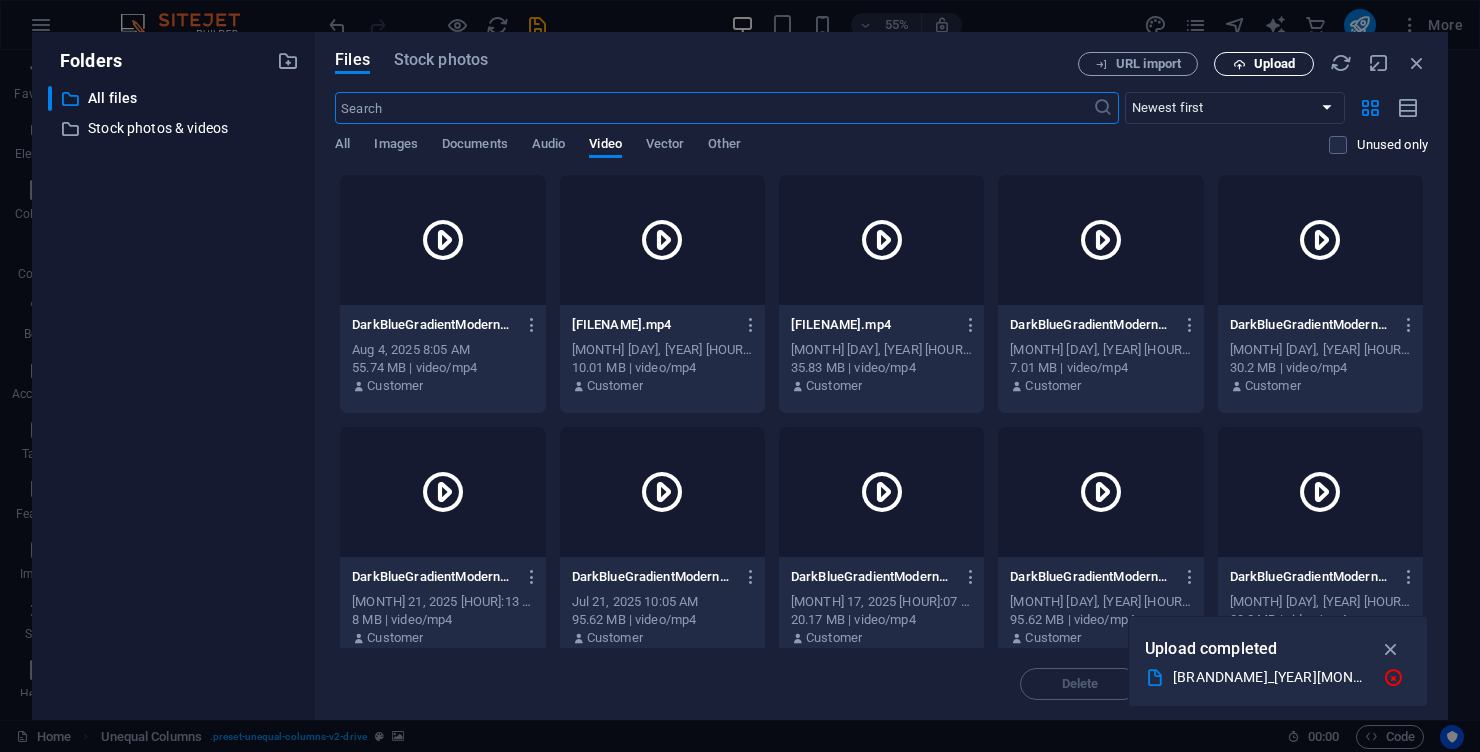 click on "Upload" at bounding box center (1274, 64) 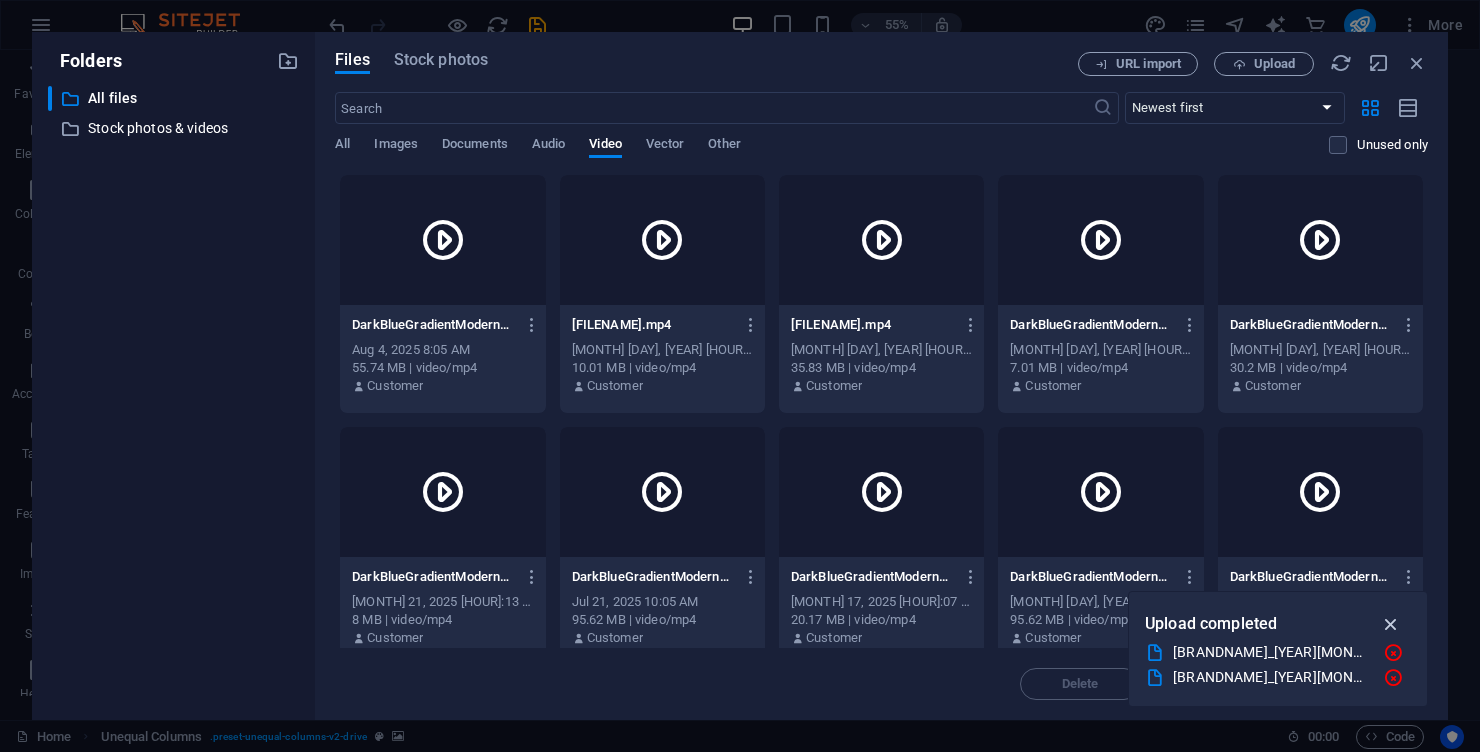 click at bounding box center (1391, 624) 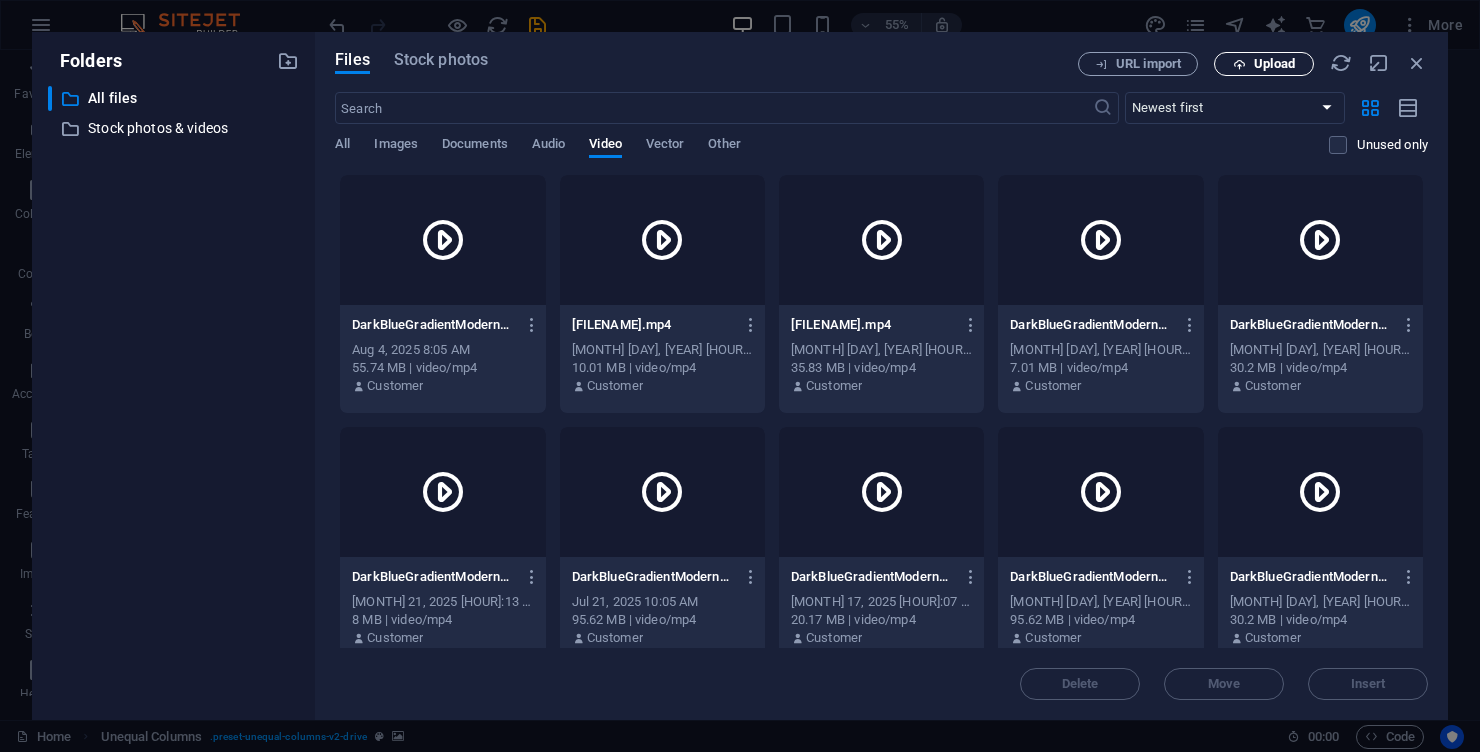 click on "Upload" at bounding box center [1274, 64] 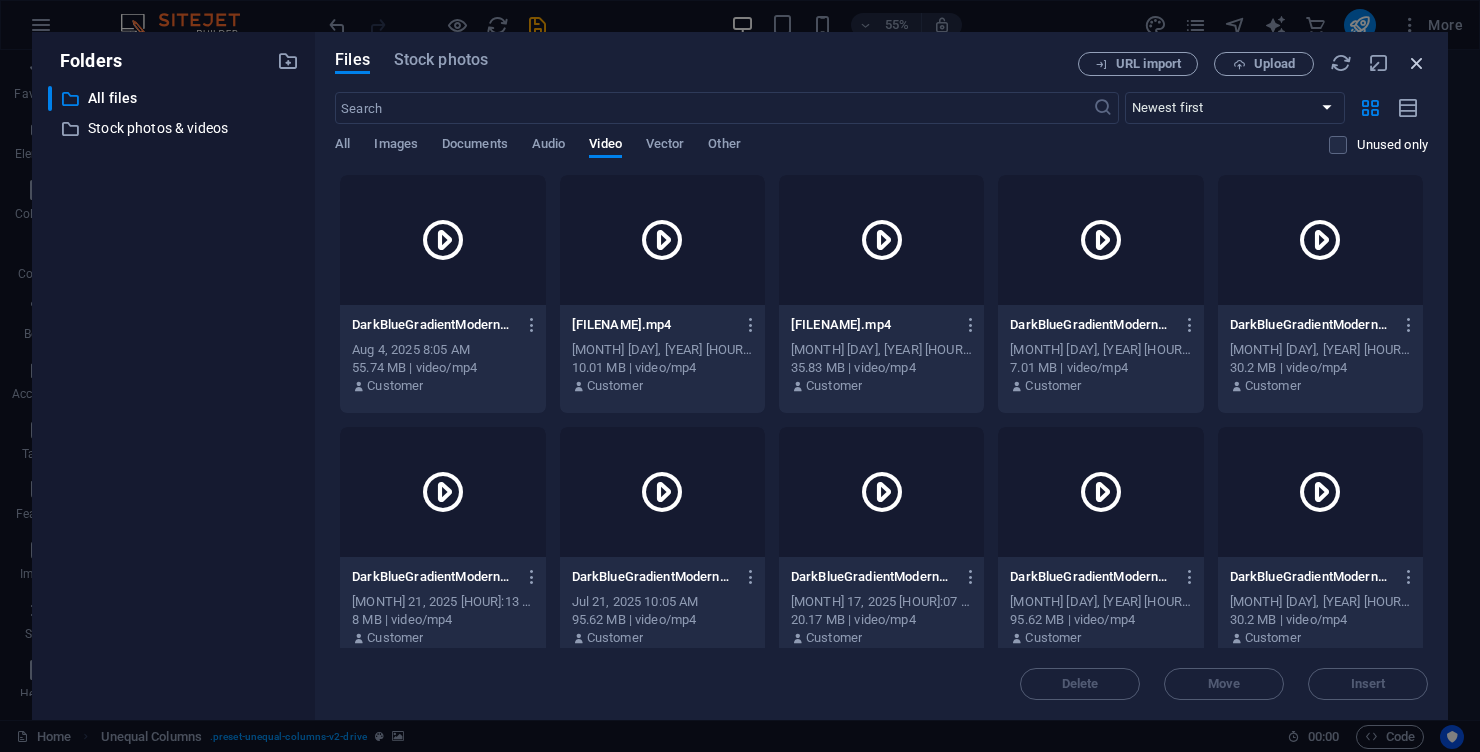 click at bounding box center (1417, 63) 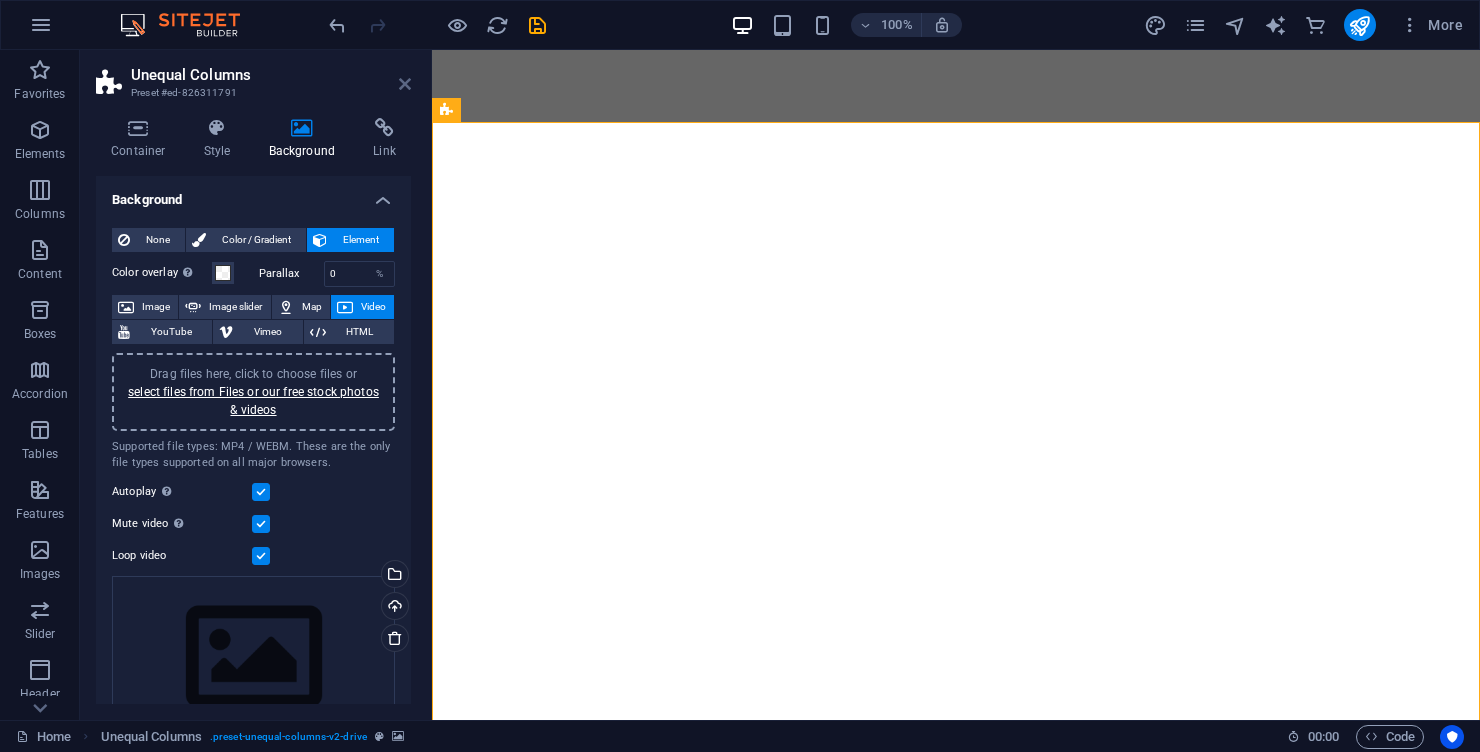 click at bounding box center (405, 84) 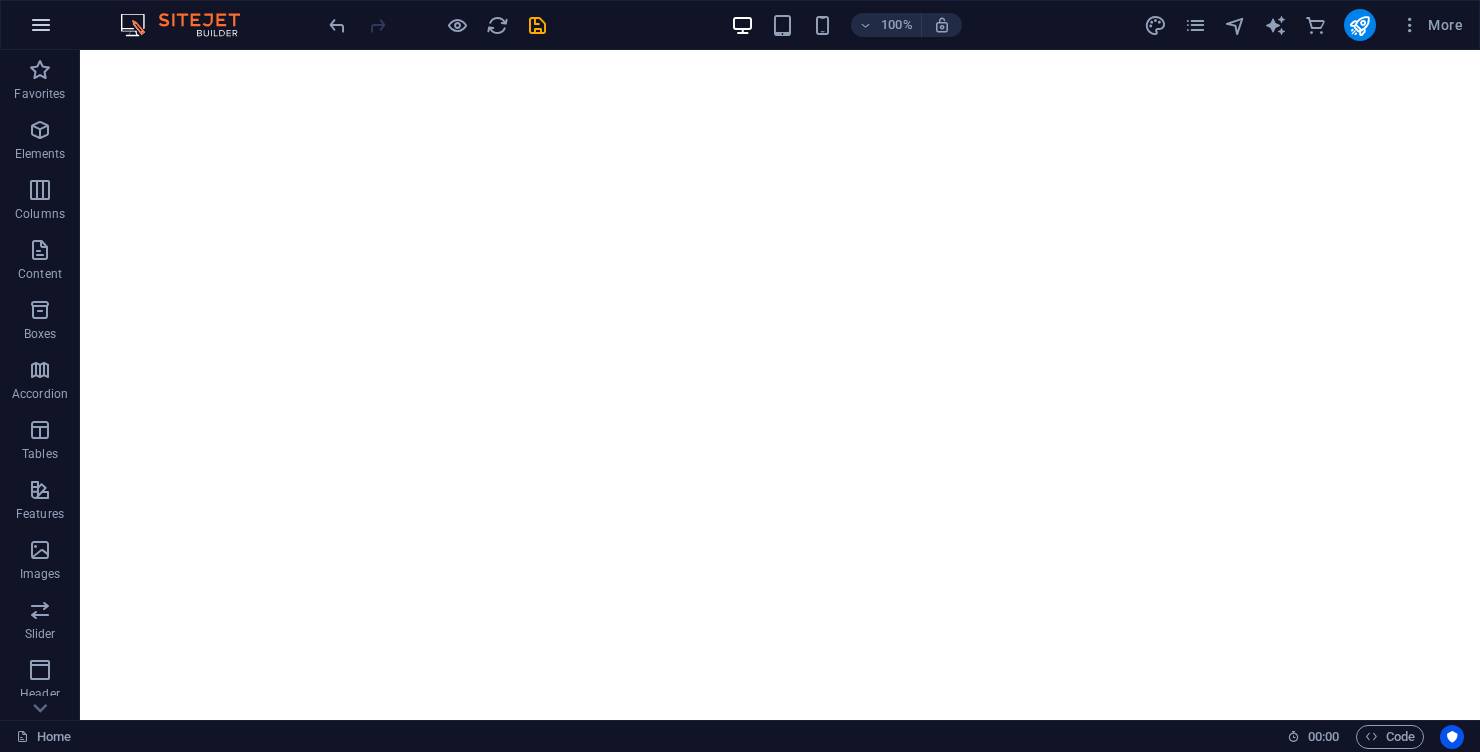 click at bounding box center [41, 25] 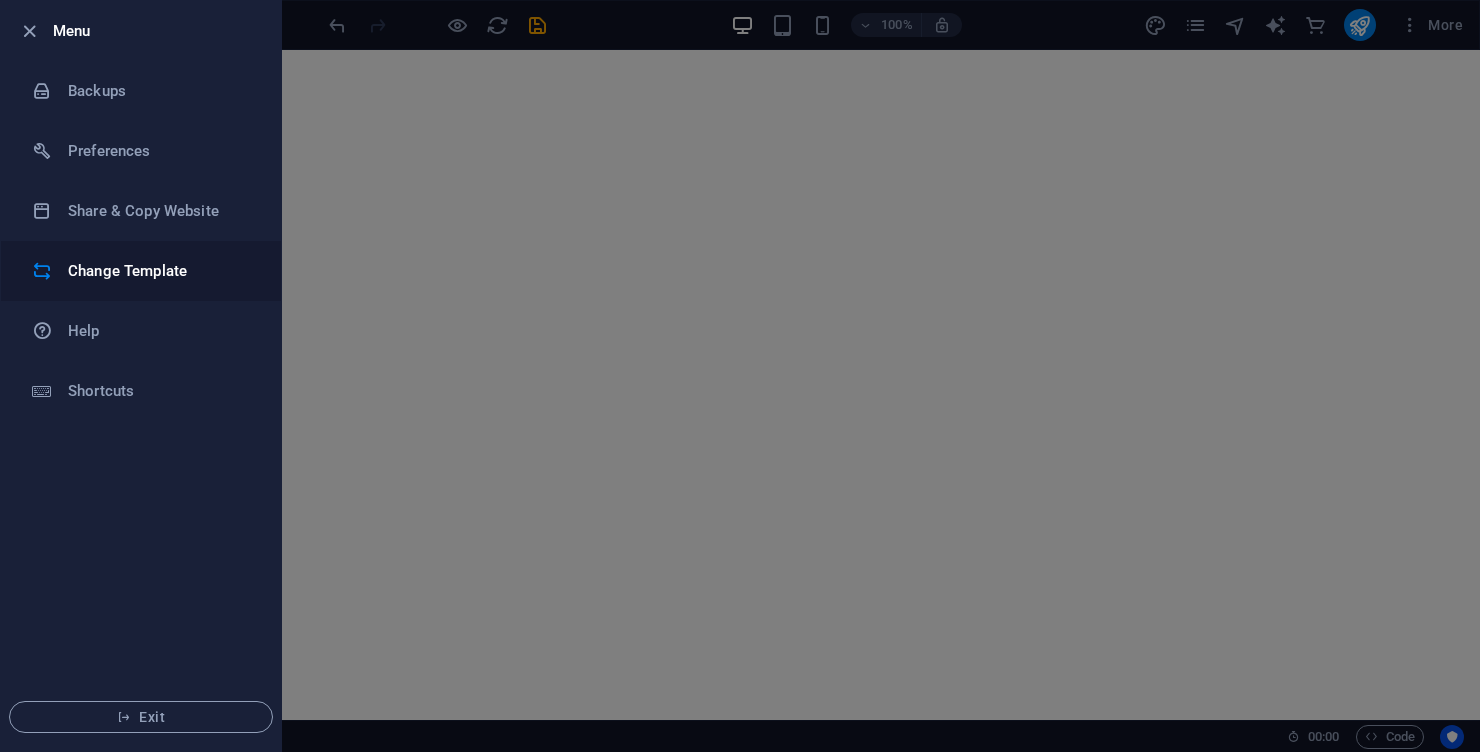 click on "Change Template" at bounding box center (160, 271) 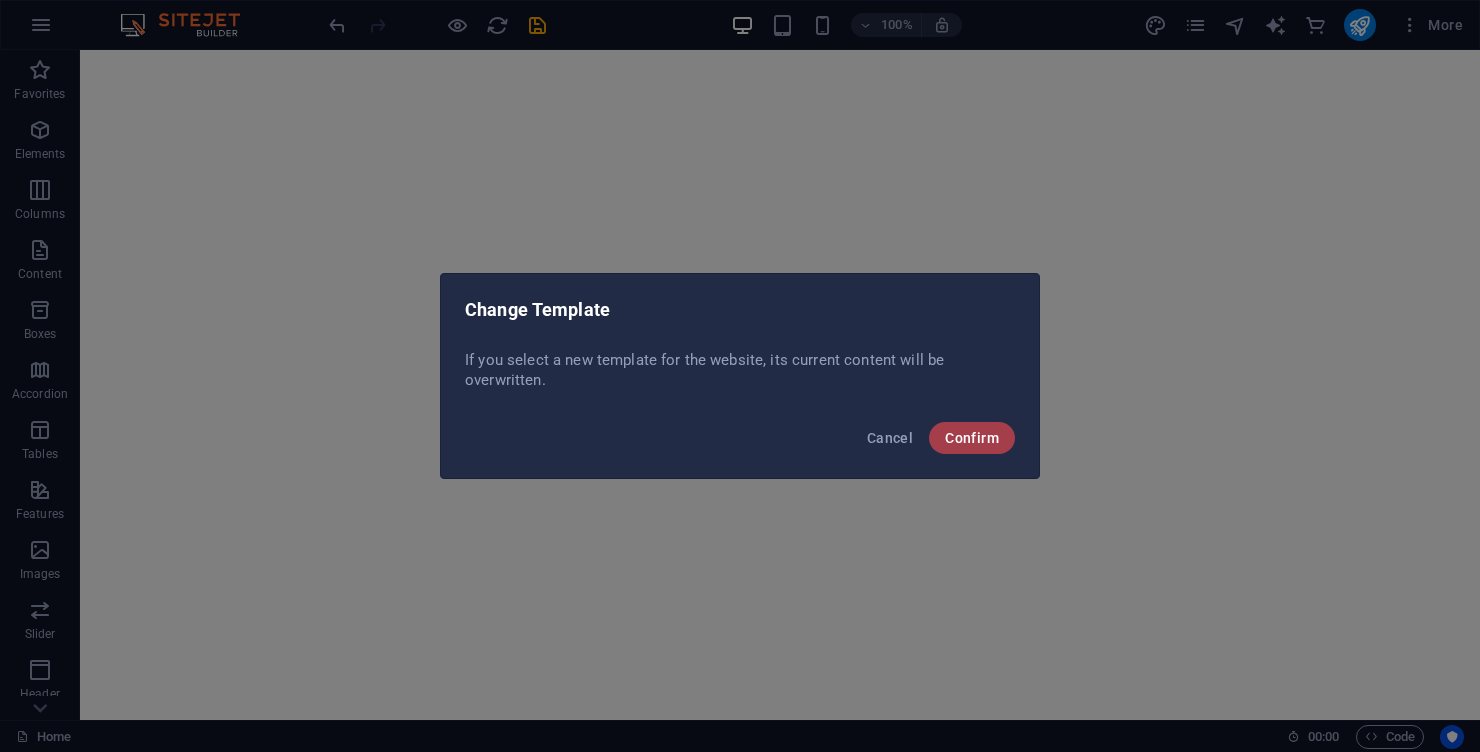 click on "Confirm" at bounding box center [972, 438] 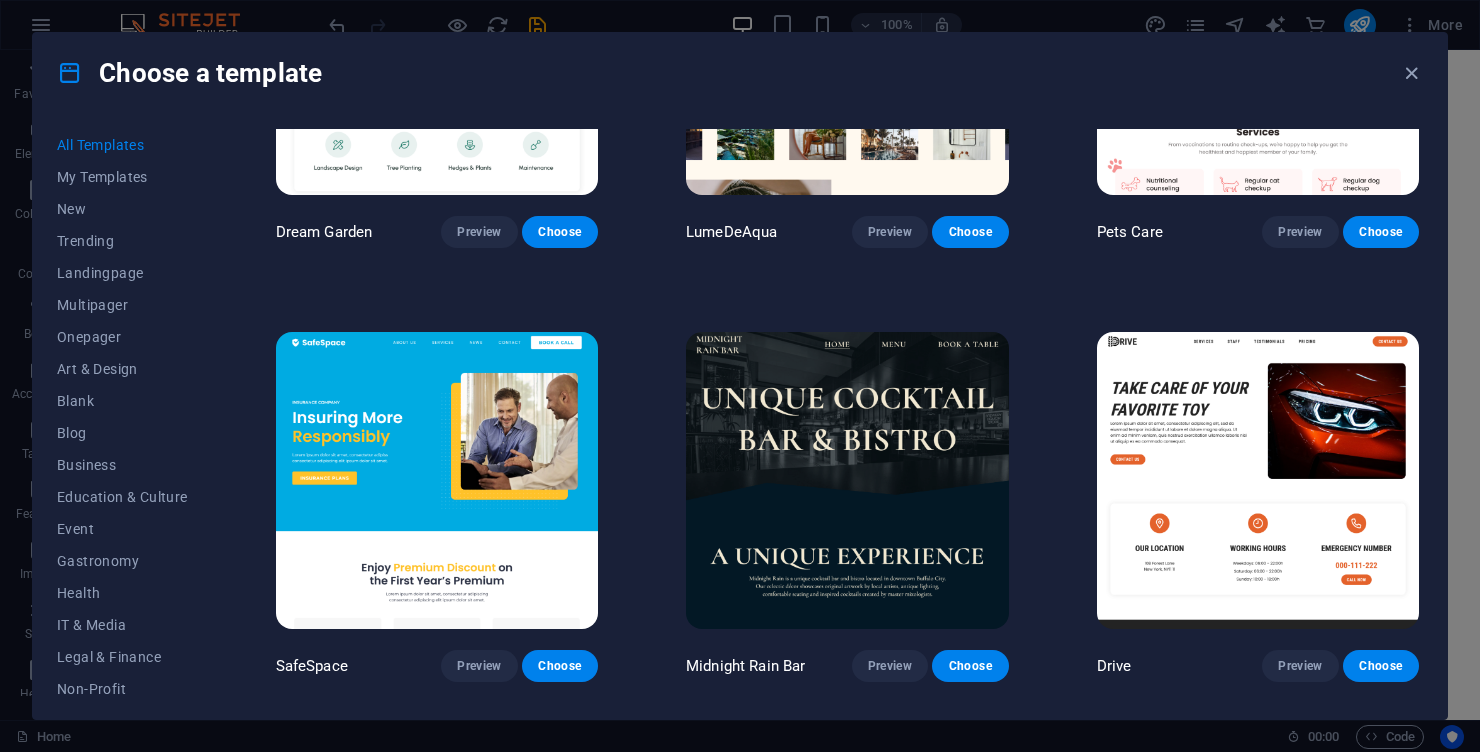 scroll, scrollTop: 4161, scrollLeft: 0, axis: vertical 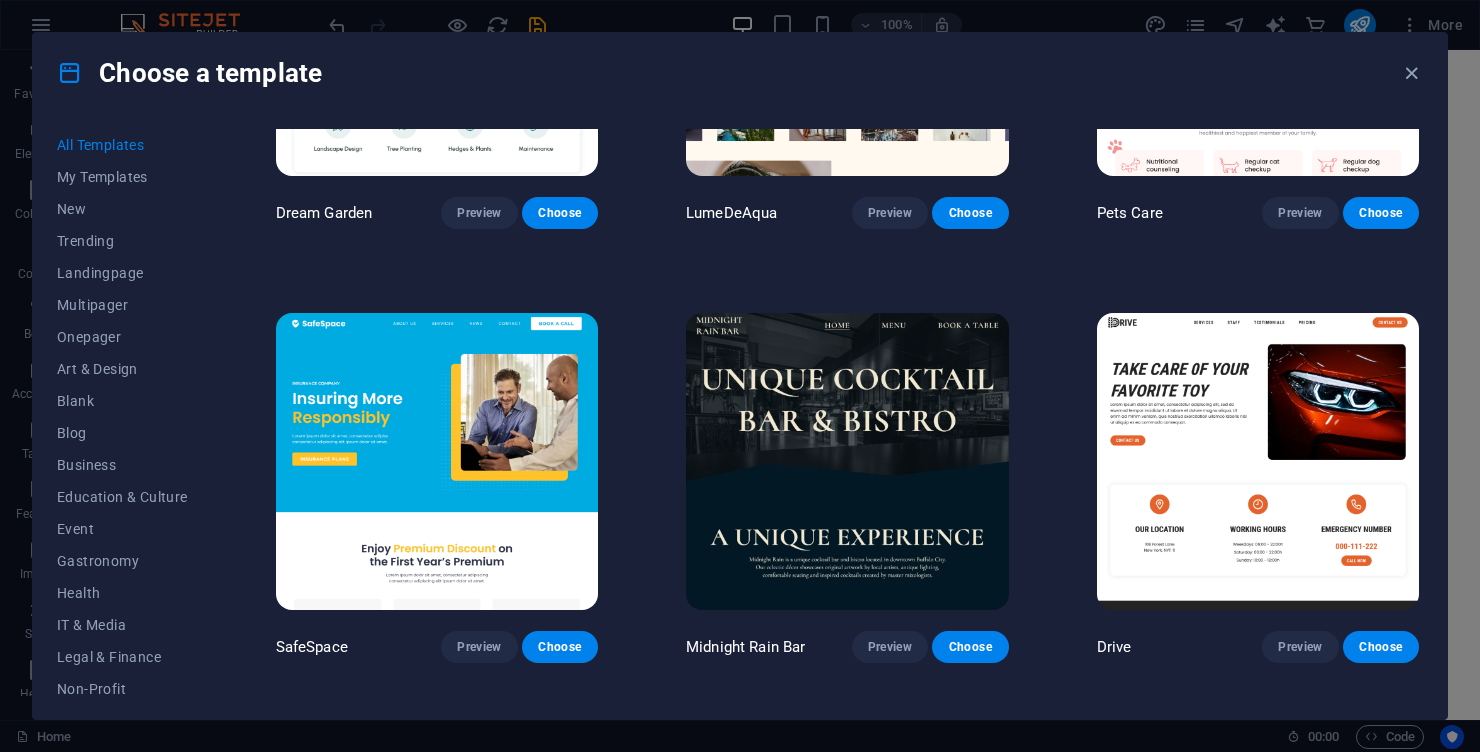 click at bounding box center [1258, 461] 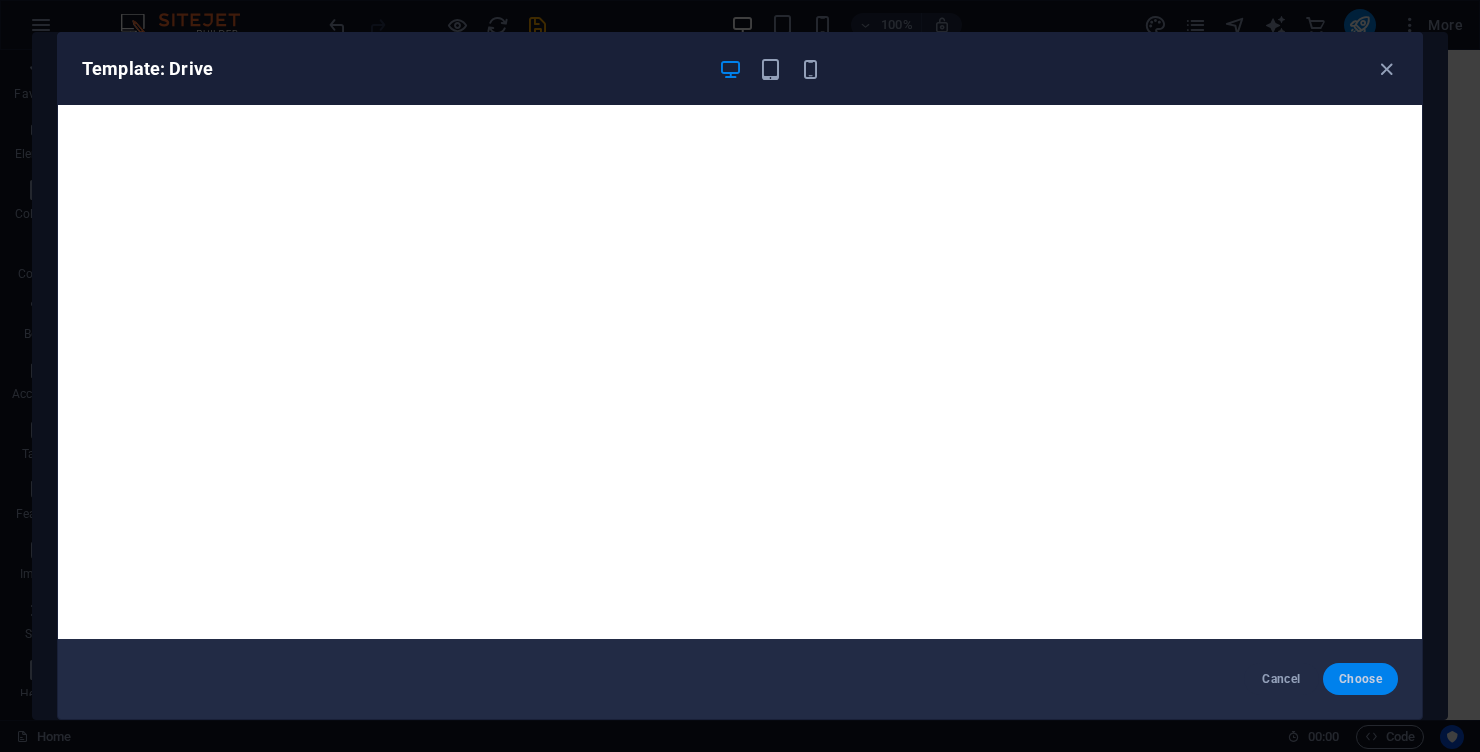 click on "Choose" at bounding box center (1360, 679) 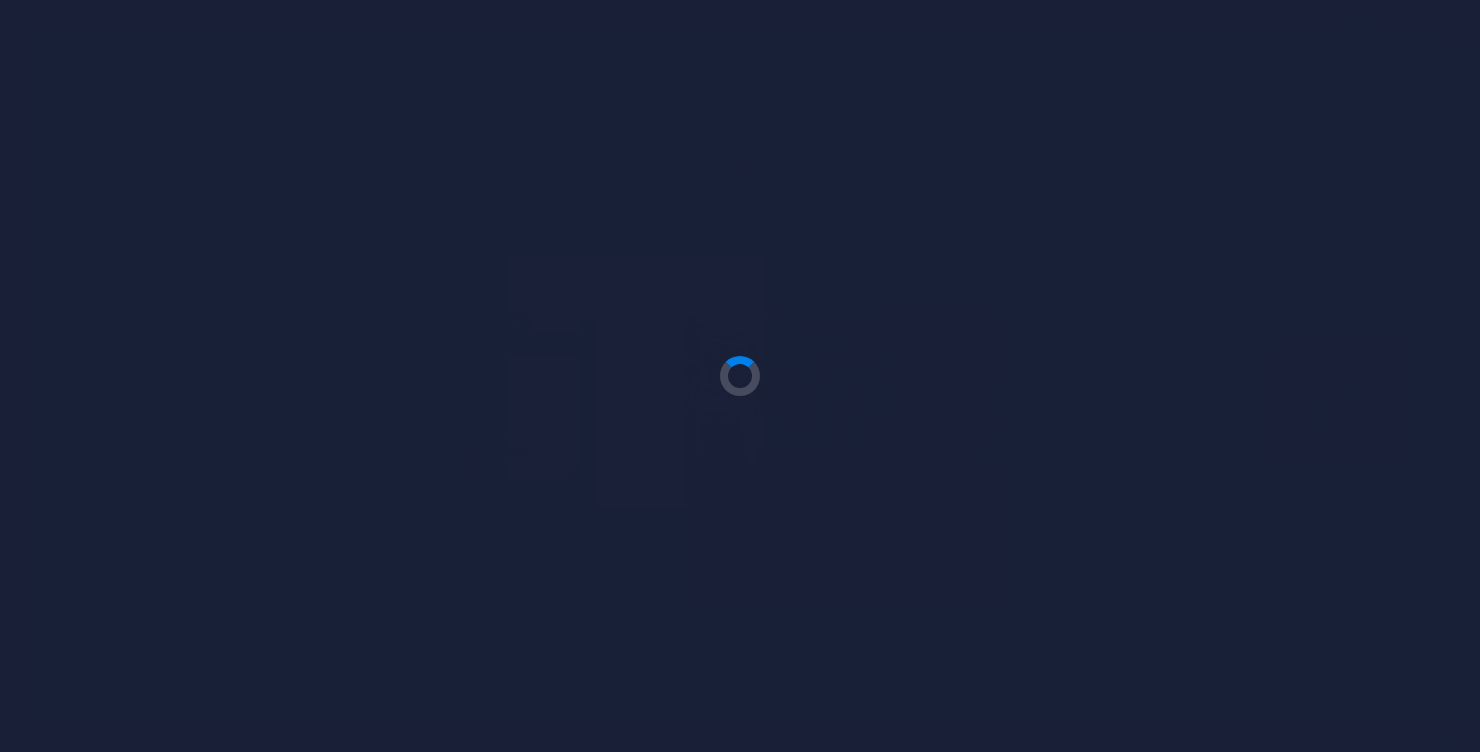 click at bounding box center [740, 376] 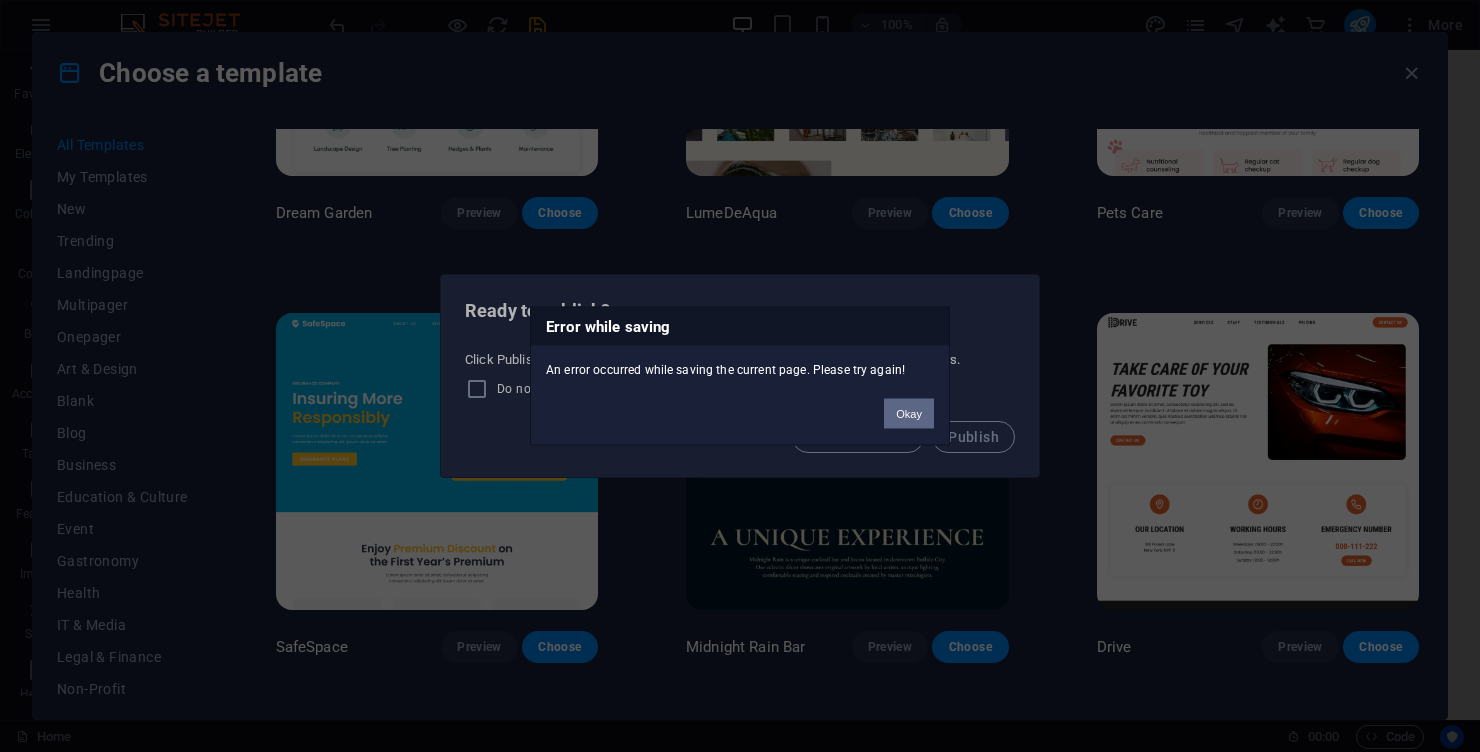 click on "Okay" at bounding box center (909, 414) 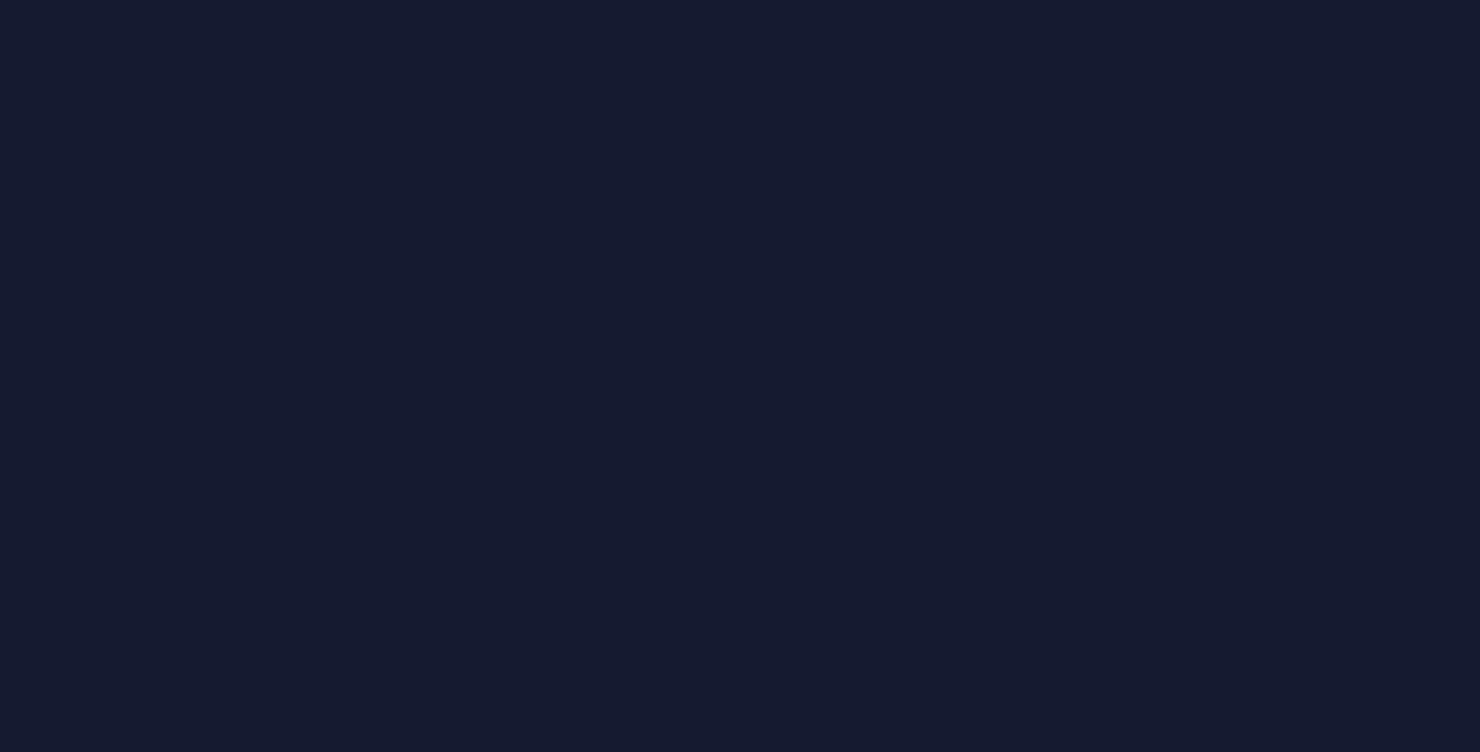 scroll, scrollTop: 0, scrollLeft: 0, axis: both 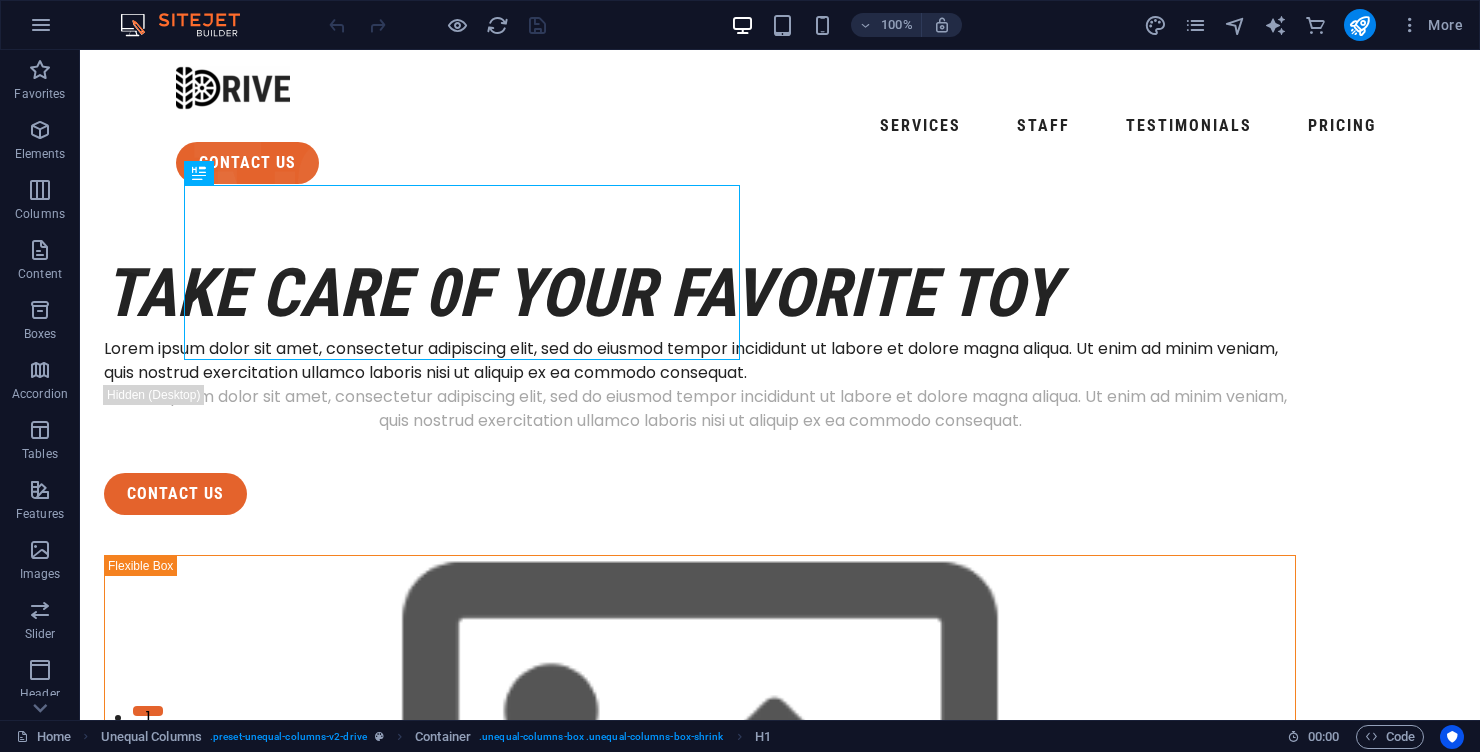click on "take care 0f your favorite toy" at bounding box center (700, 293) 